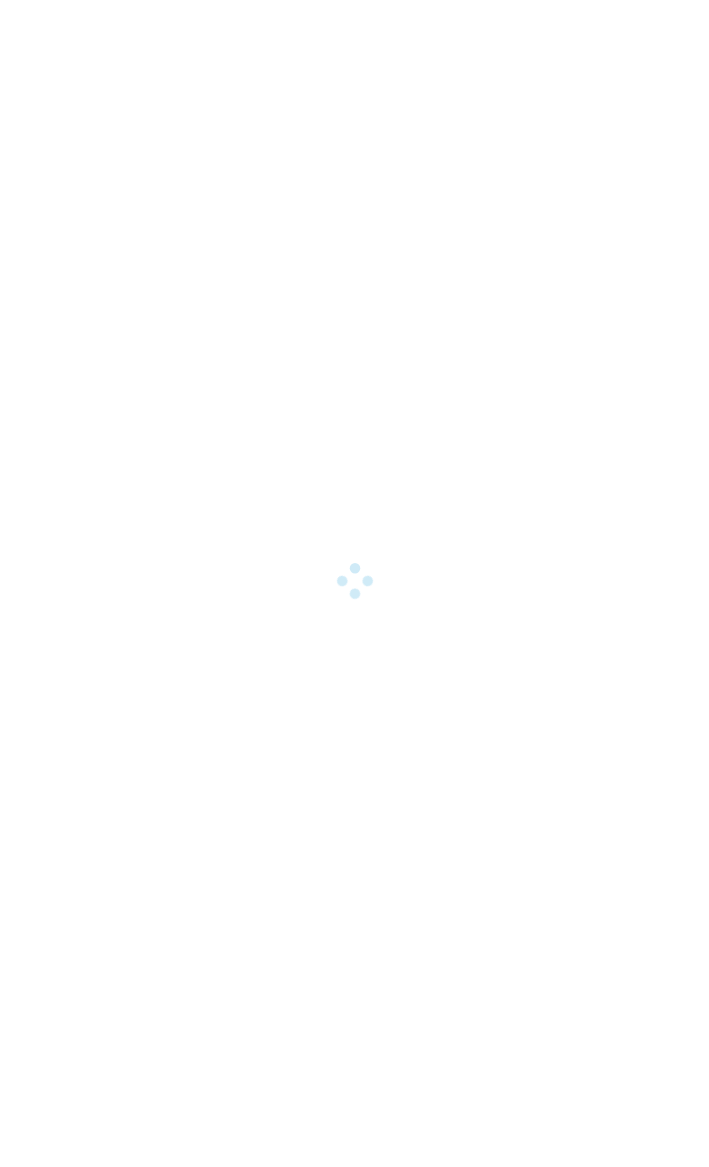 scroll, scrollTop: 0, scrollLeft: 0, axis: both 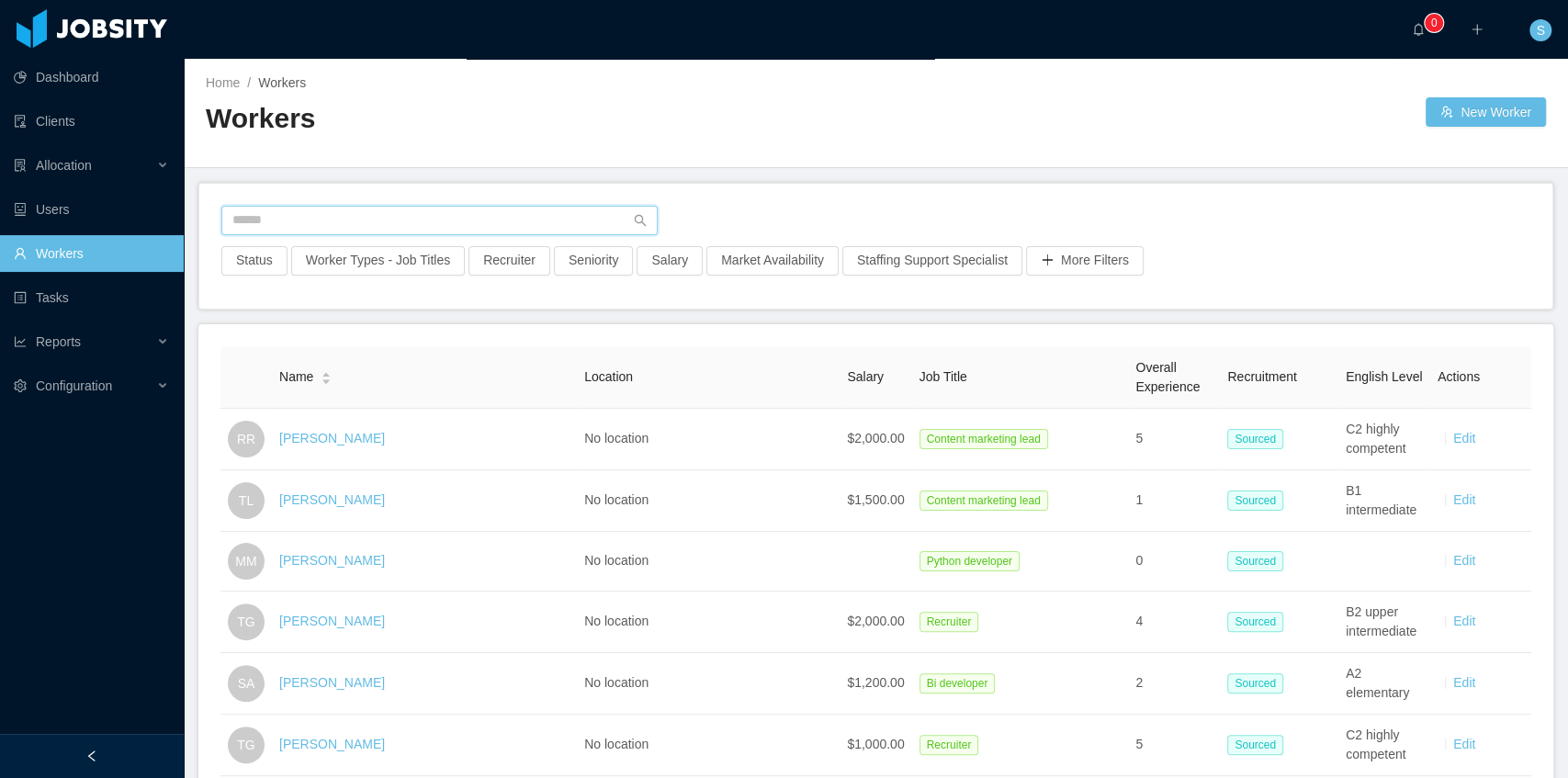 click at bounding box center (439, 220) 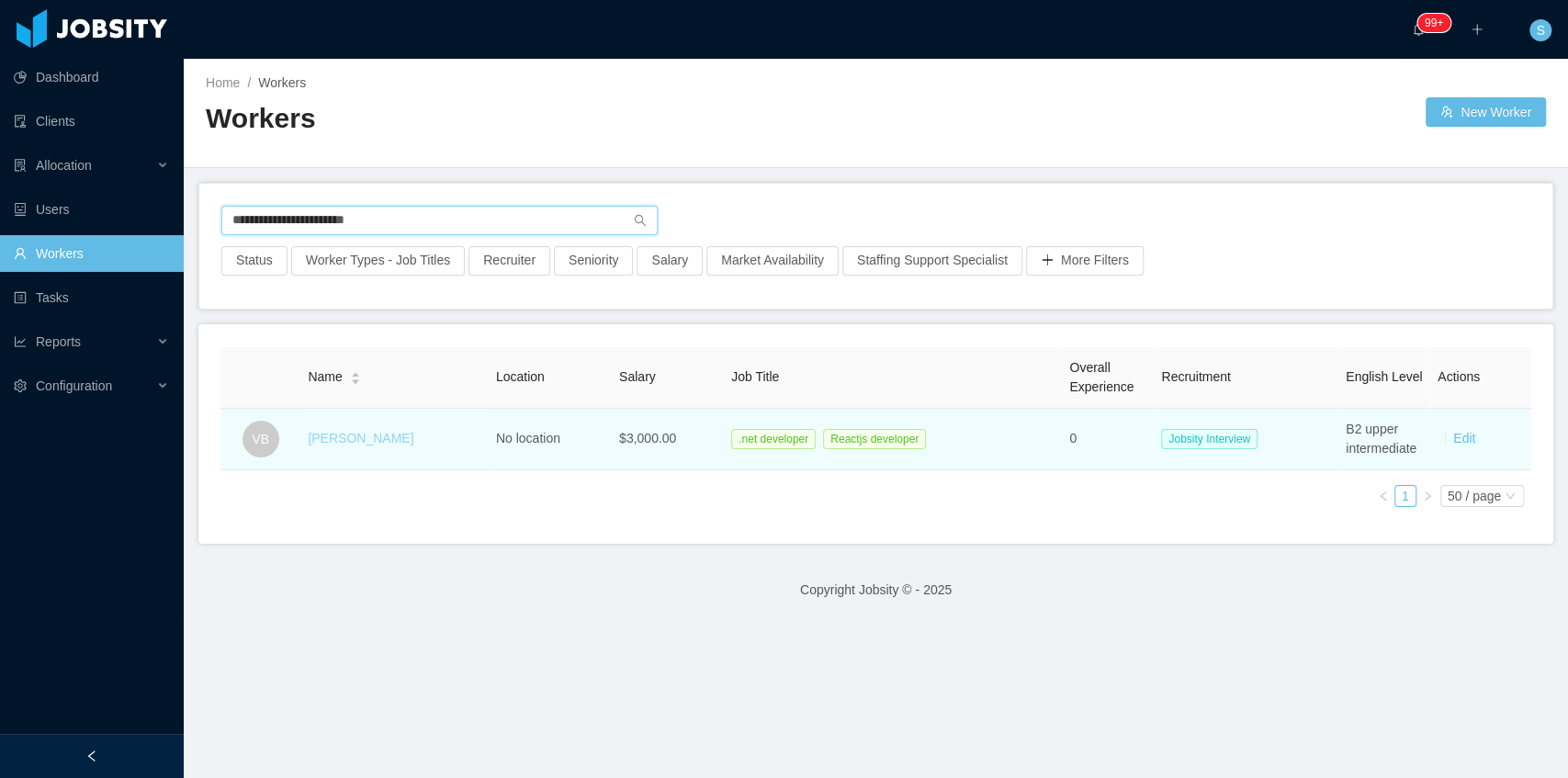 type on "**********" 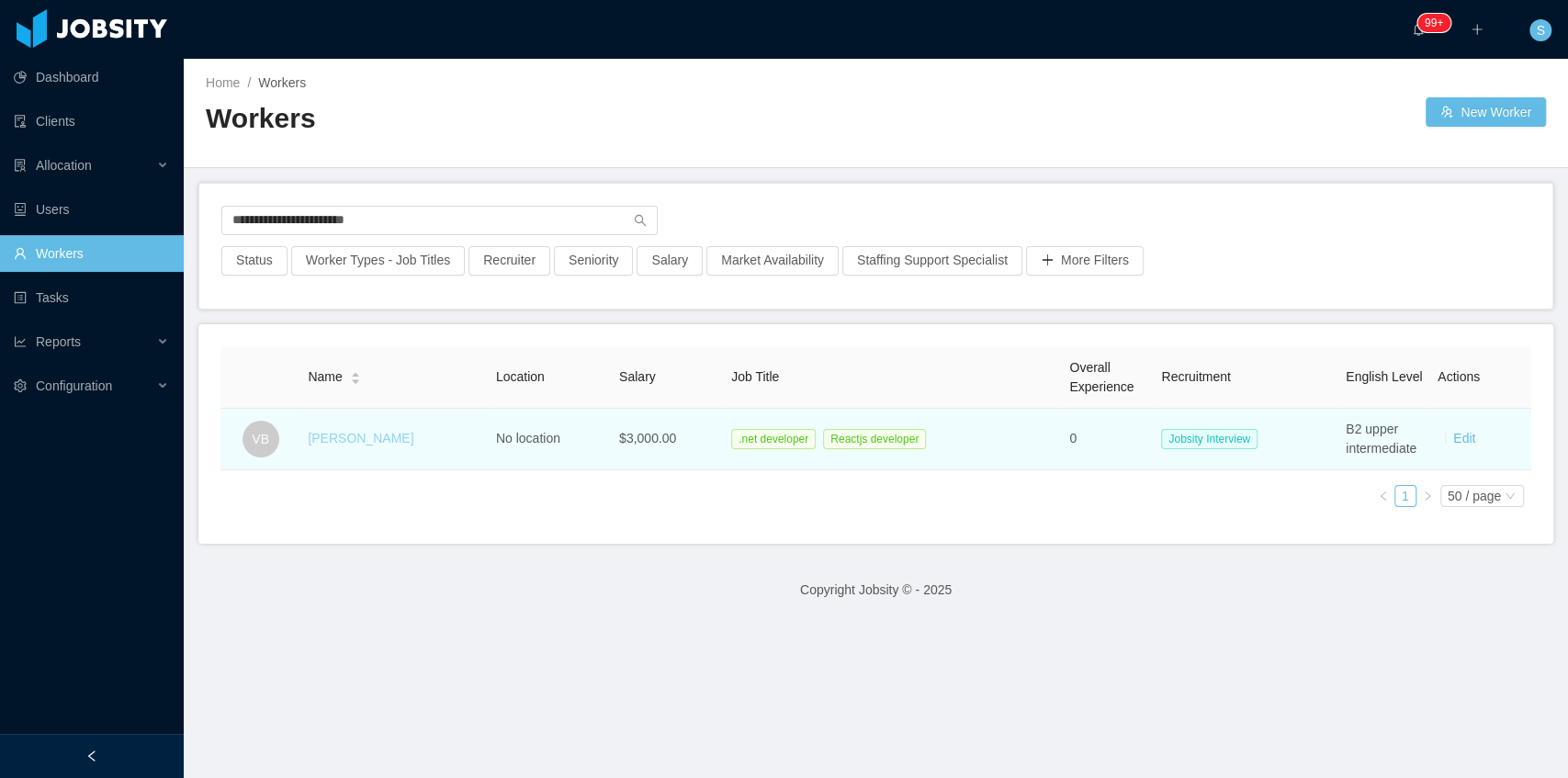 click on "[PERSON_NAME]" at bounding box center (360, 438) 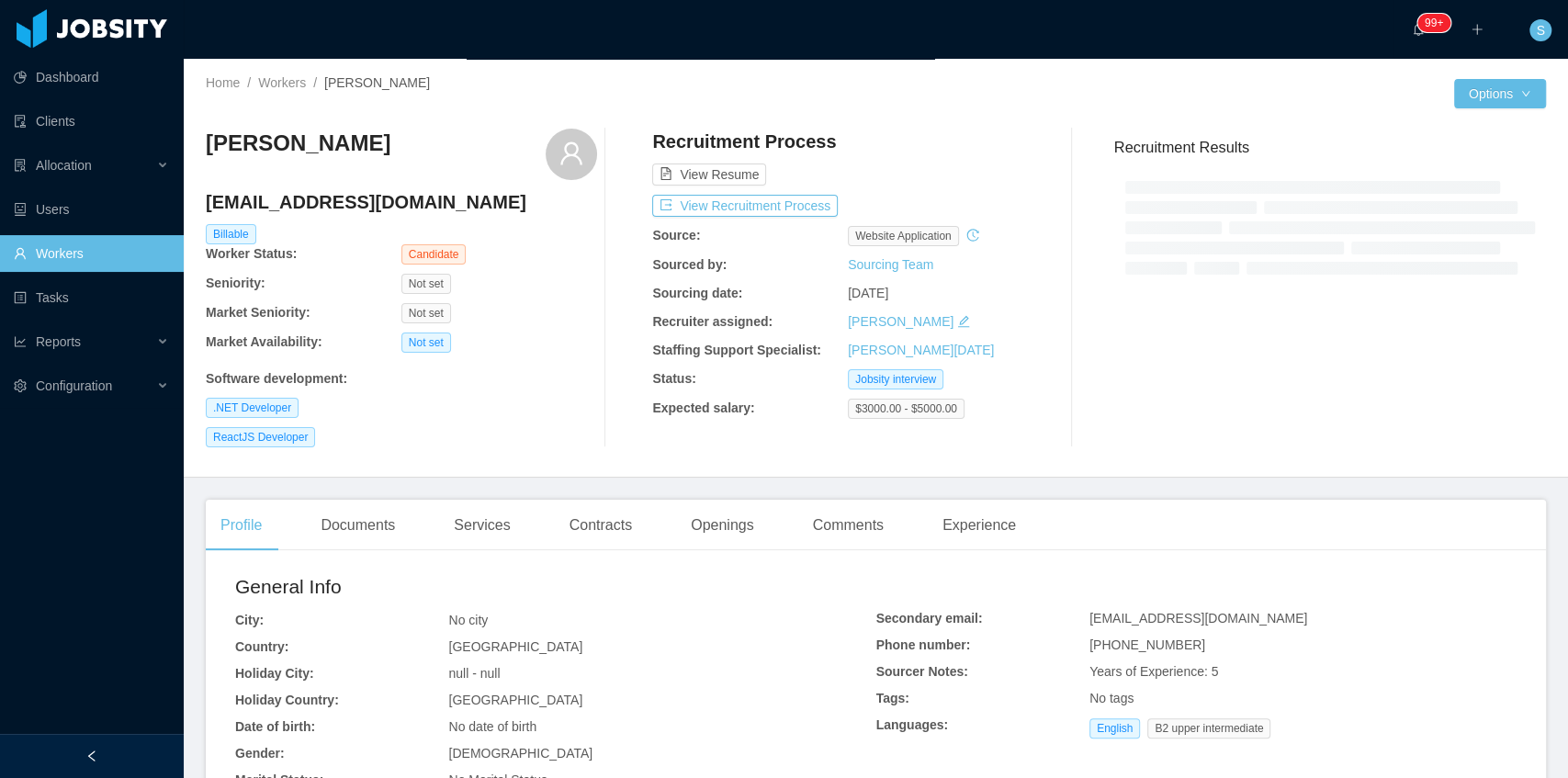 click on "Recruitment Process View Resume View Recruitment Process  Source: website application Sourced by: Sourcing Team Sourcing date: [DATE] Recruiter assigned: [PERSON_NAME]   Staffing Support Specialist: [PERSON_NAME][DATE] Status: Jobsity interview Expected salary: $3000.00 - $5000.00" at bounding box center [848, 288] 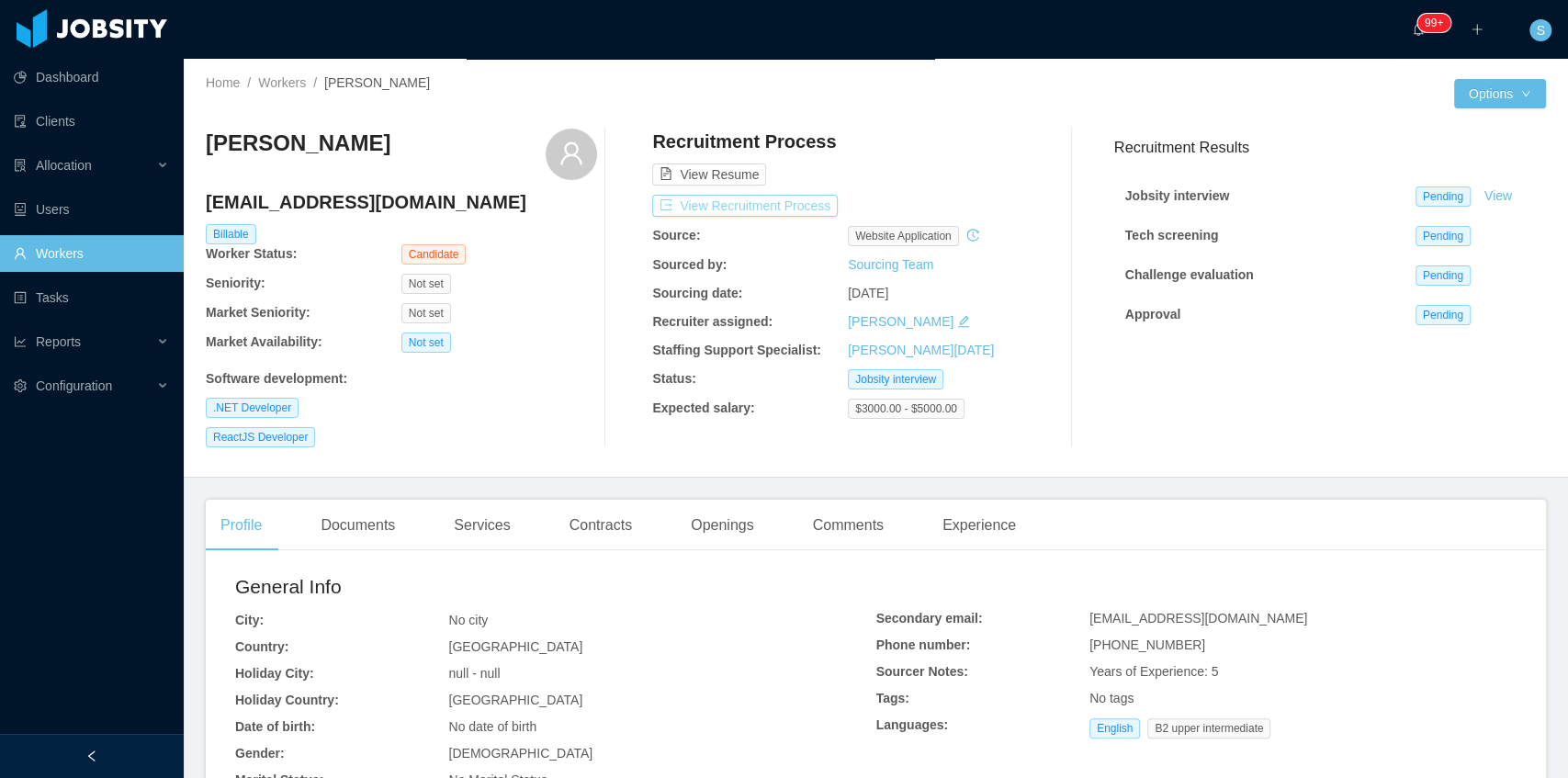 click on "View Recruitment Process" at bounding box center [745, 206] 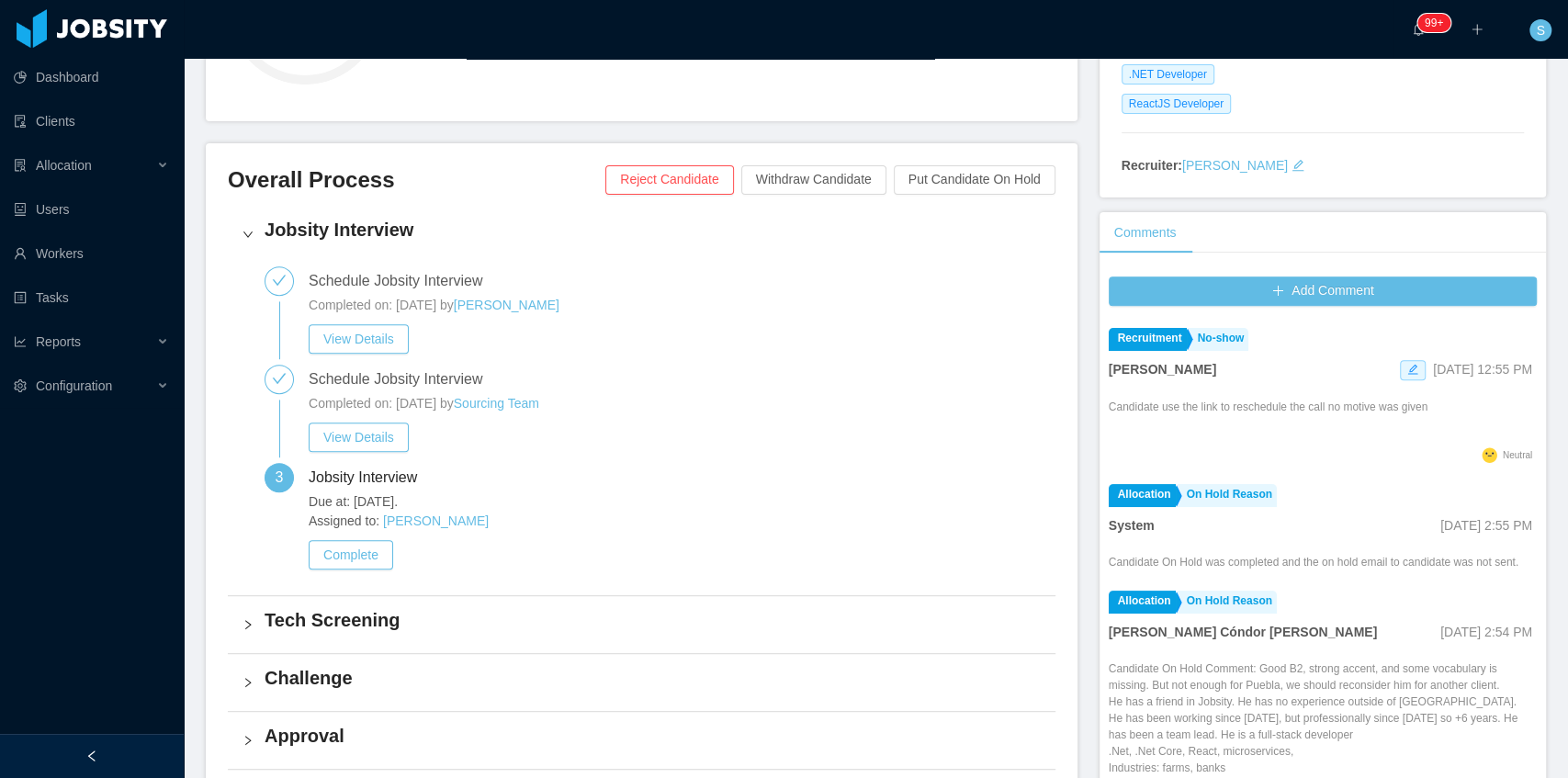 scroll, scrollTop: 367, scrollLeft: 0, axis: vertical 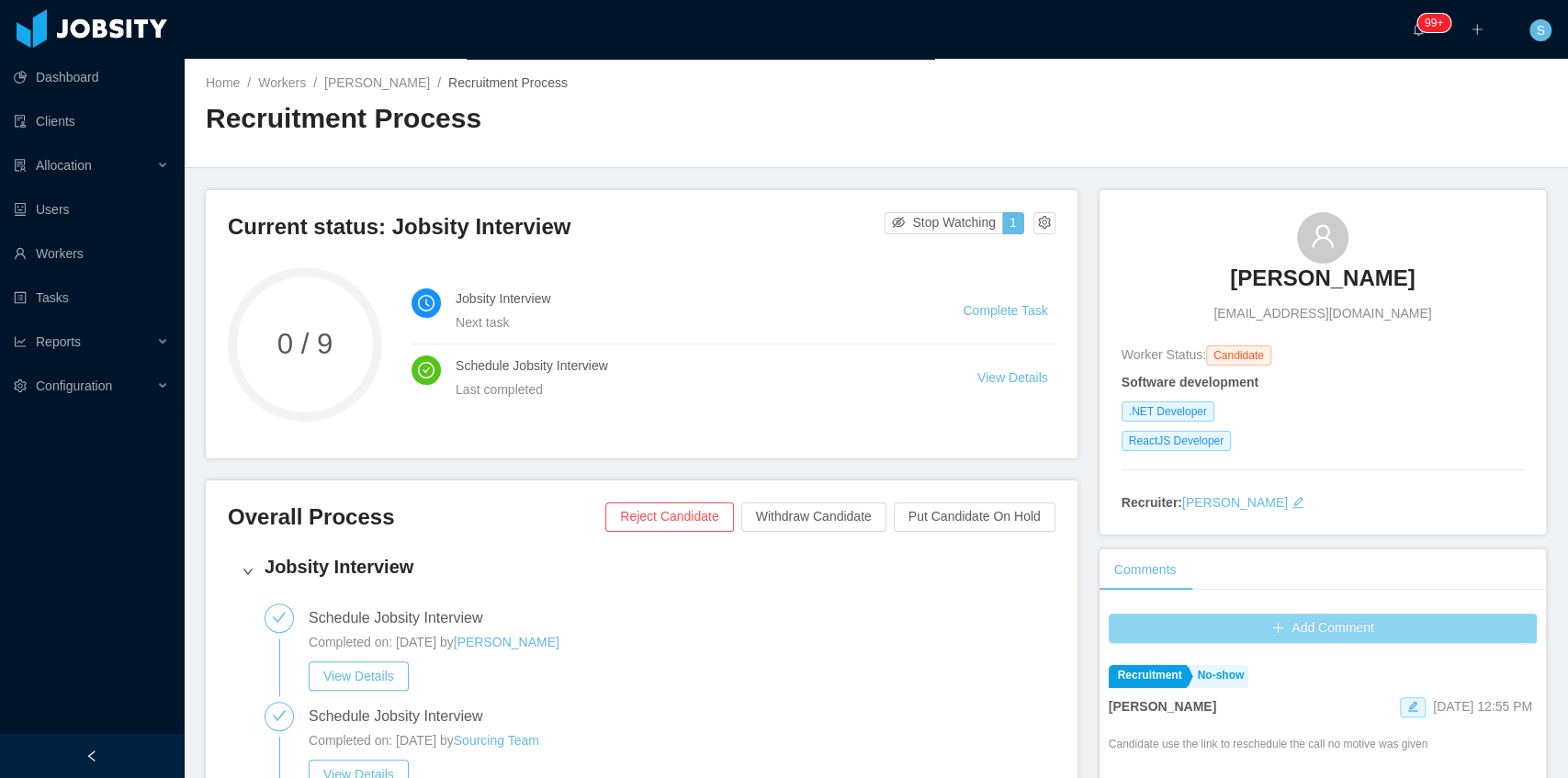 click on "Add Comment" at bounding box center [1323, 628] 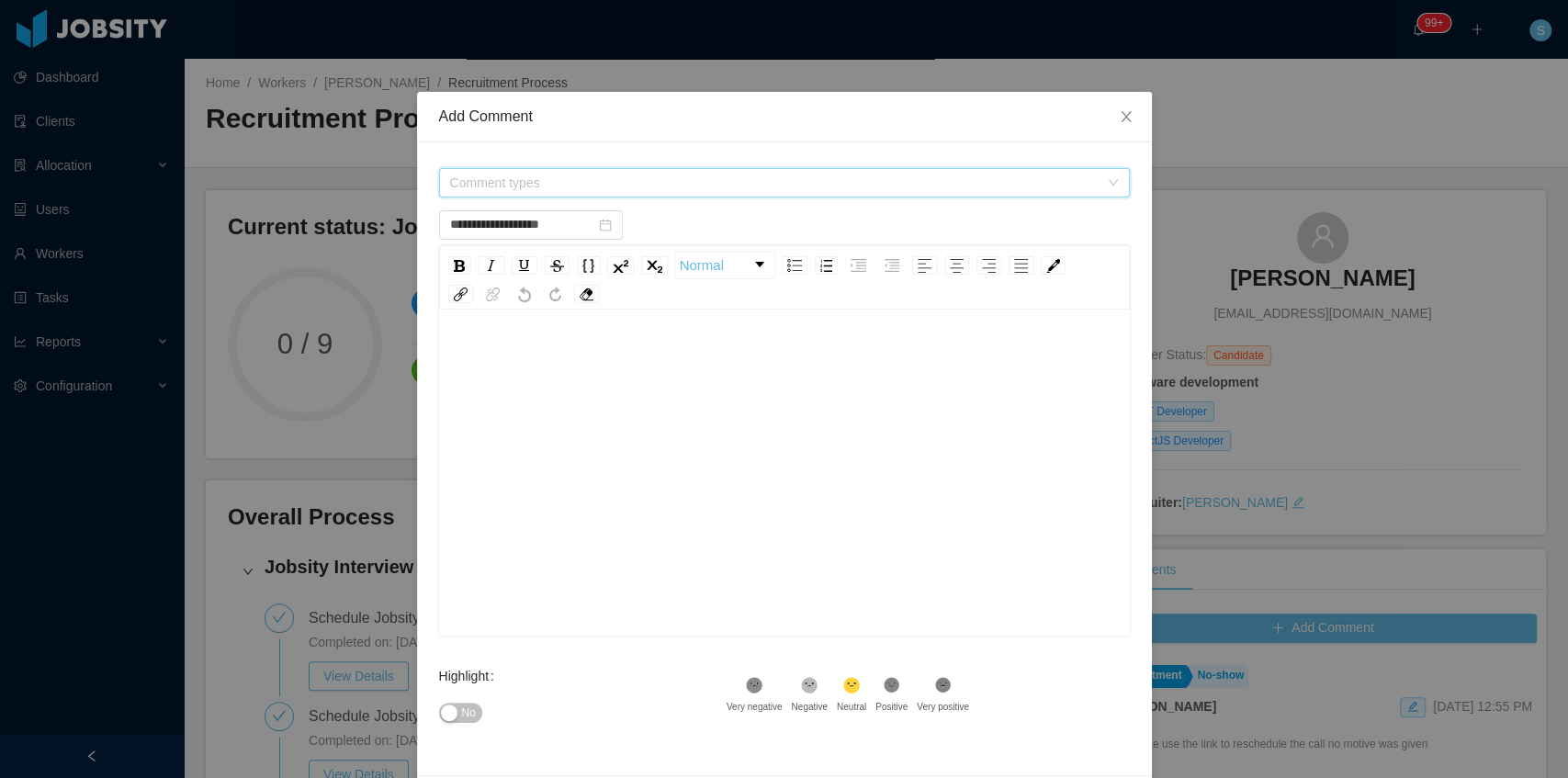 click on "Comment types" at bounding box center [774, 183] 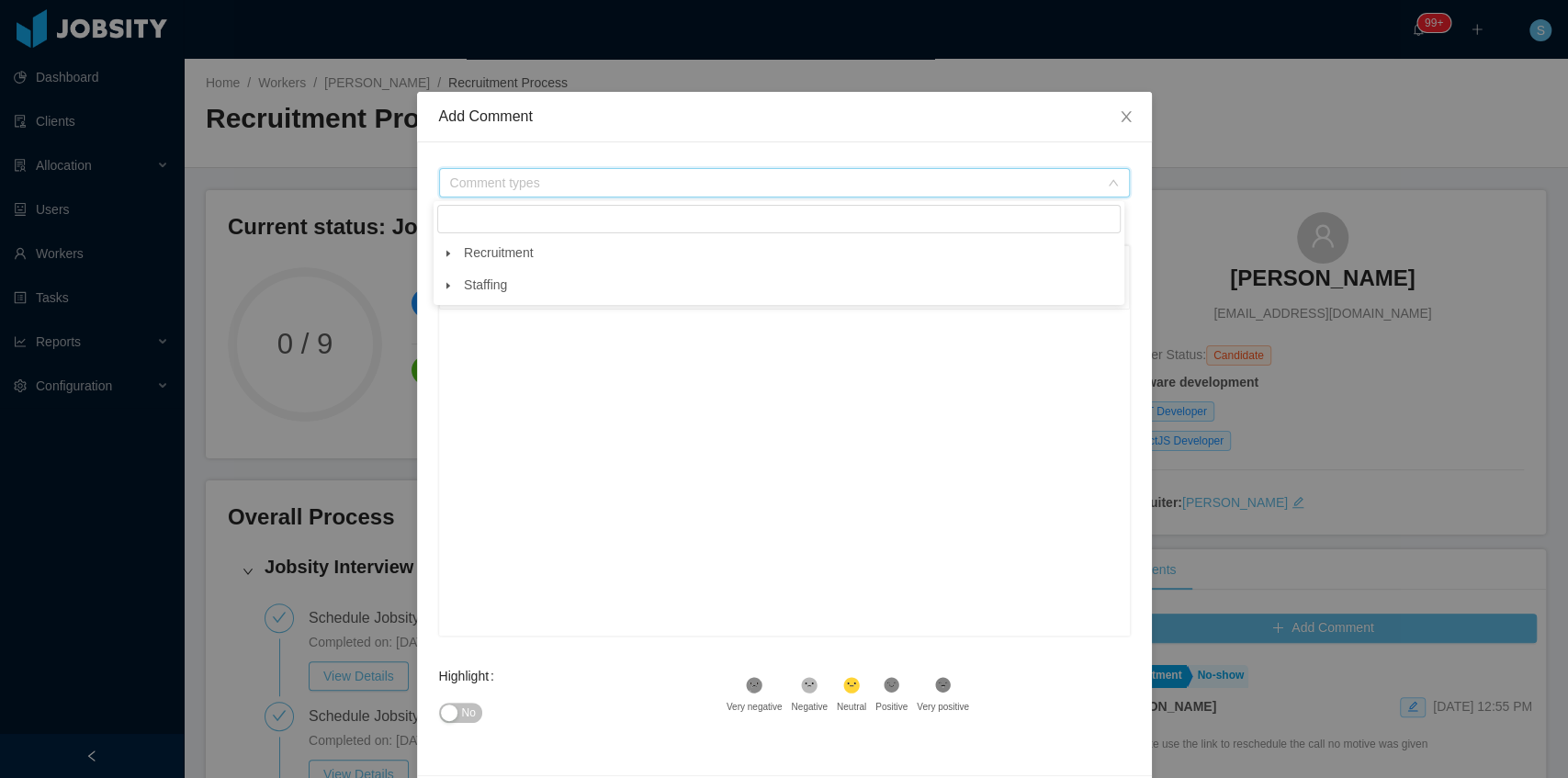 click 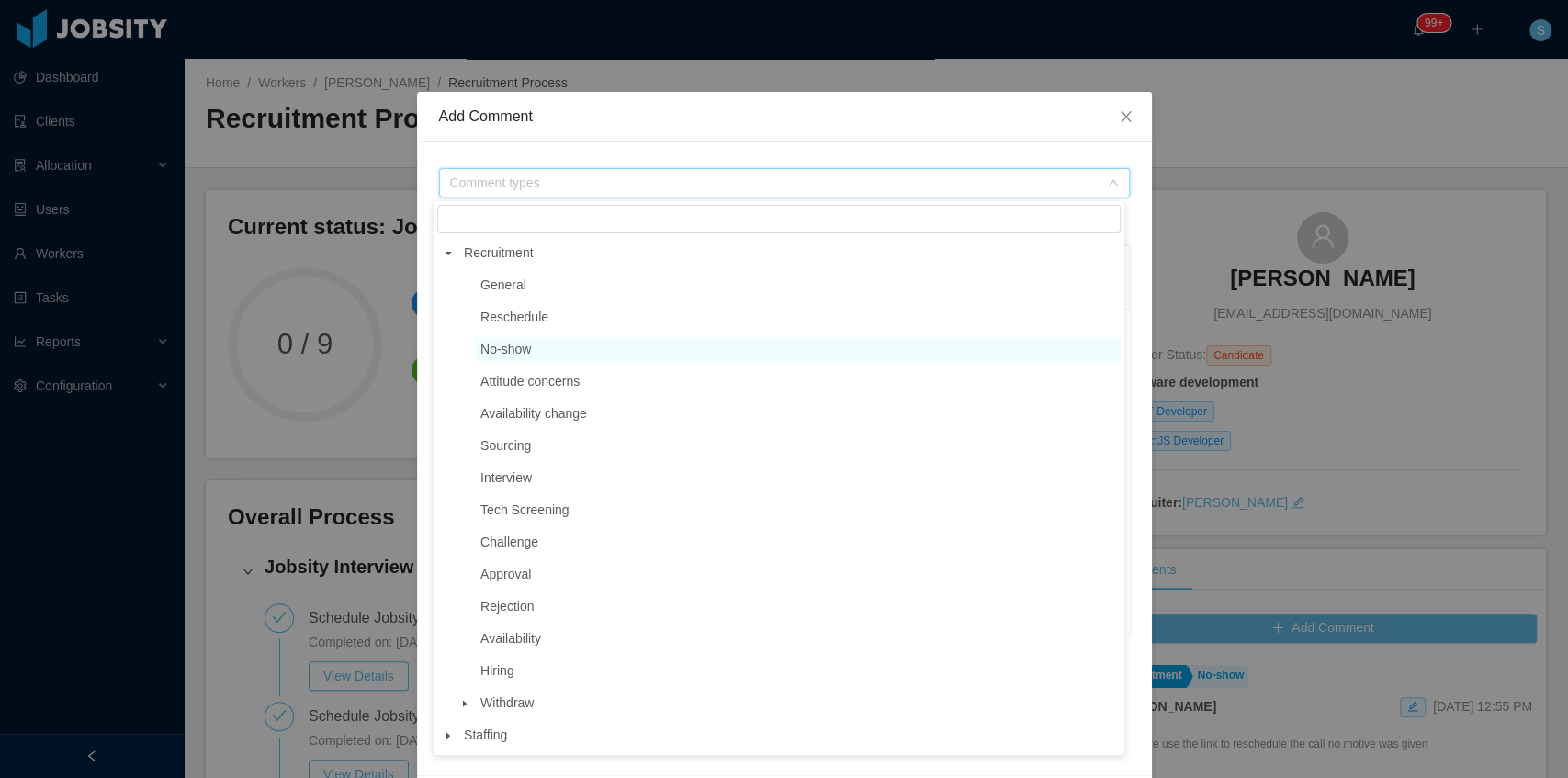 click on "No-show" at bounding box center [798, 349] 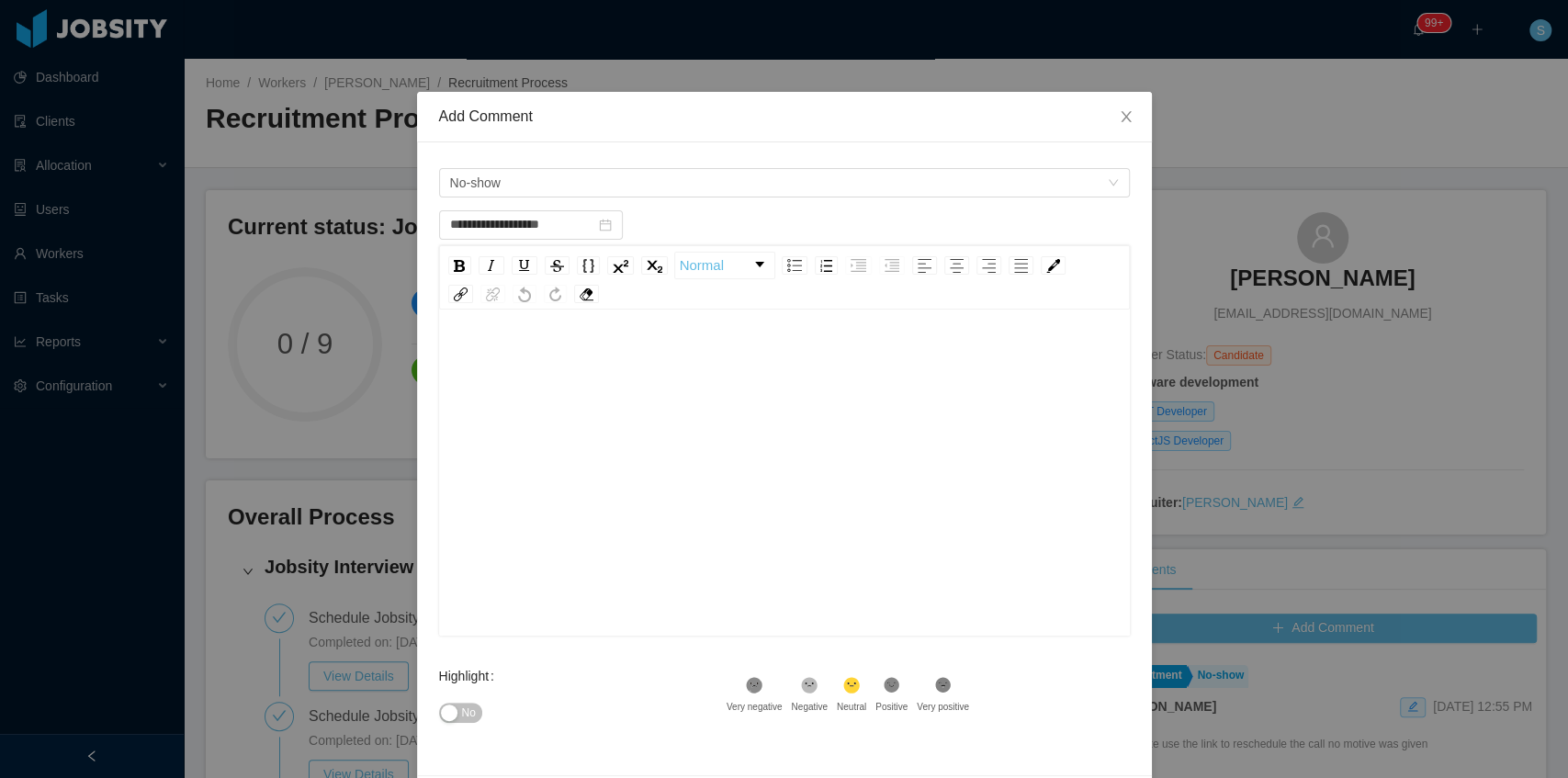 click at bounding box center (784, 502) 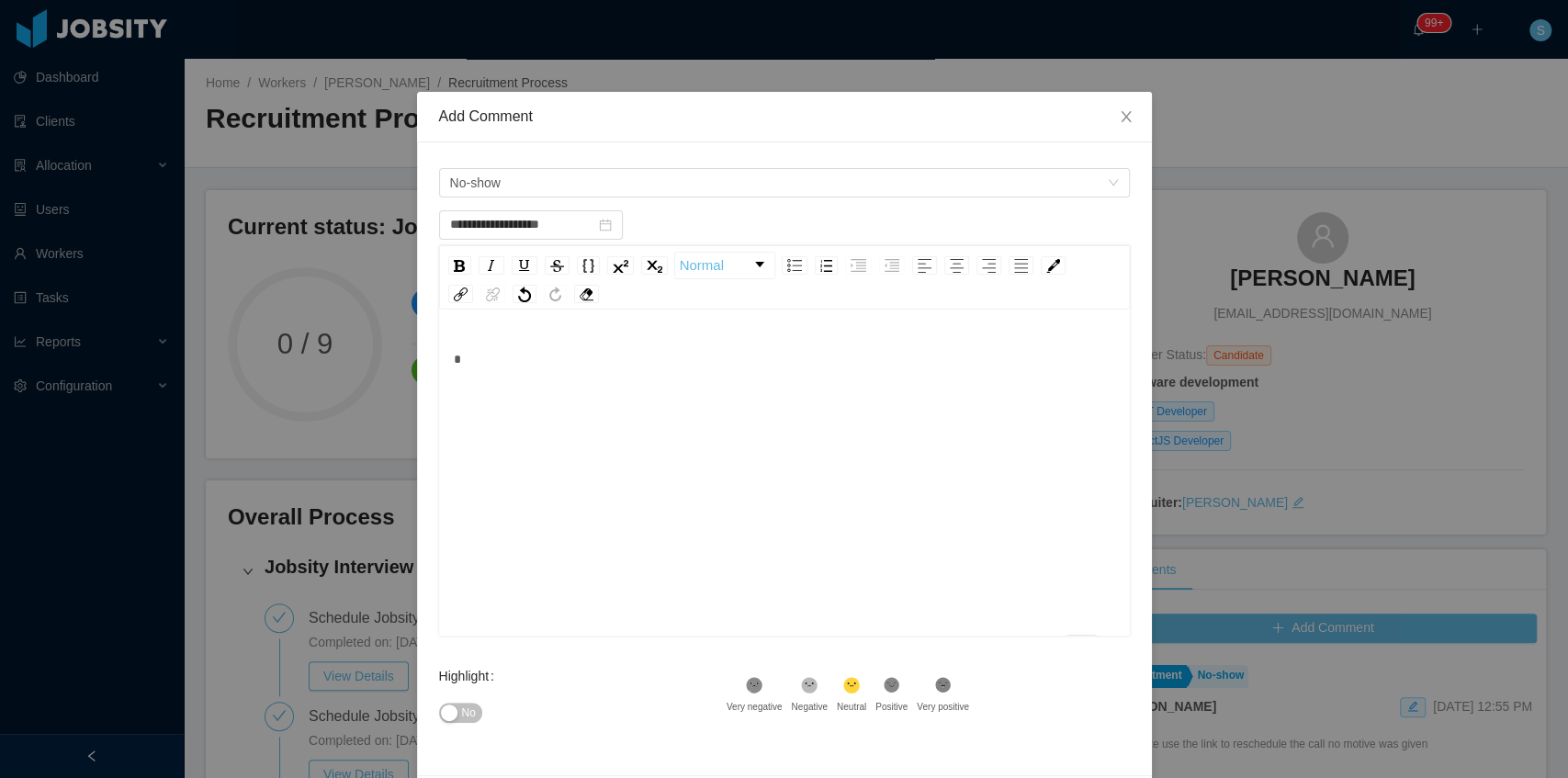 type 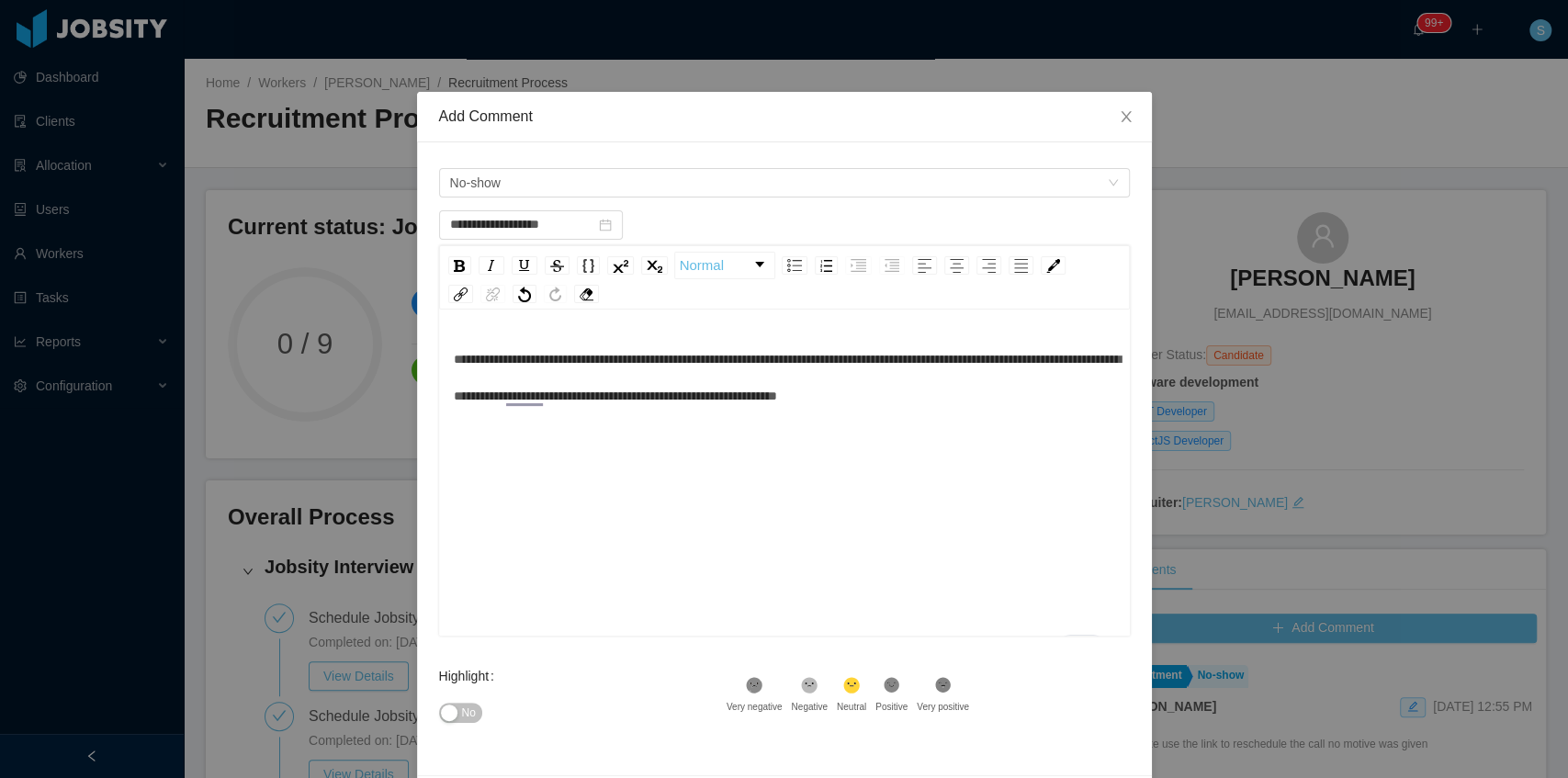 scroll, scrollTop: 39, scrollLeft: 0, axis: vertical 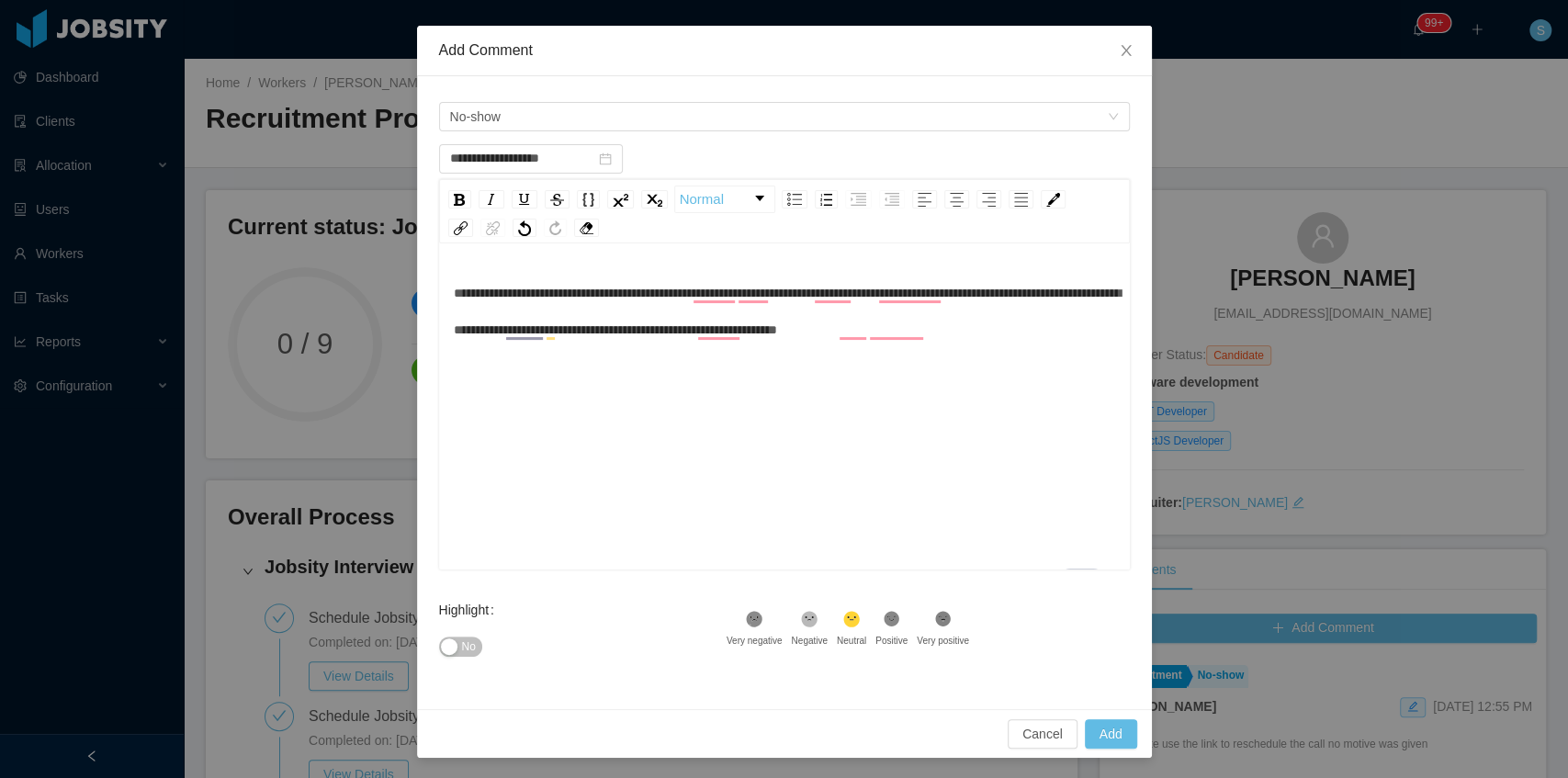 type on "**********" 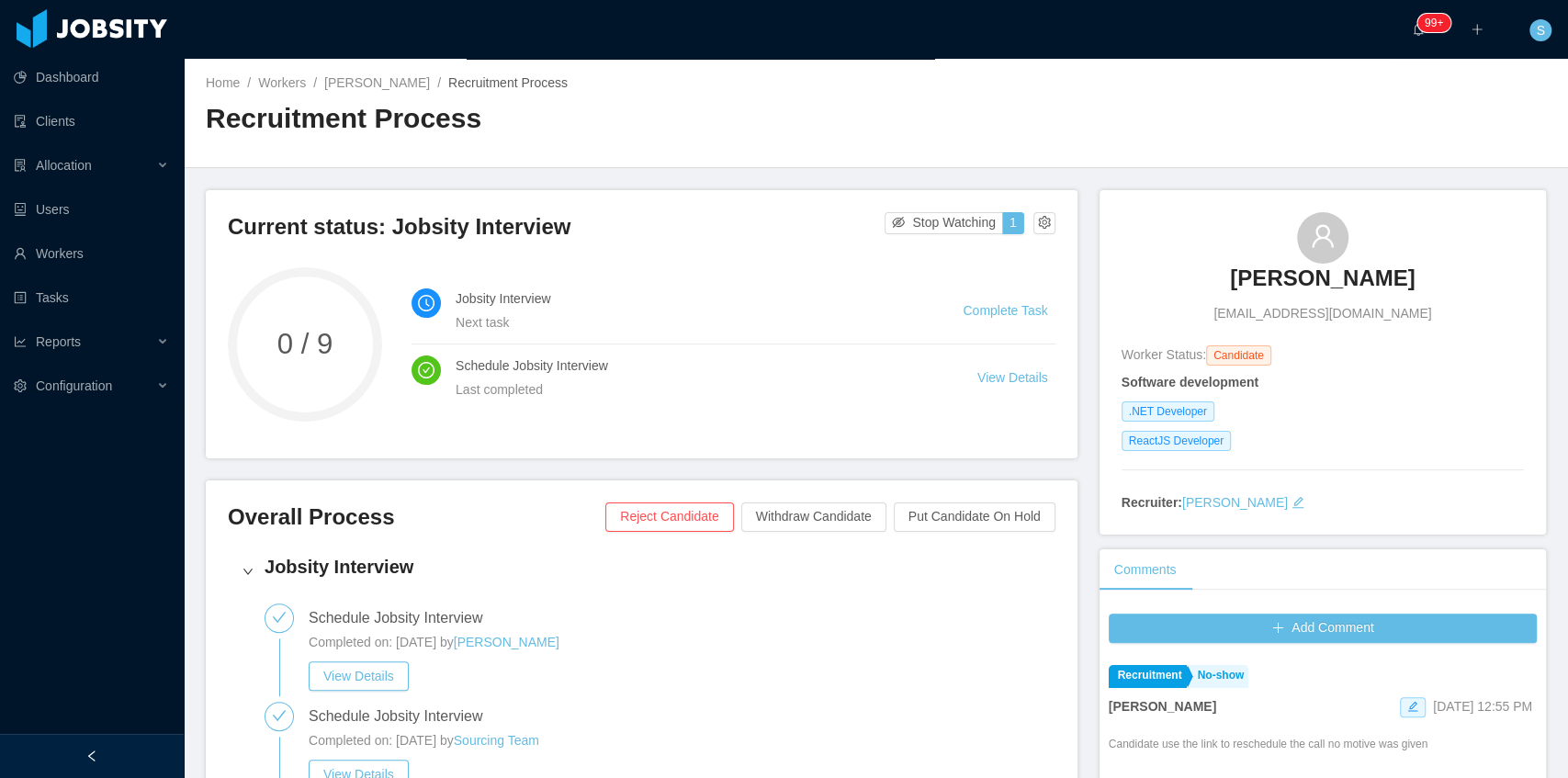 click on "[EMAIL_ADDRESS][DOMAIN_NAME]" at bounding box center (1322, 313) 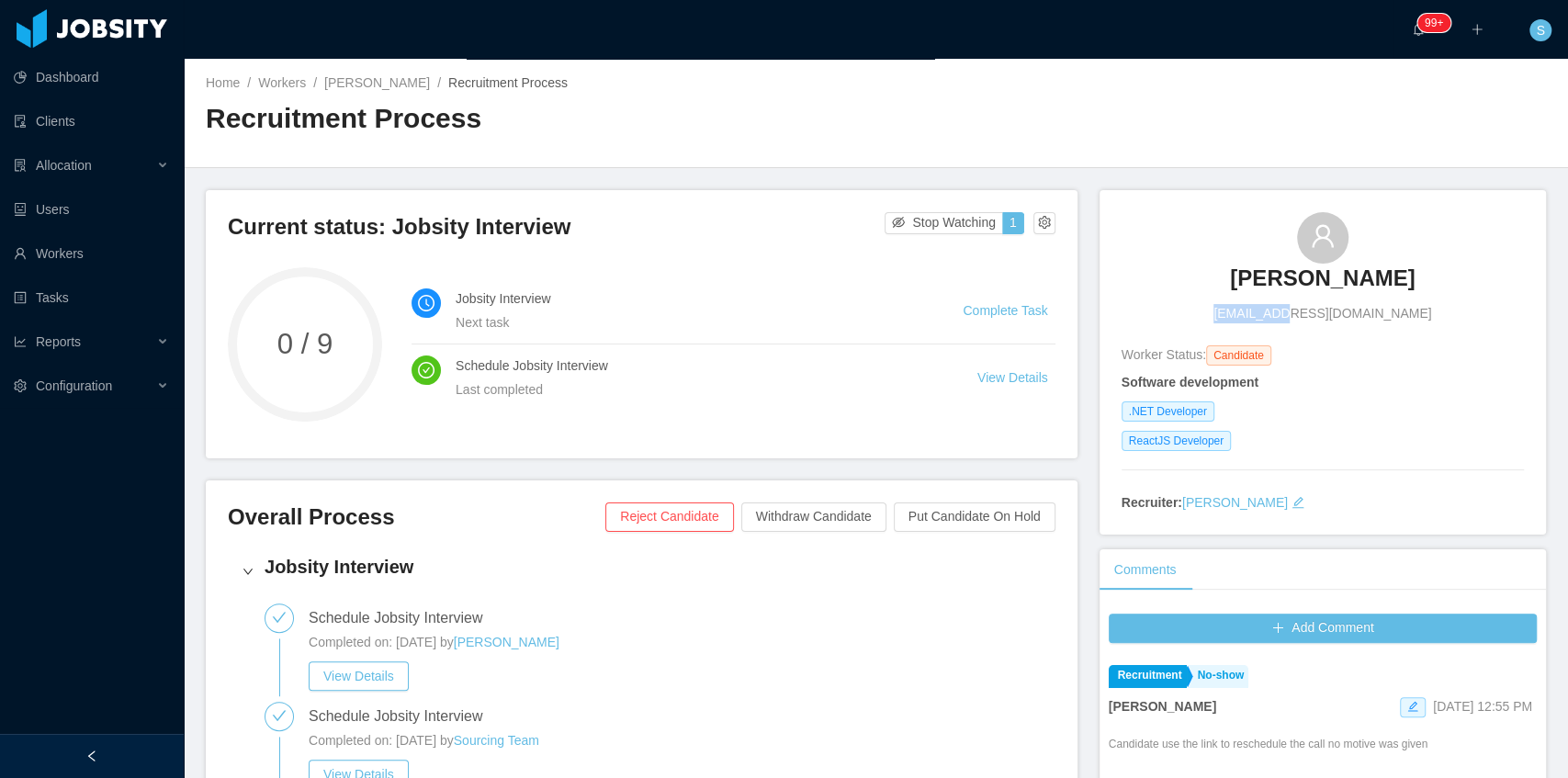 click on "[EMAIL_ADDRESS][DOMAIN_NAME]" at bounding box center (1322, 313) 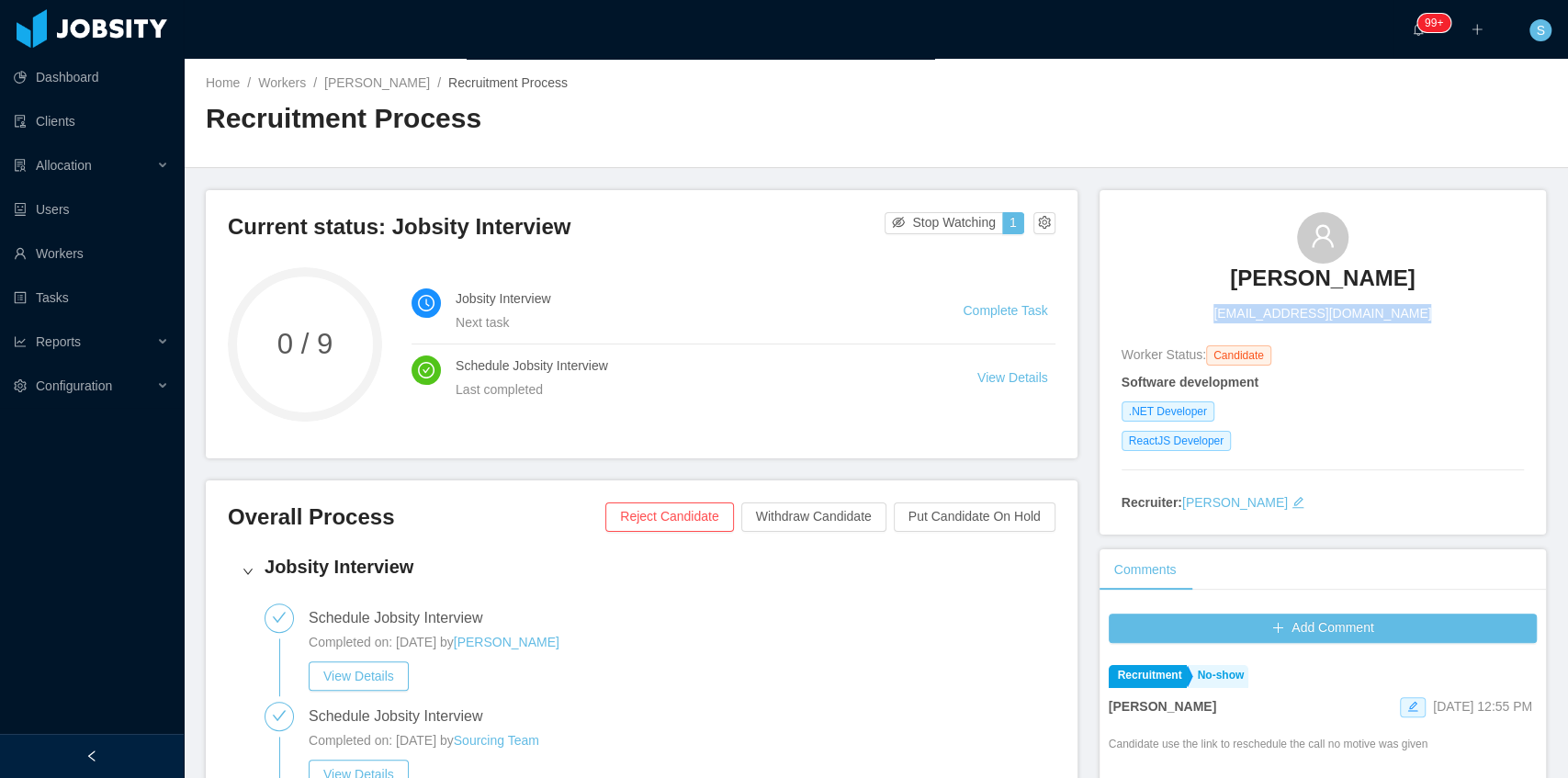 click on "[EMAIL_ADDRESS][DOMAIN_NAME]" at bounding box center [1322, 313] 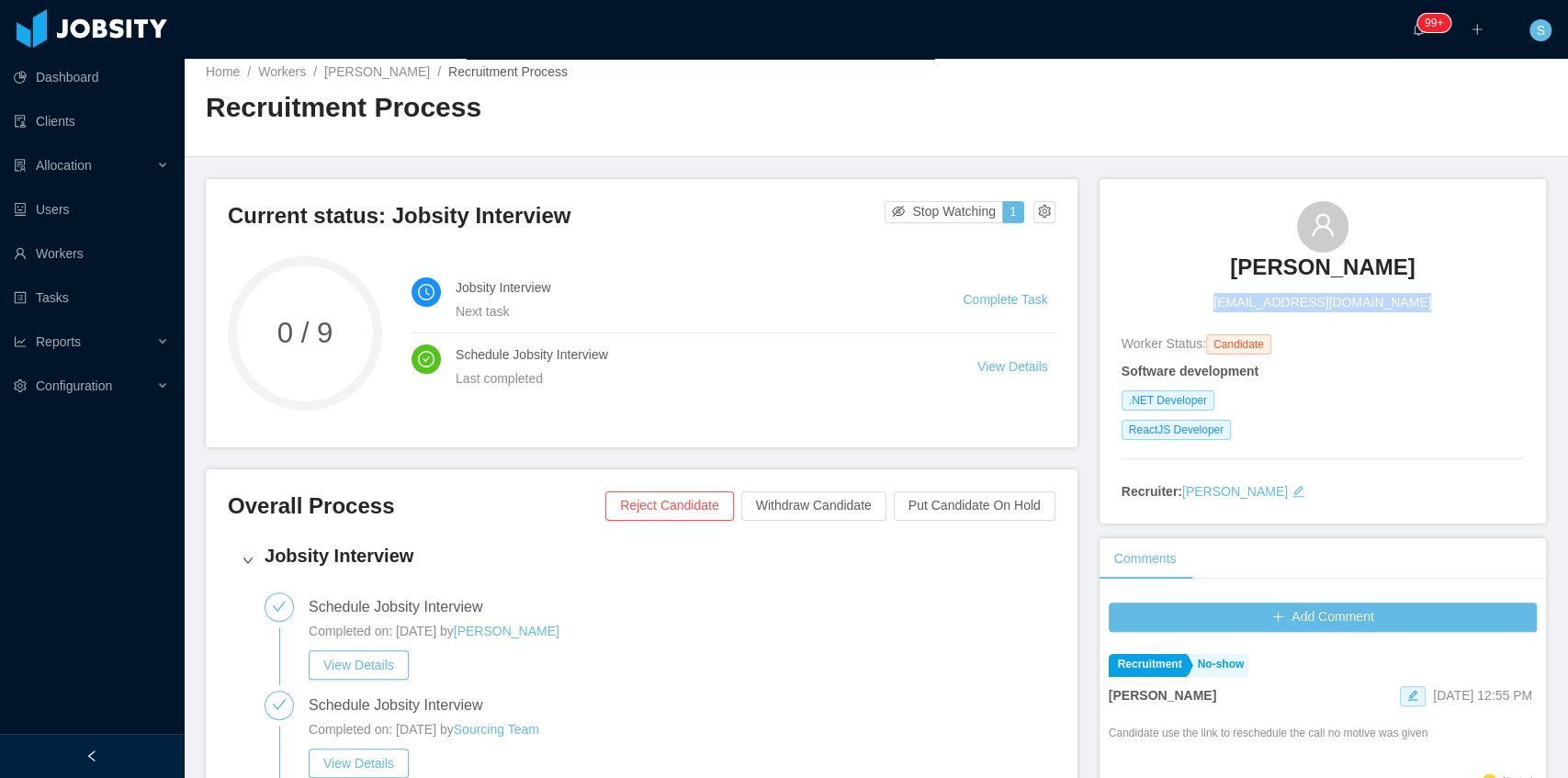 scroll, scrollTop: 0, scrollLeft: 0, axis: both 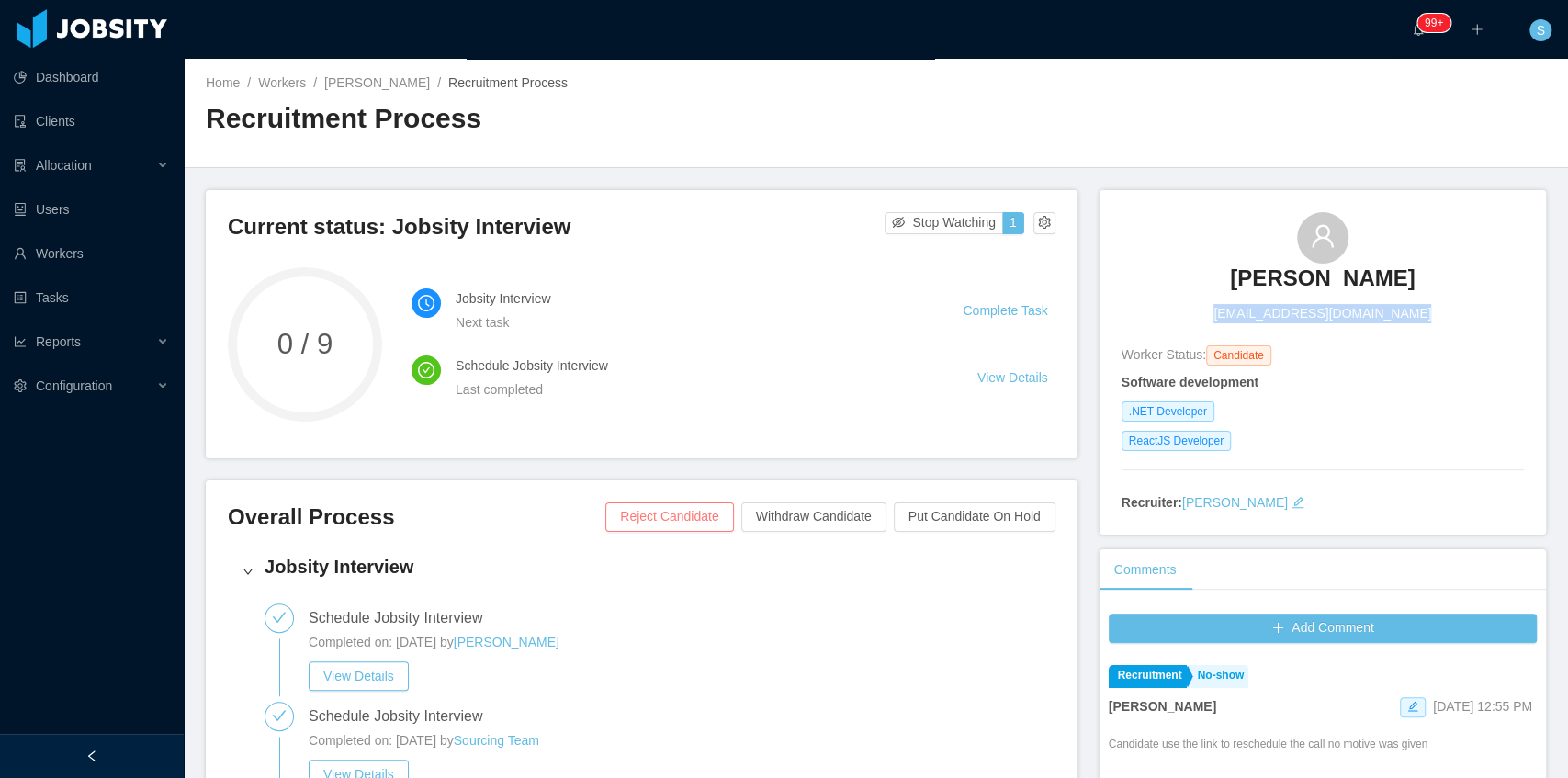 click on "Reject Candidate" at bounding box center [669, 517] 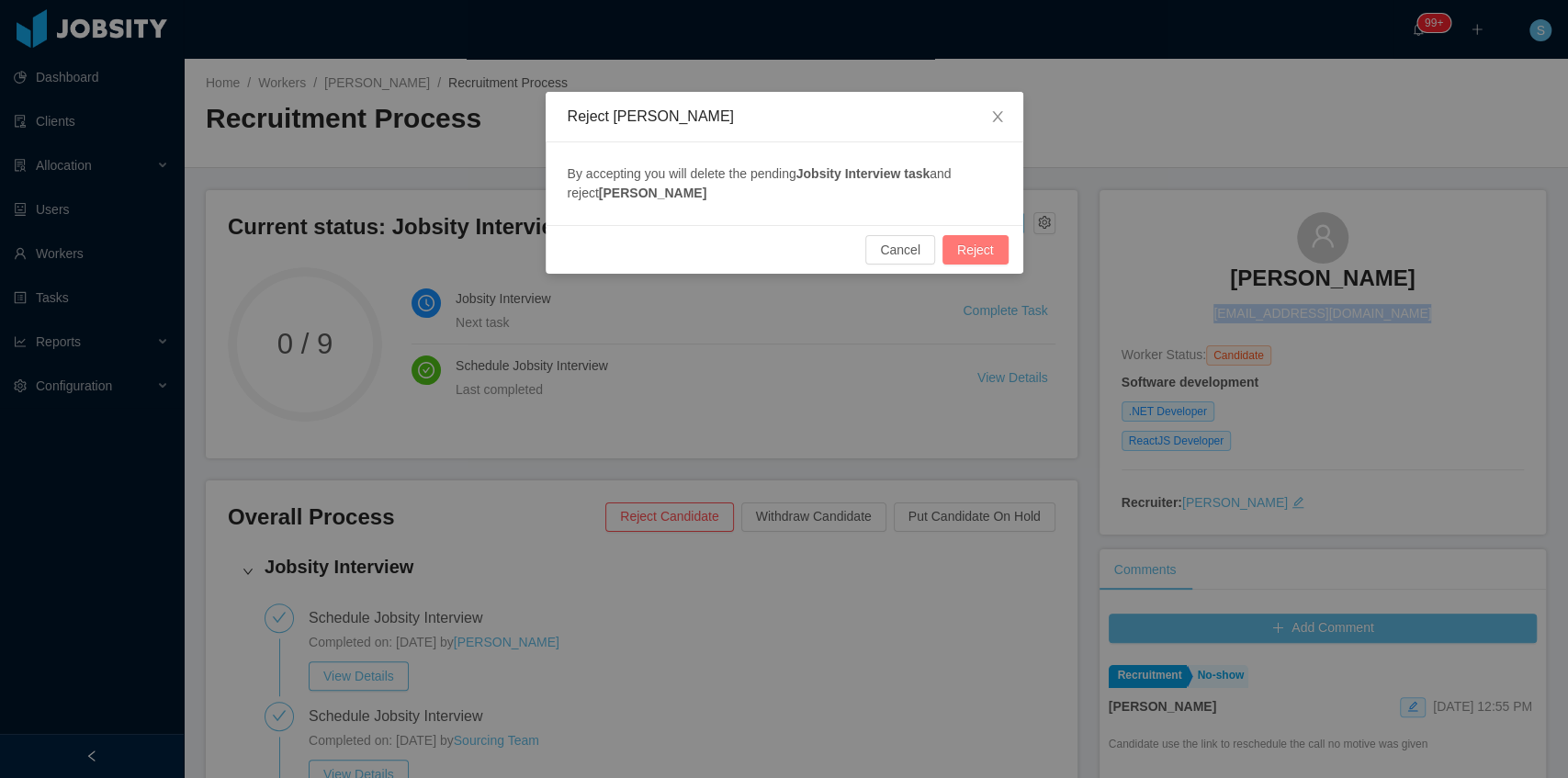 click on "Reject" at bounding box center [976, 250] 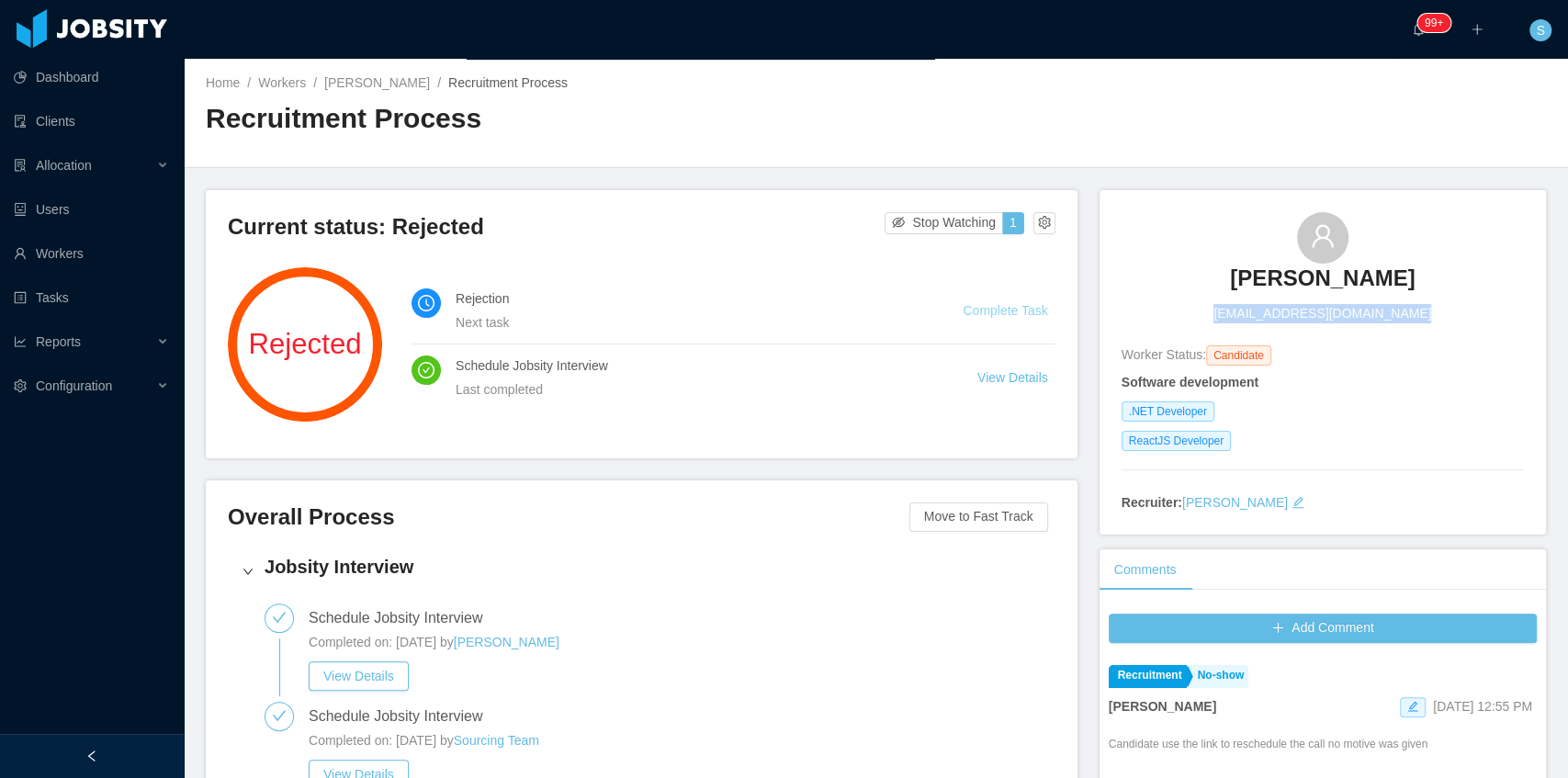 click on "Complete Task" at bounding box center [1005, 310] 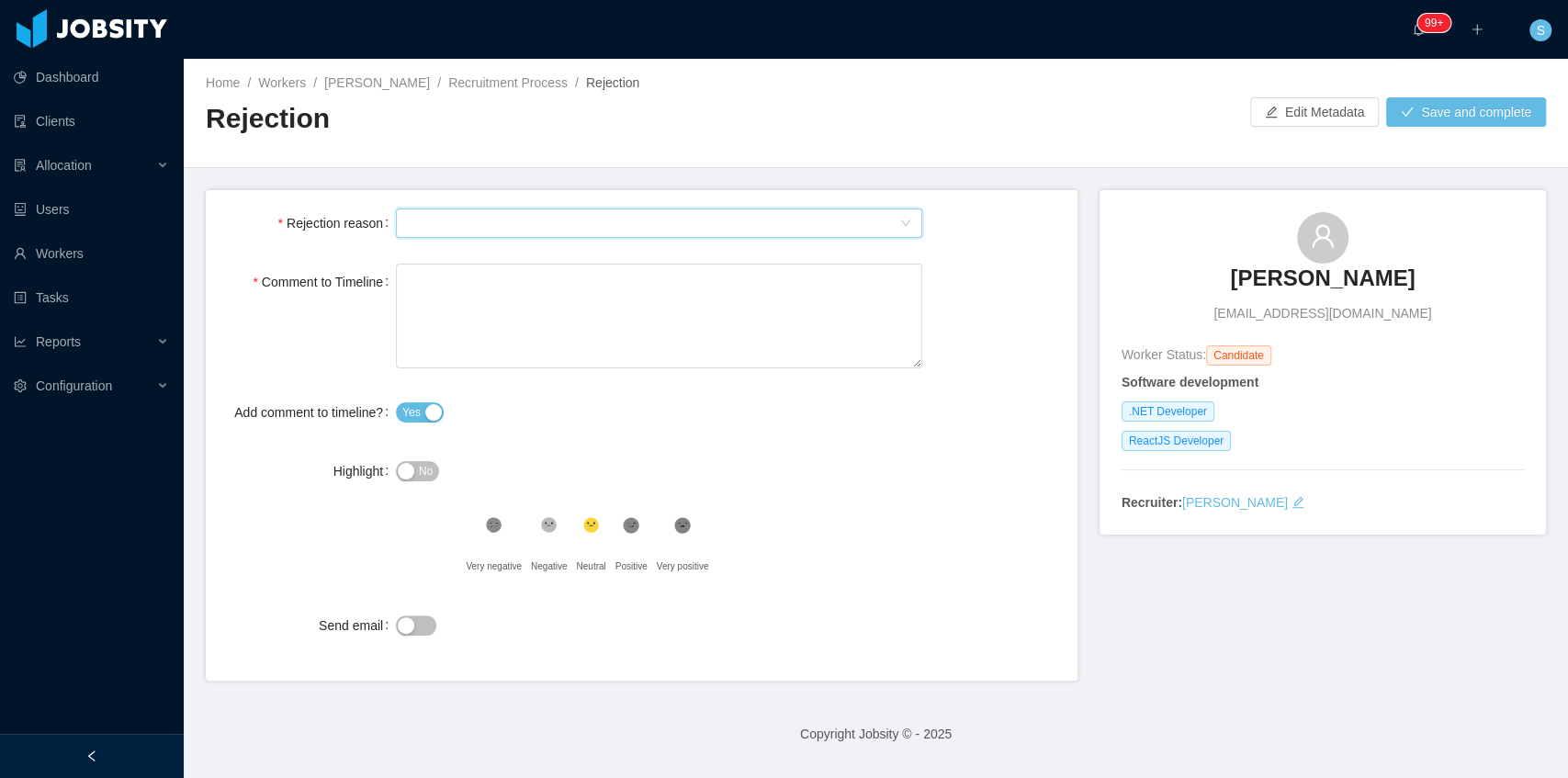 click on "Select Type" at bounding box center (653, 223) 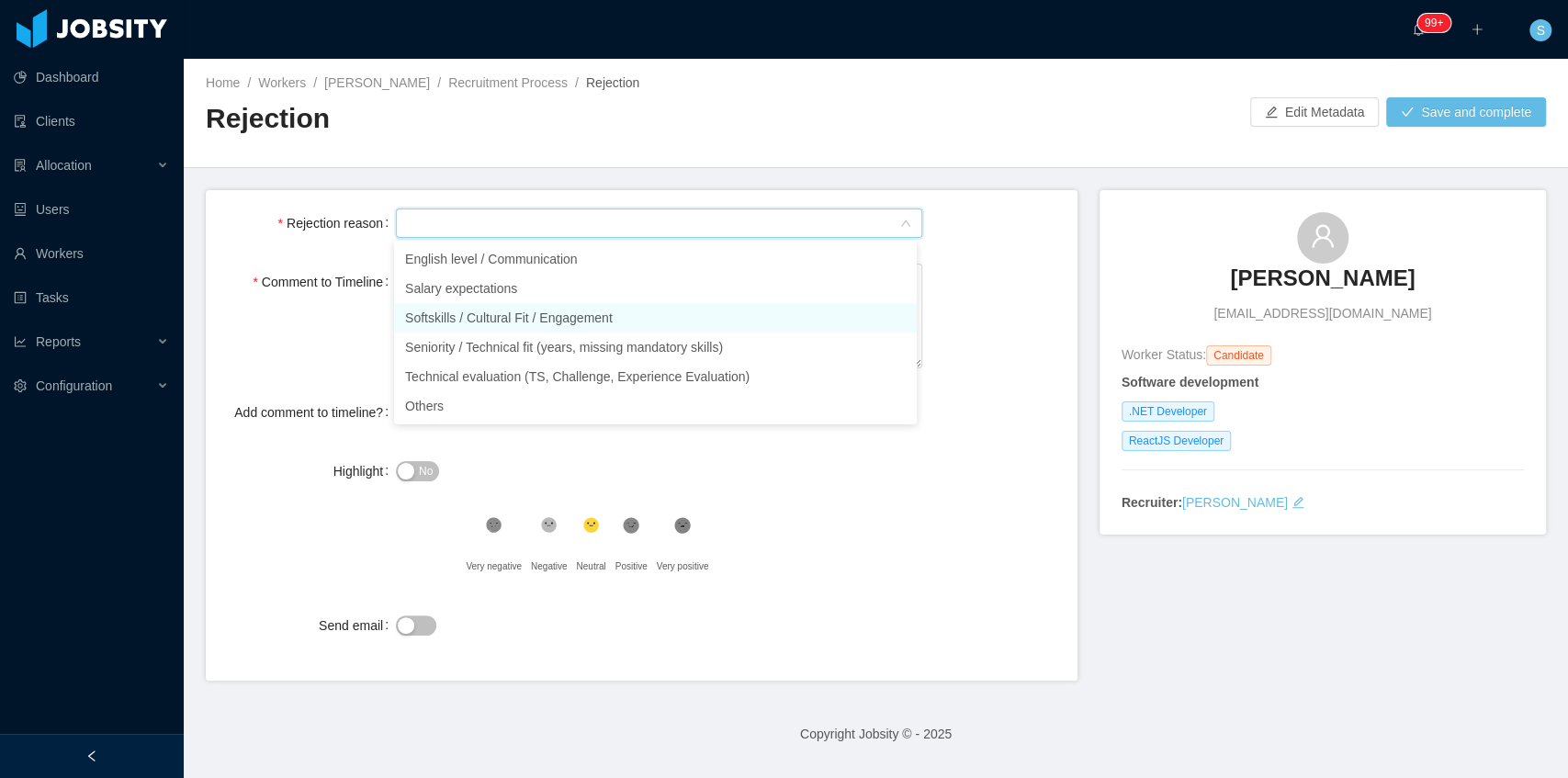 click on "Softskills / Cultural Fit / Engagement" at bounding box center [655, 318] 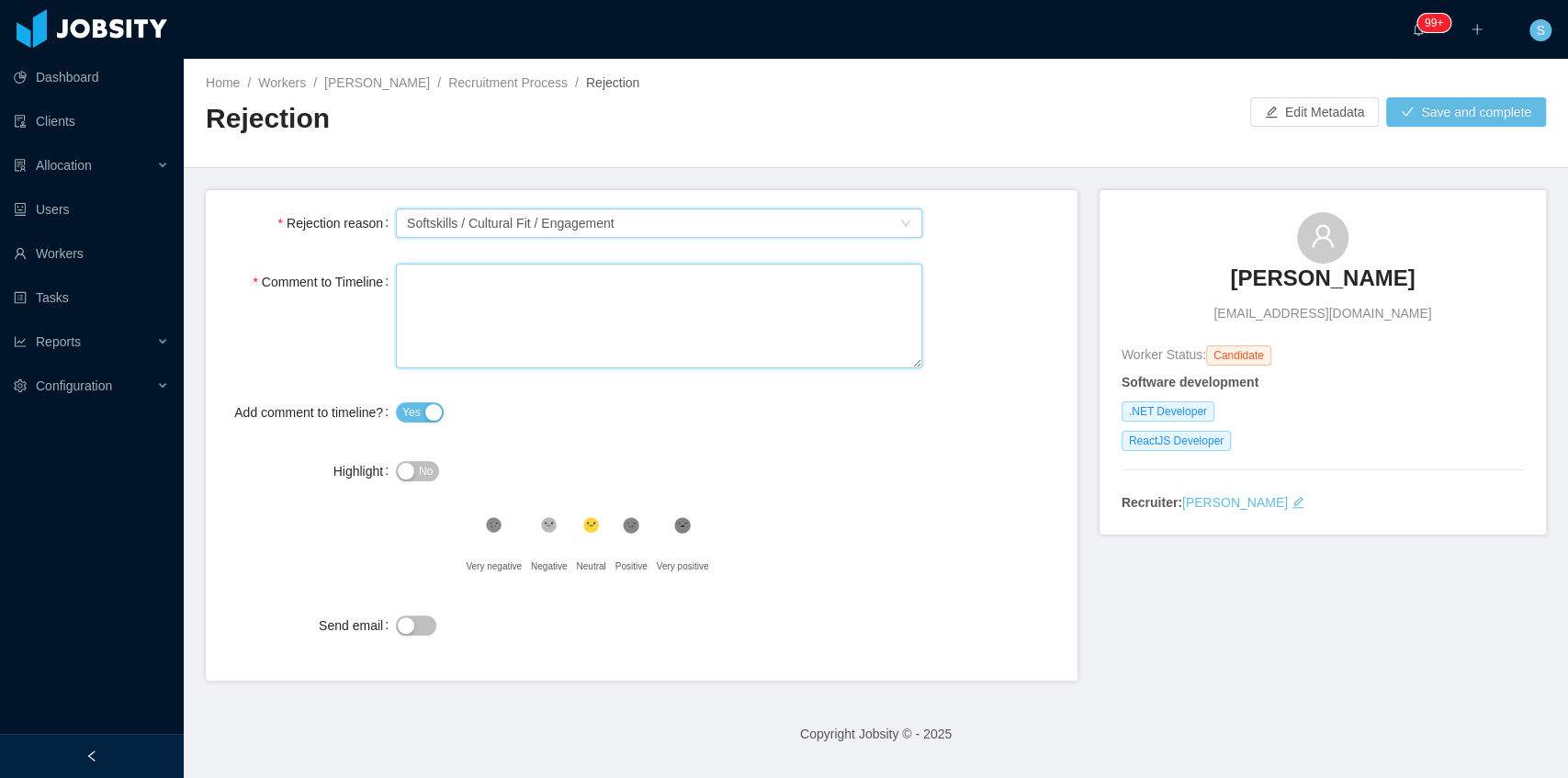 click on "Comment to Timeline" at bounding box center (659, 316) 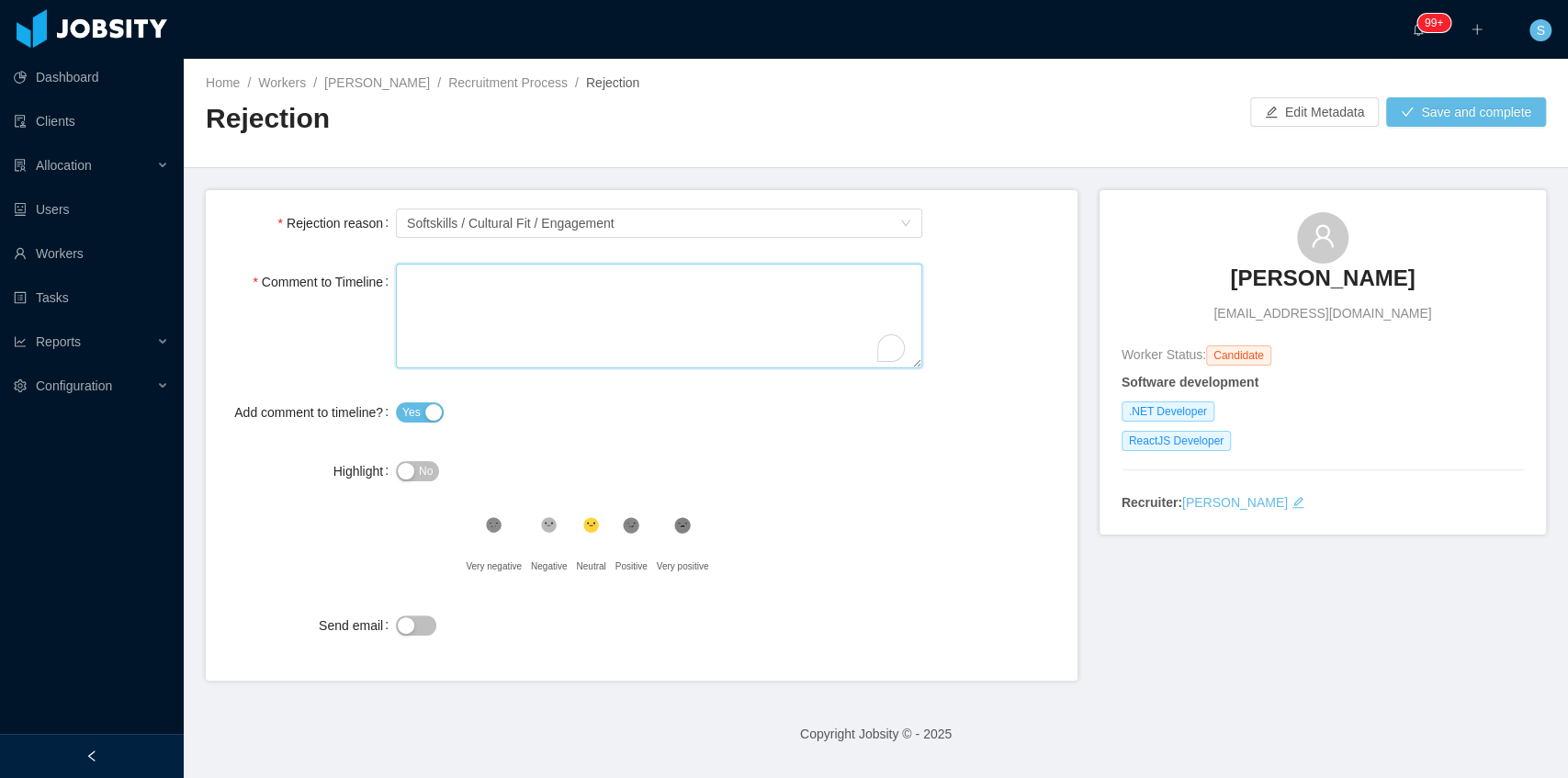 type 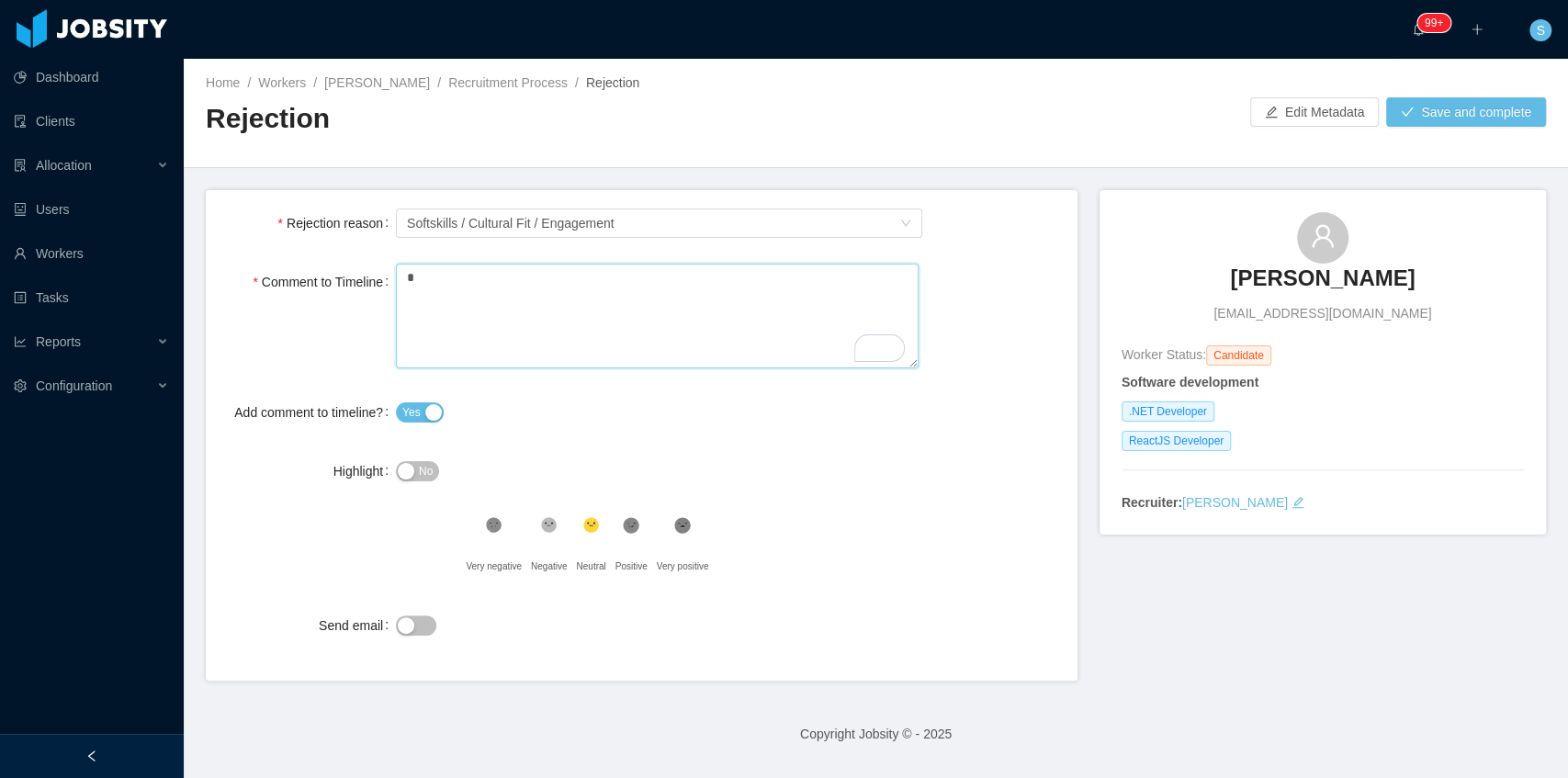 type 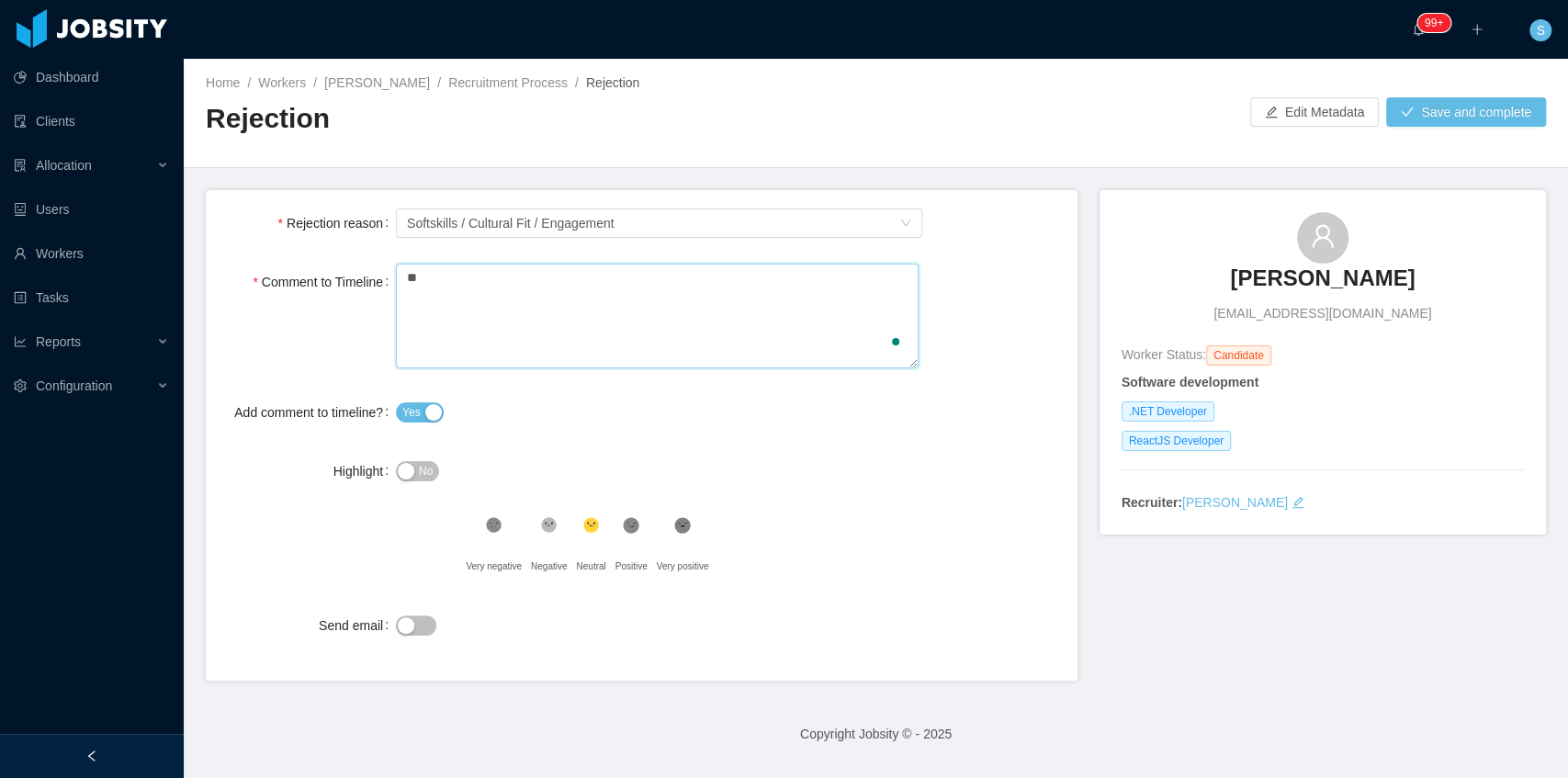 type 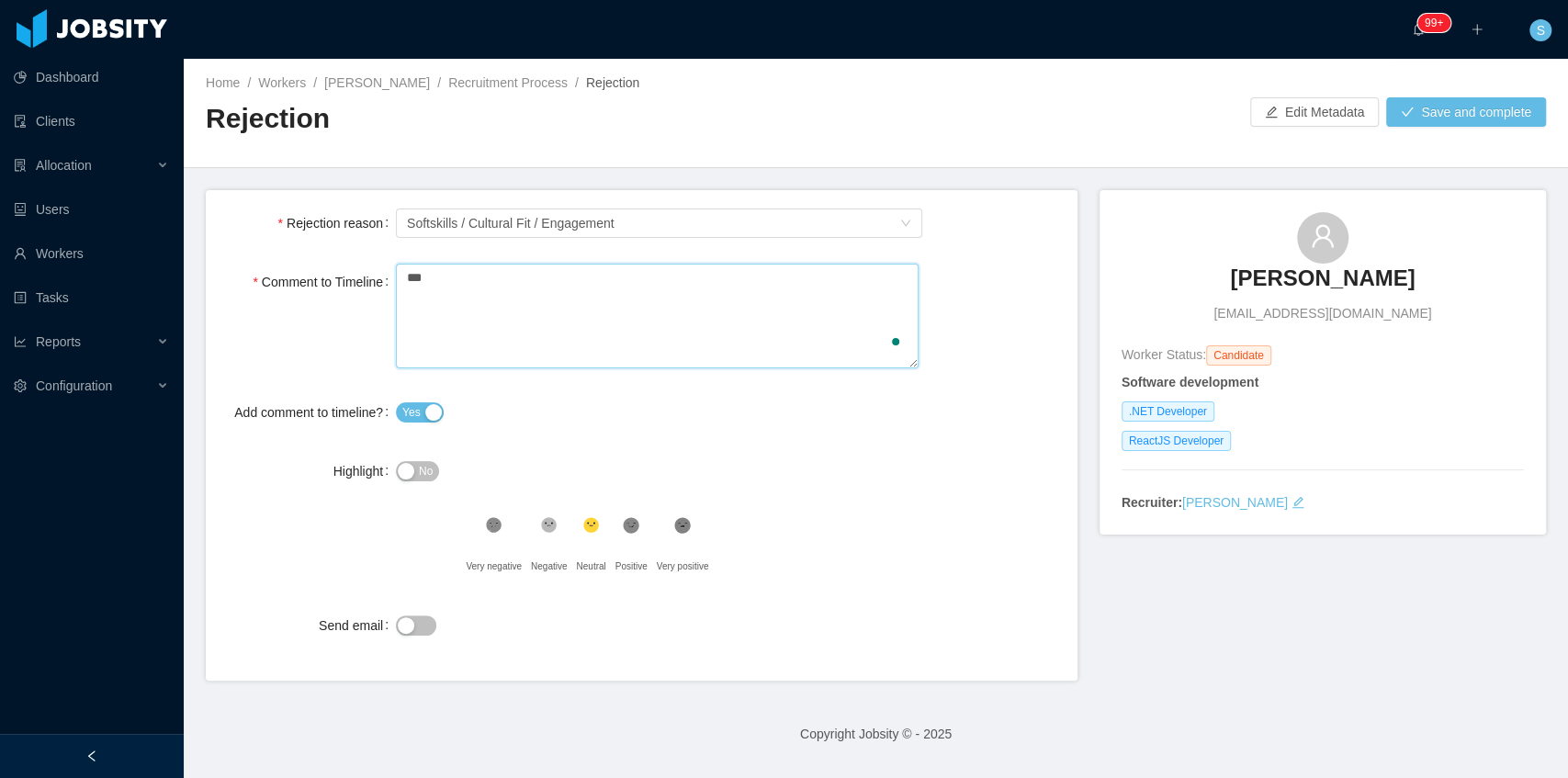 type 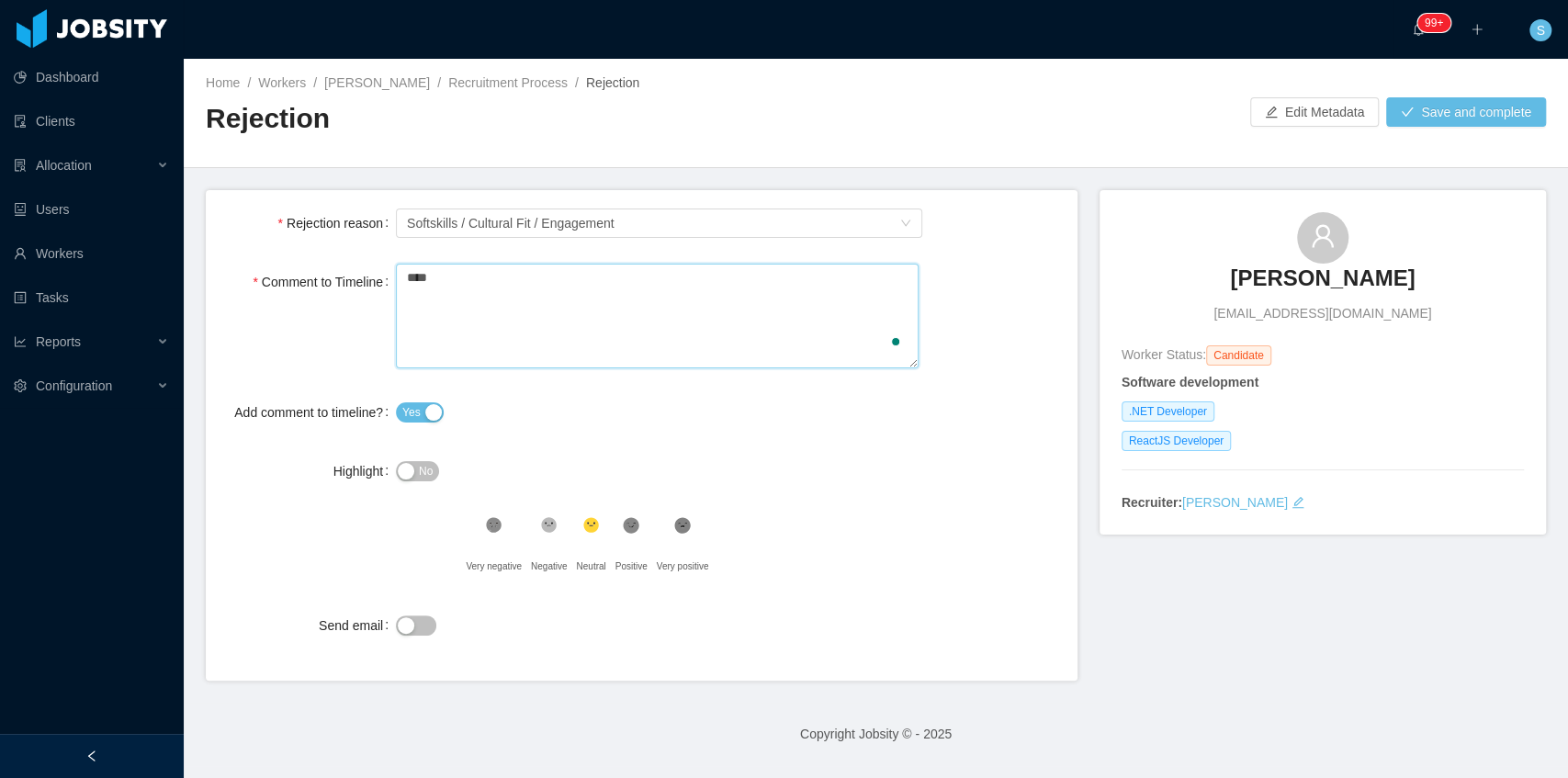 type 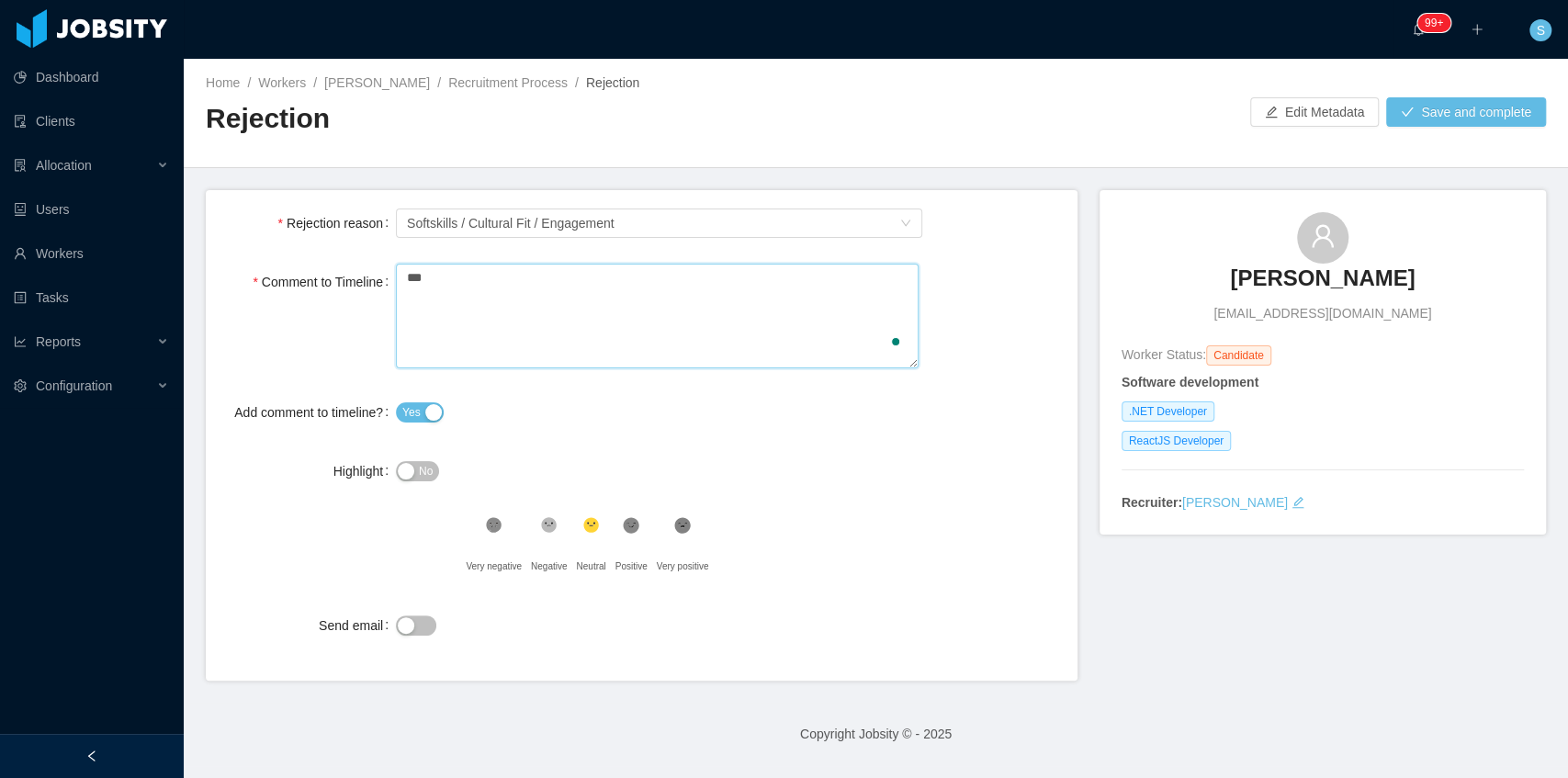 type 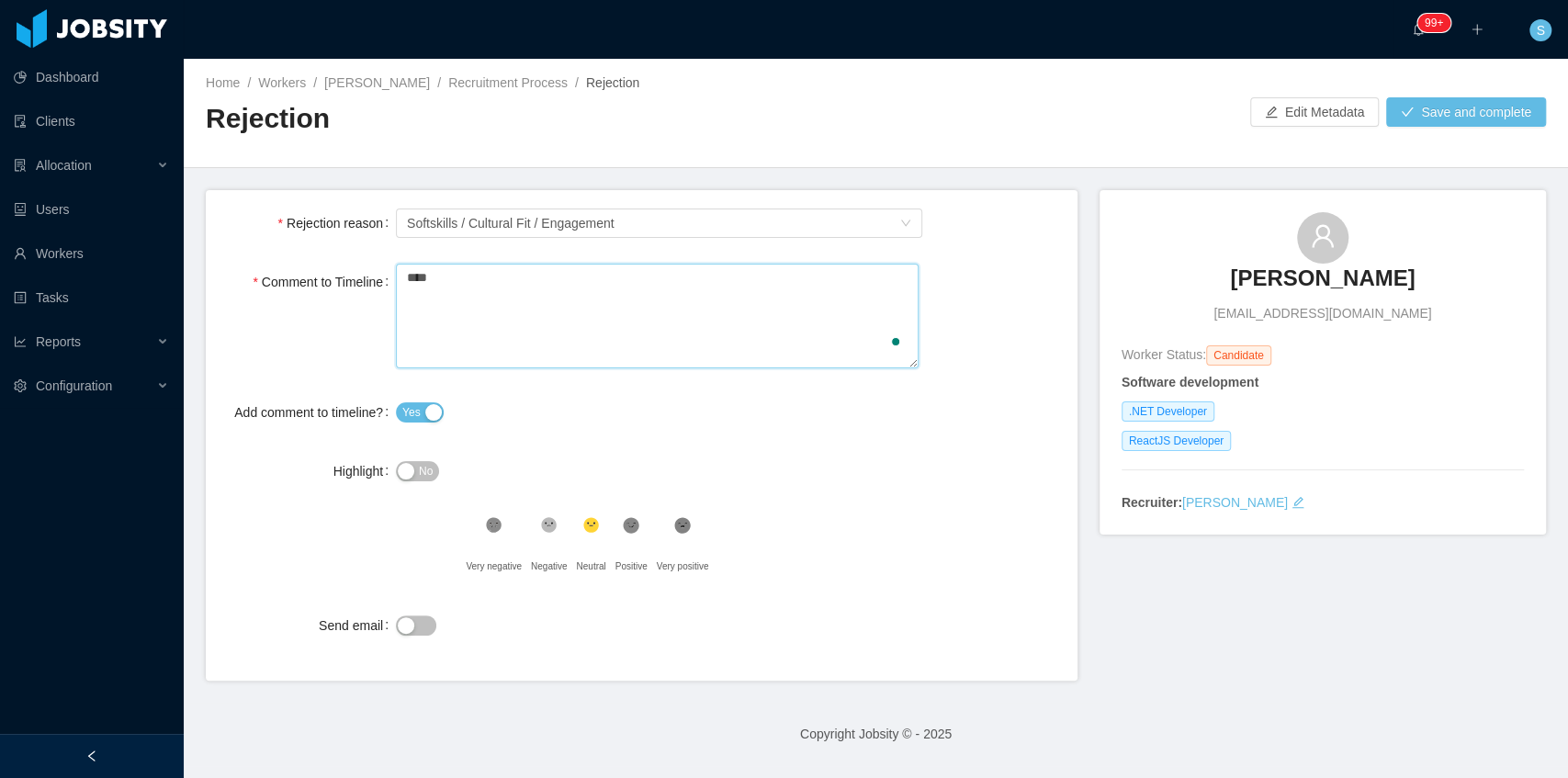 type 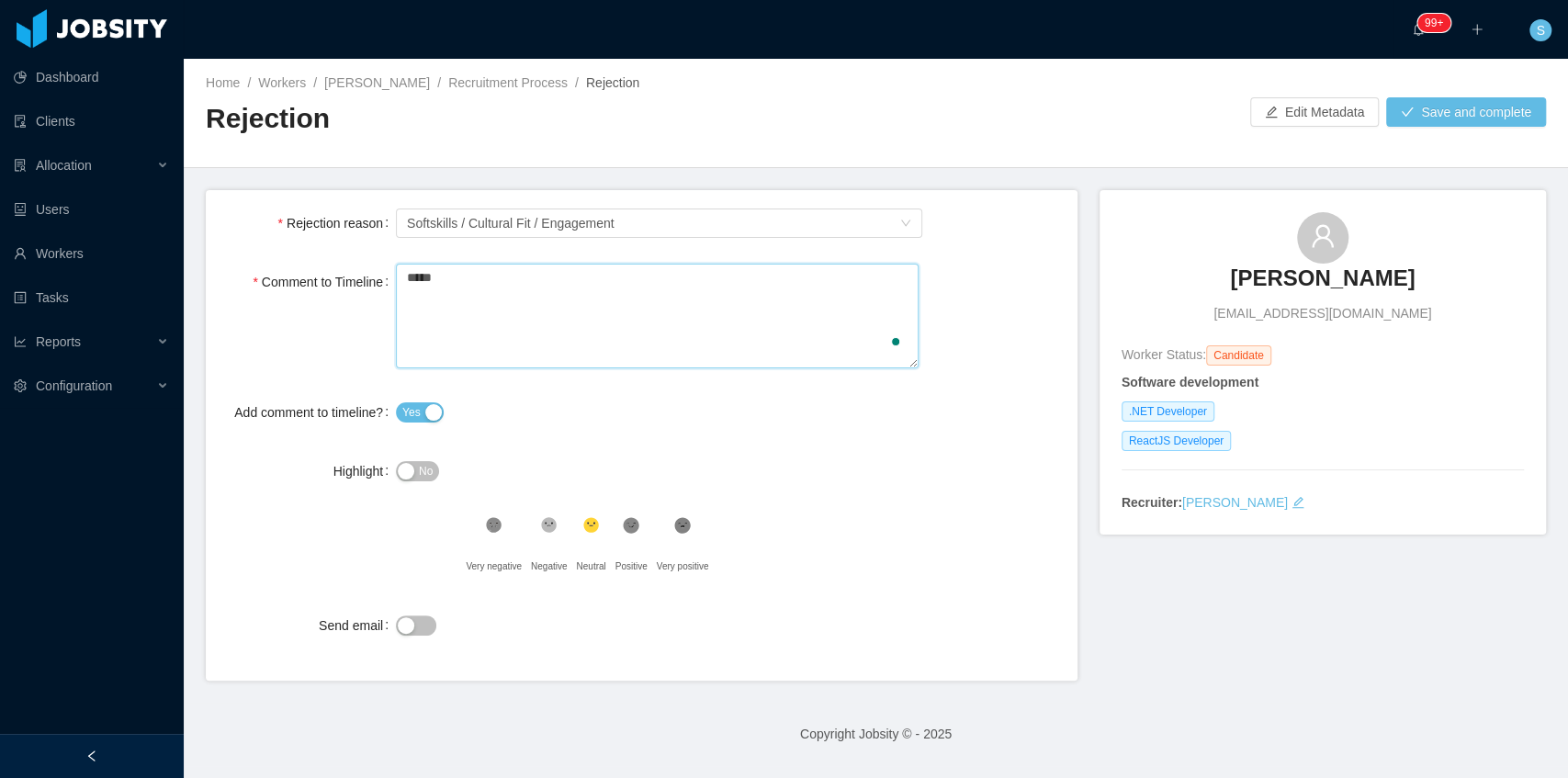 type 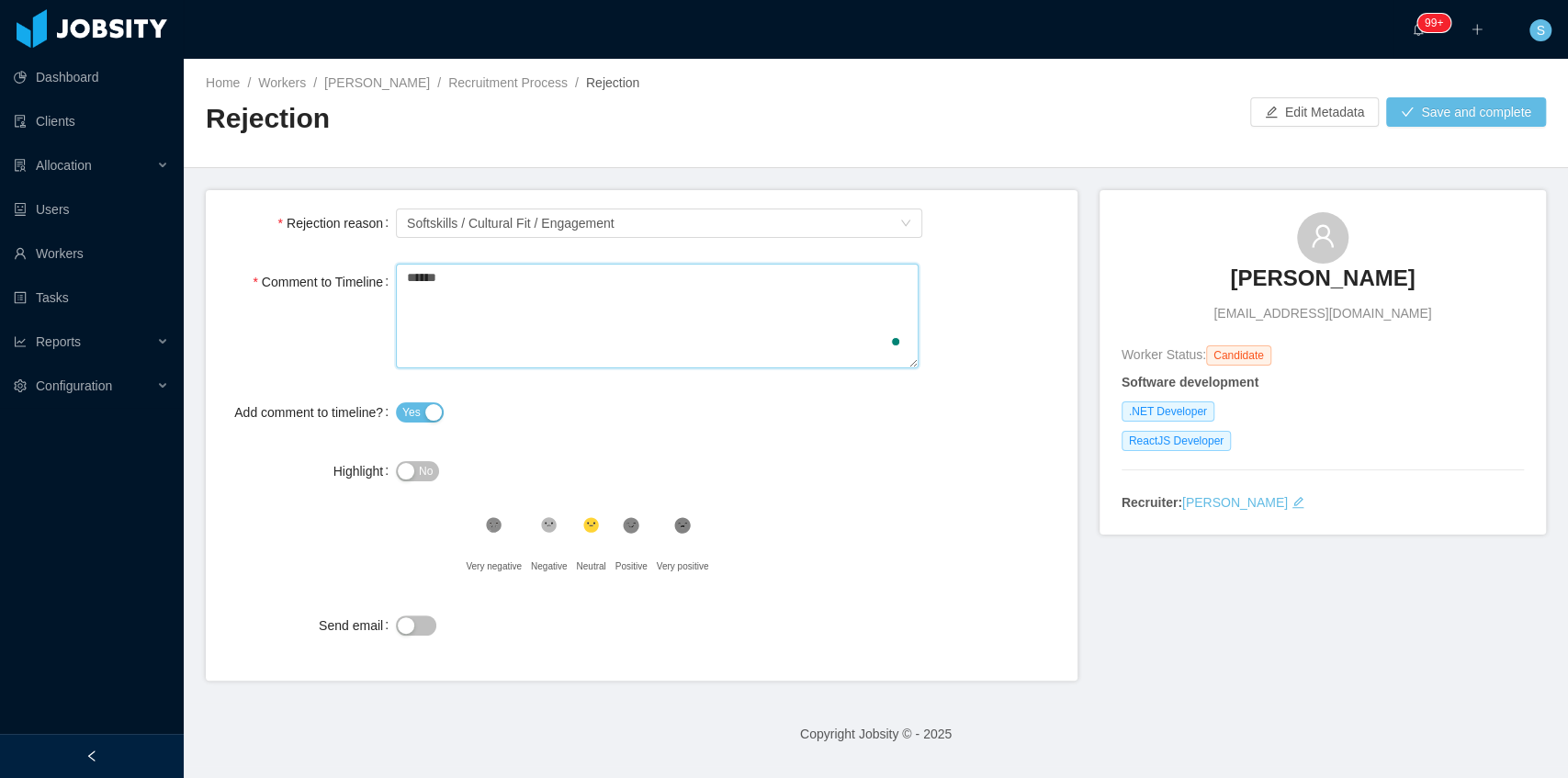 type 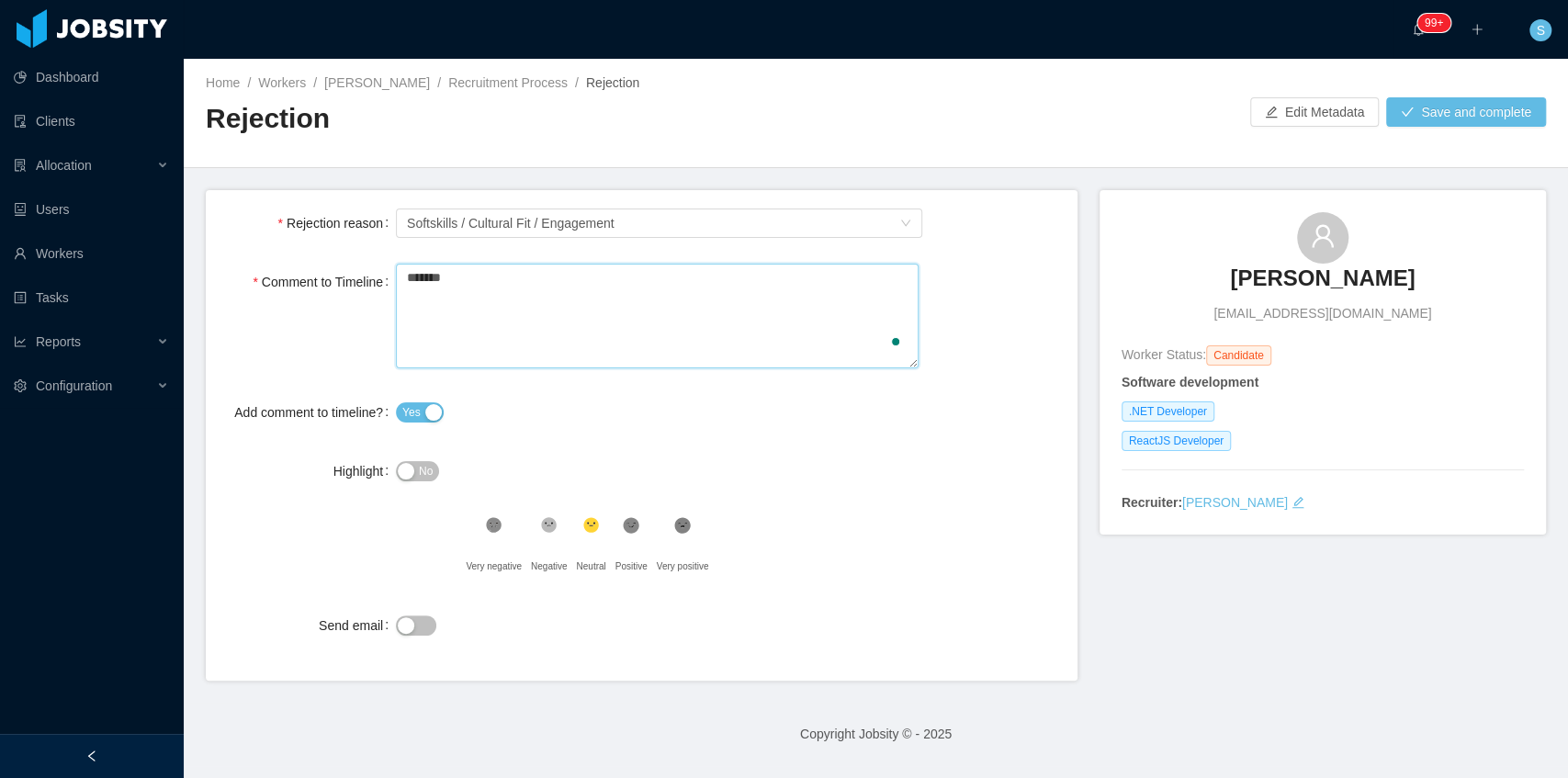 type 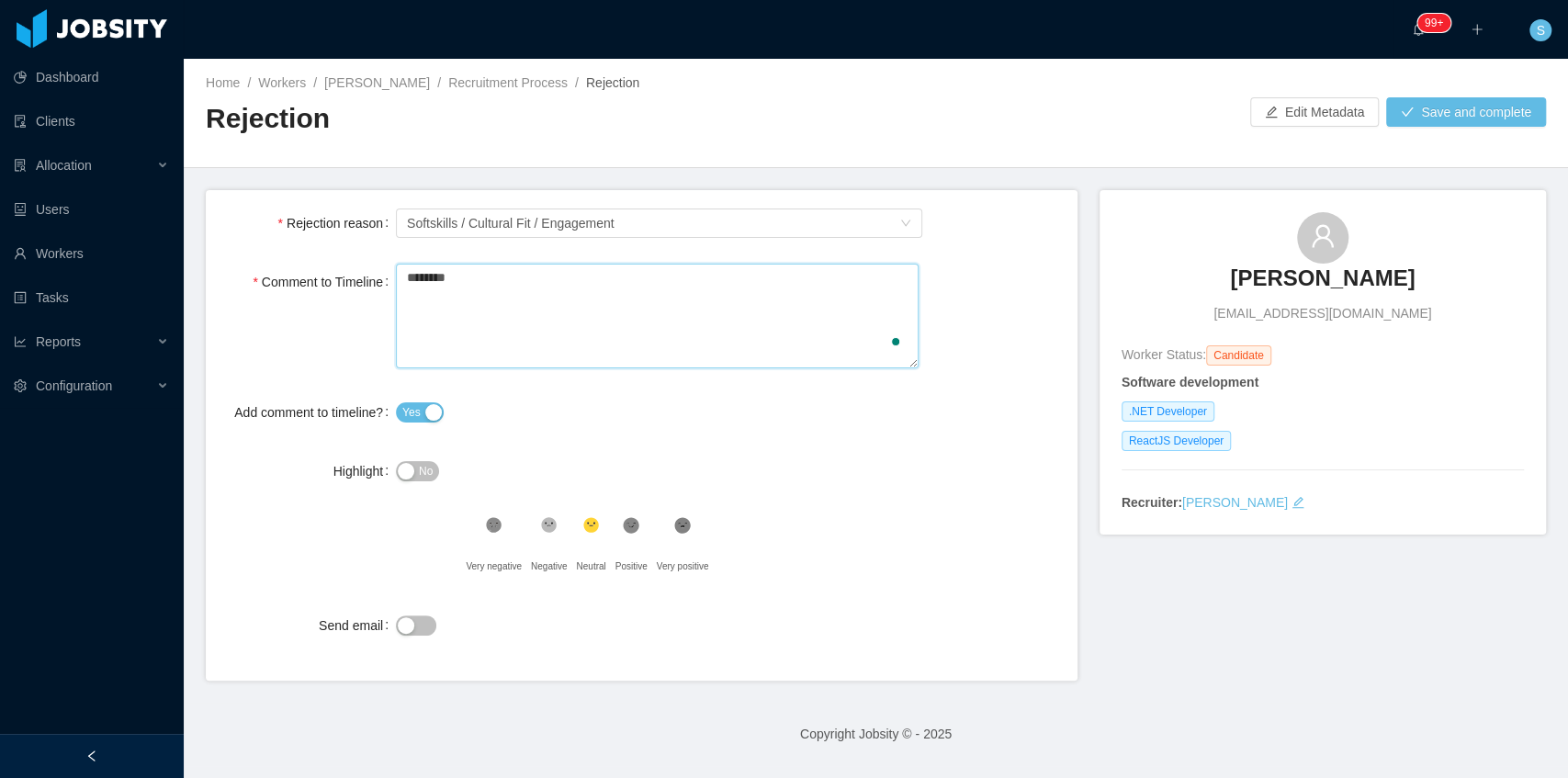 type 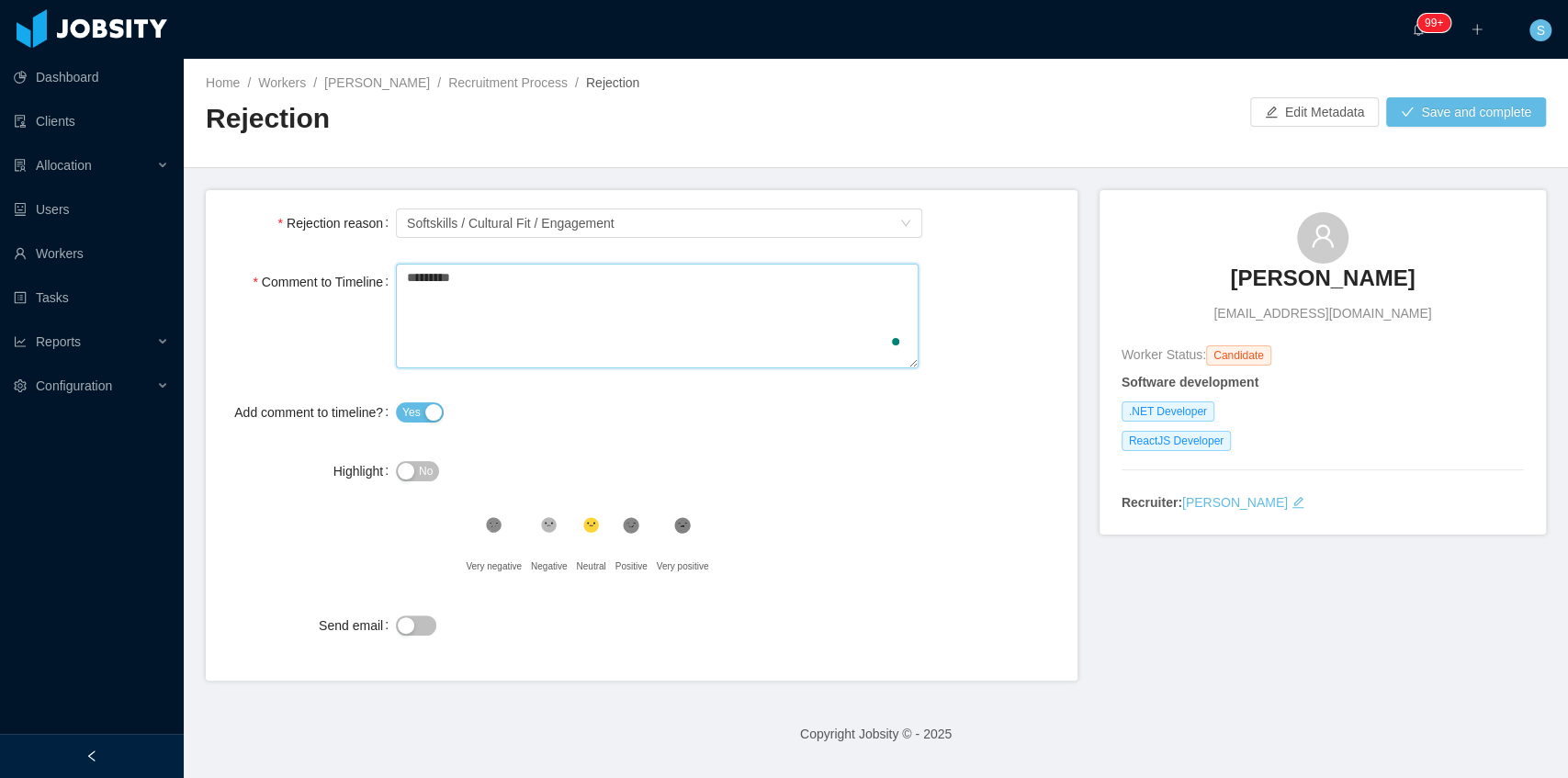 type 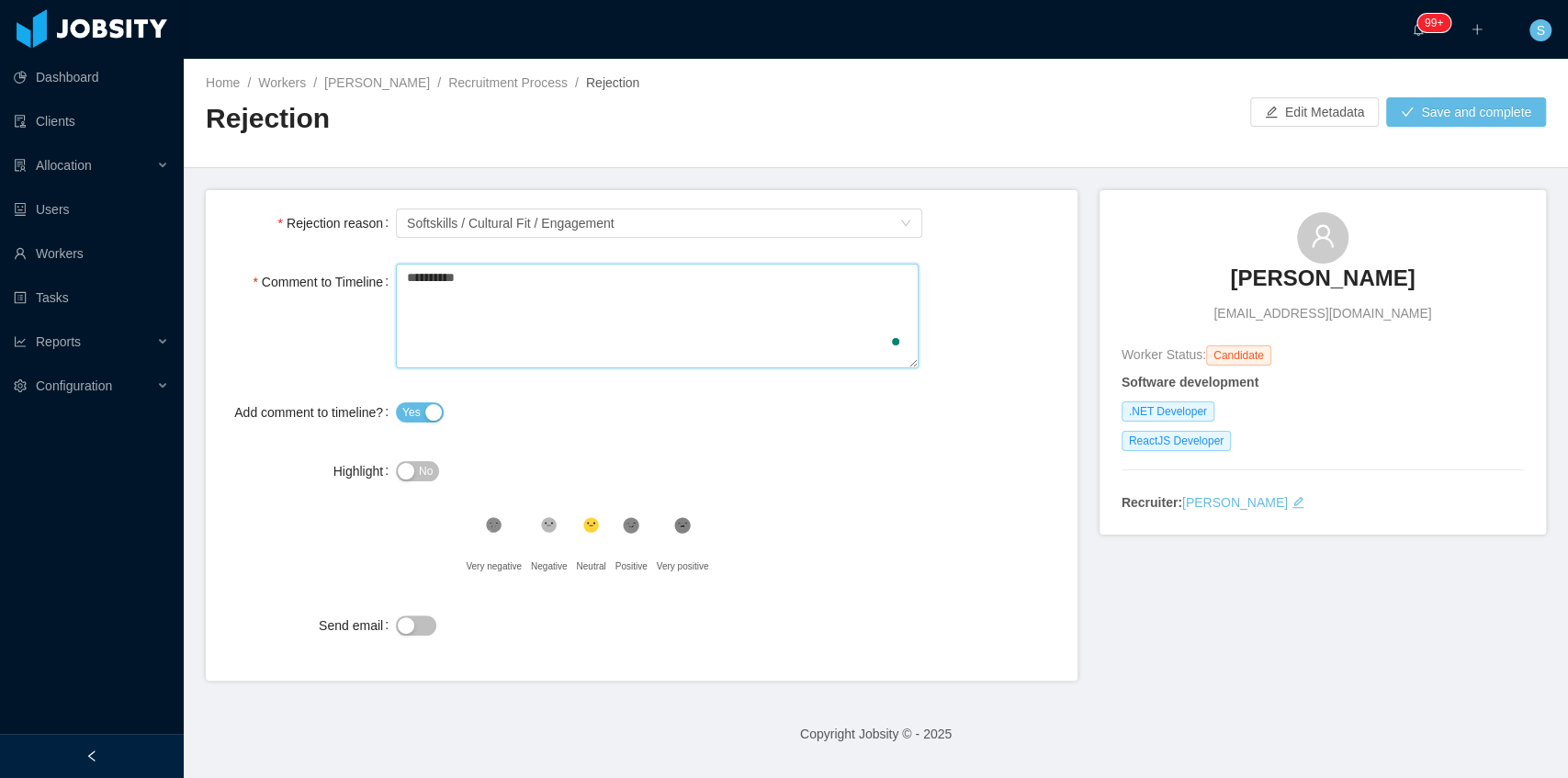 type 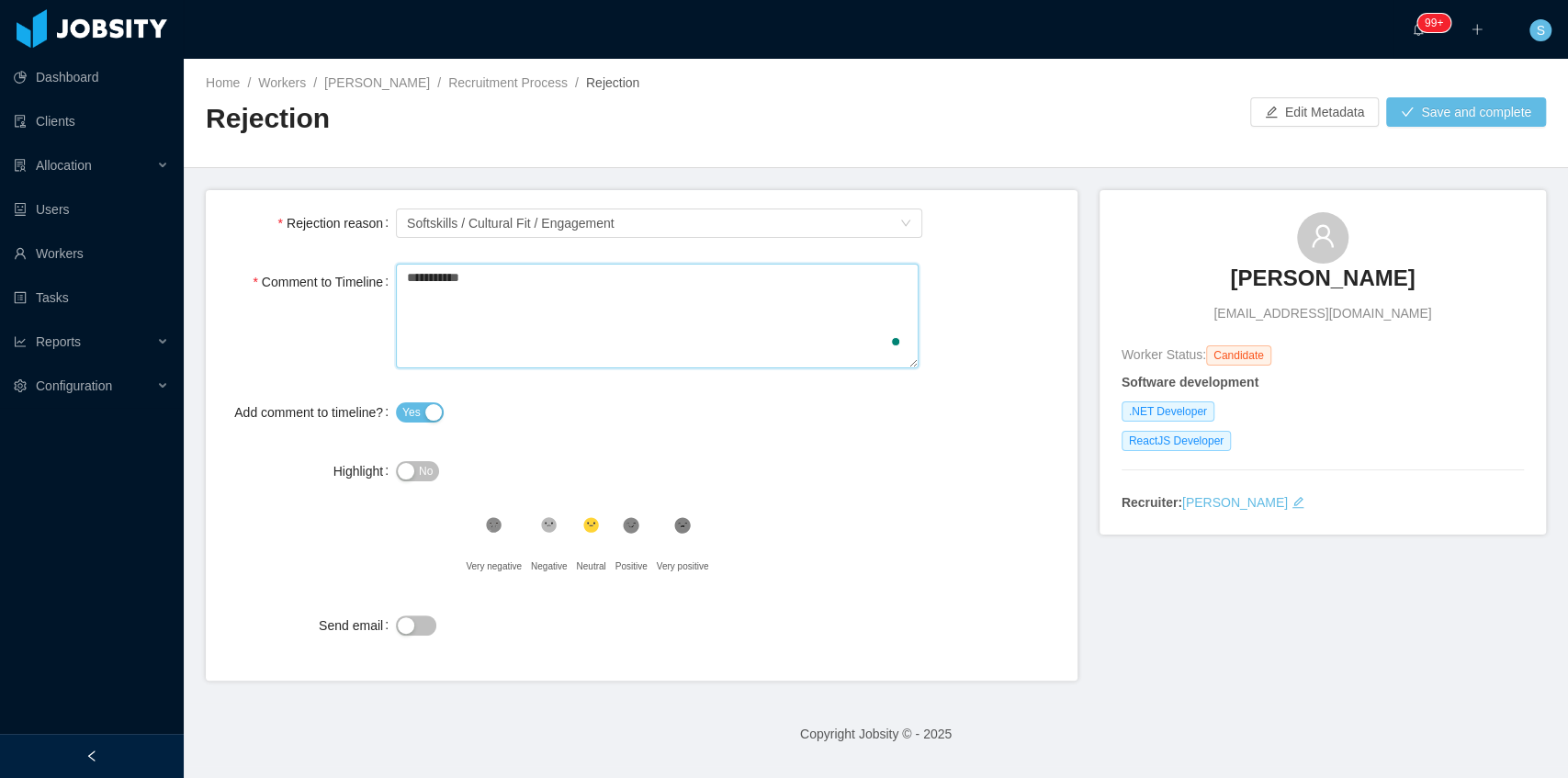 type 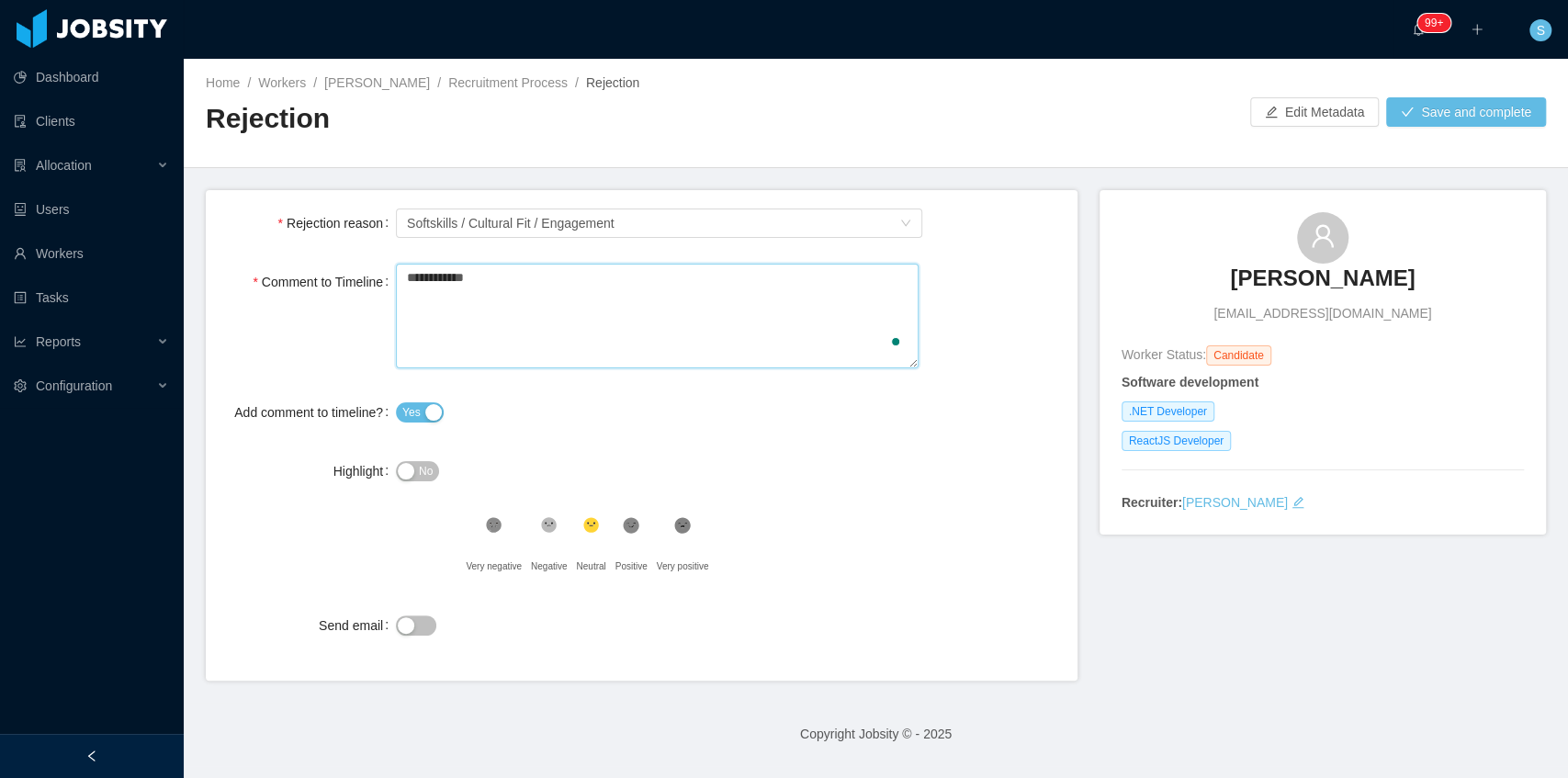 type 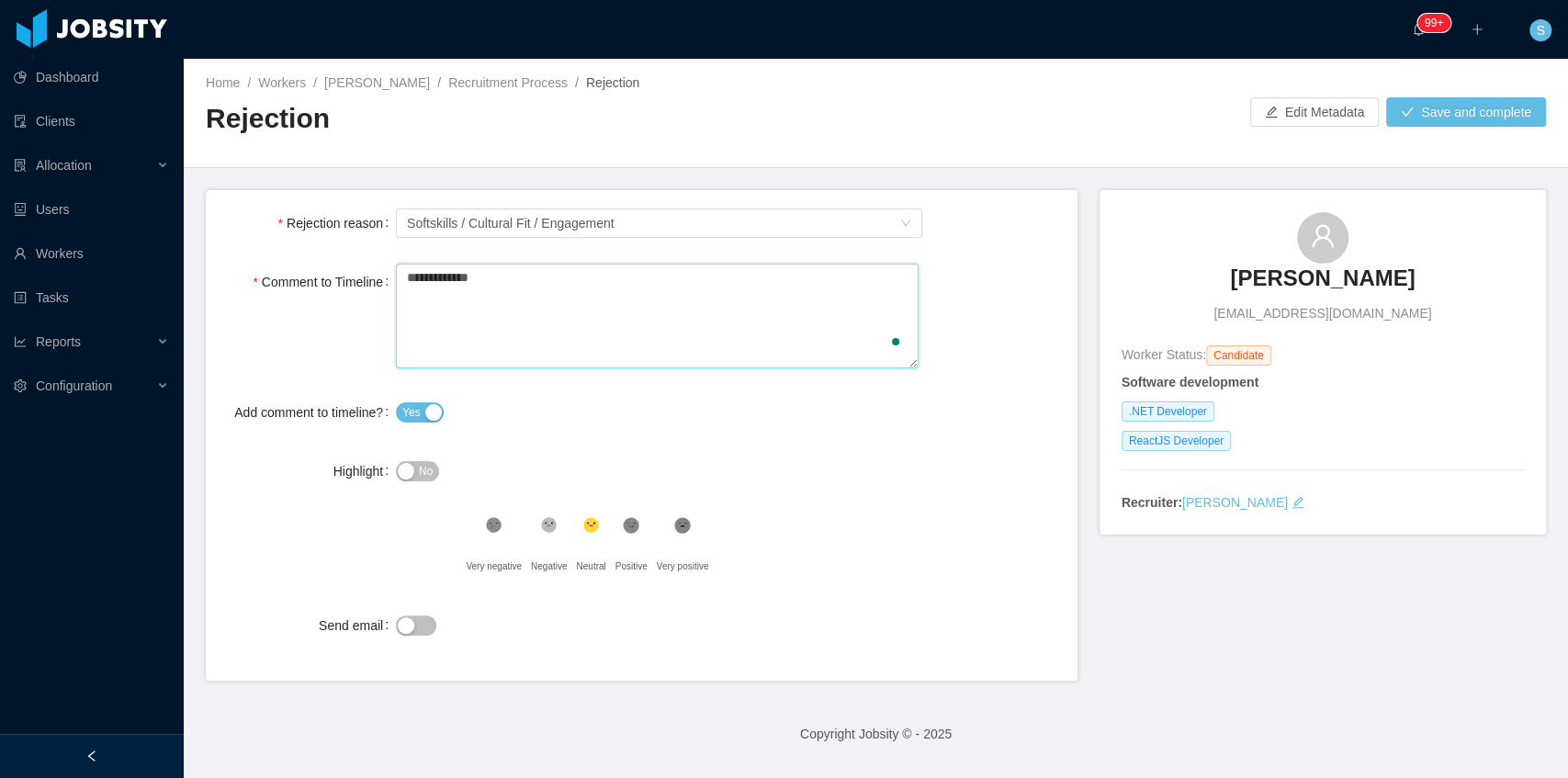 type 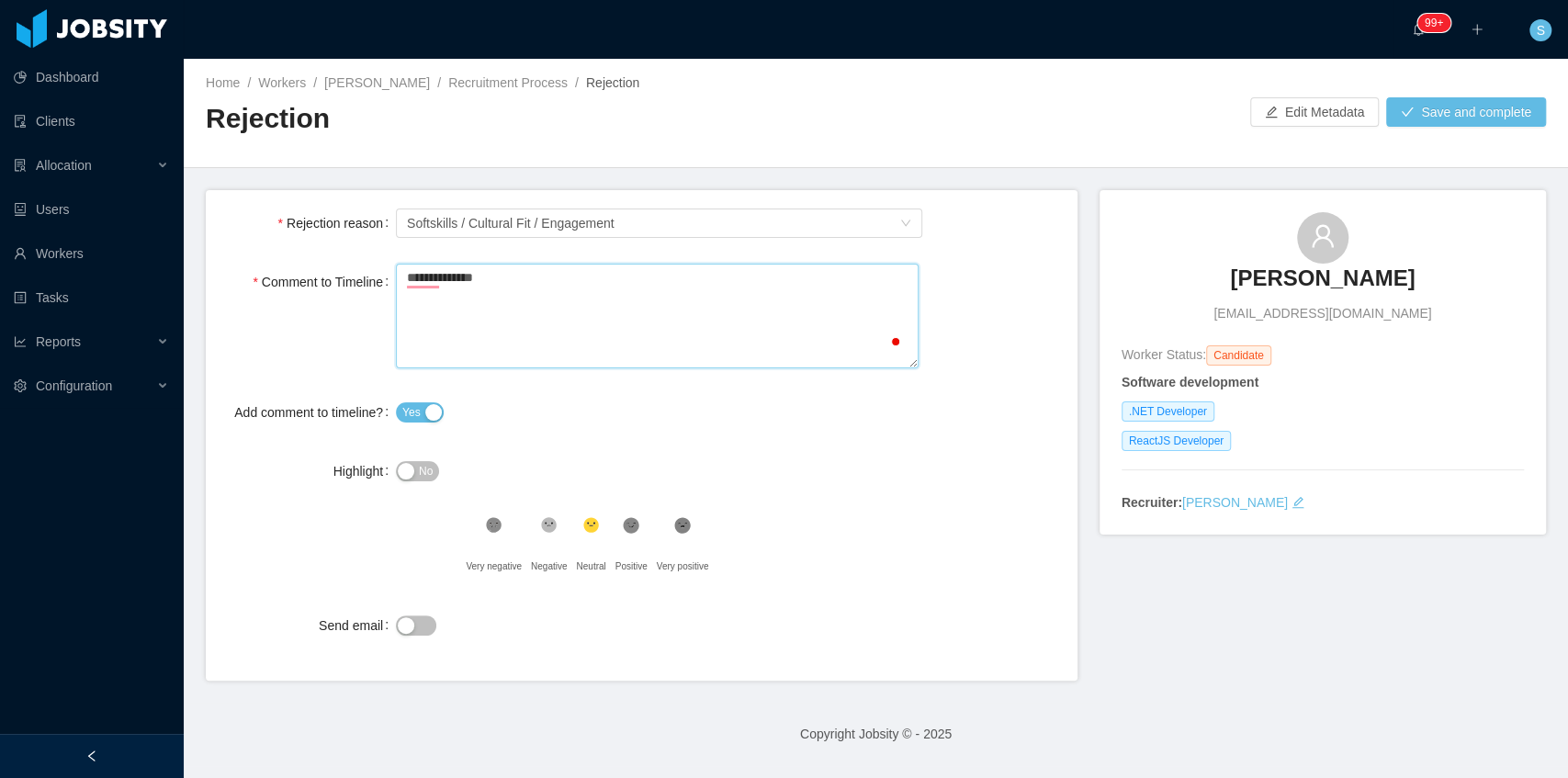type 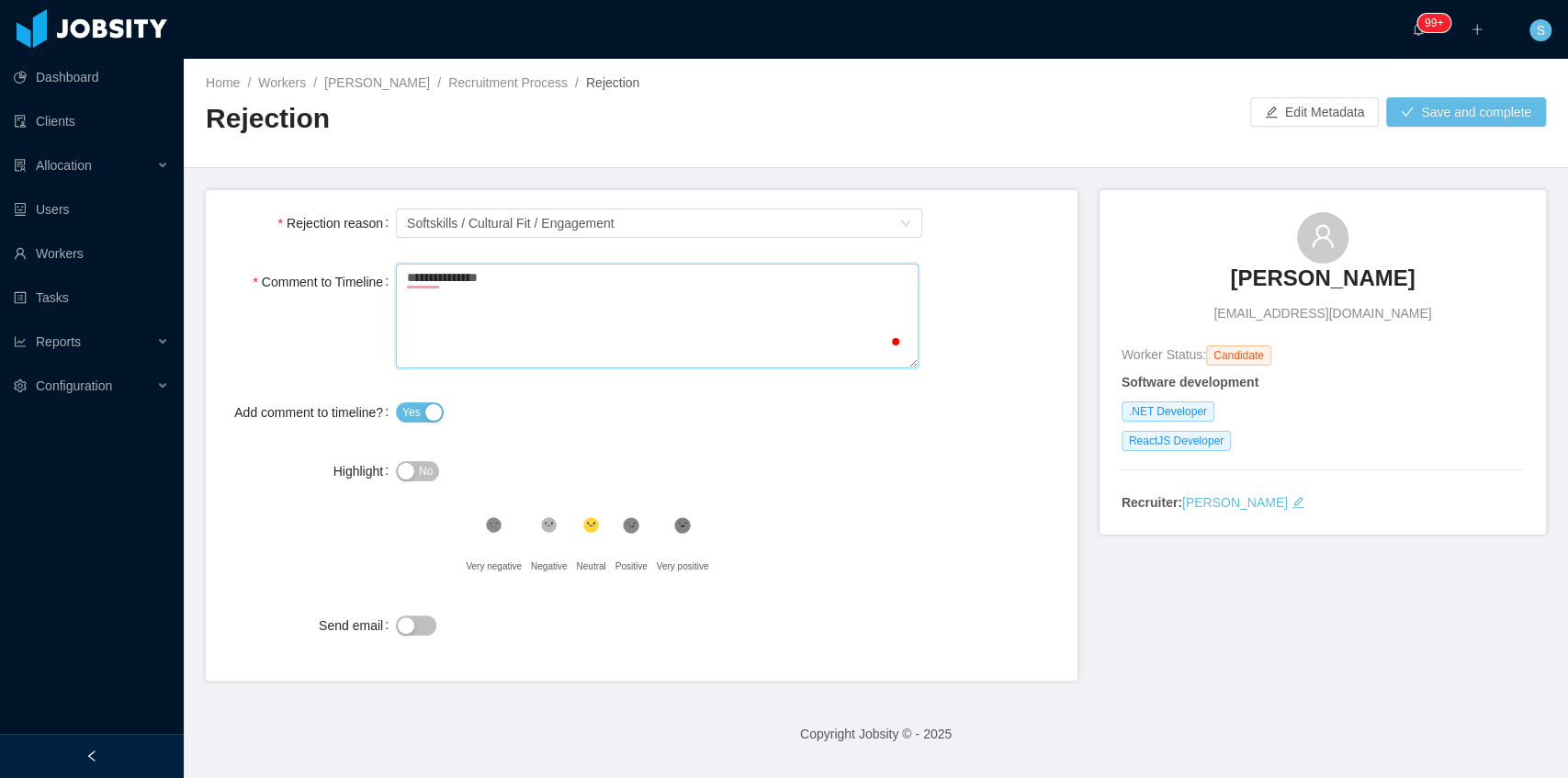 type 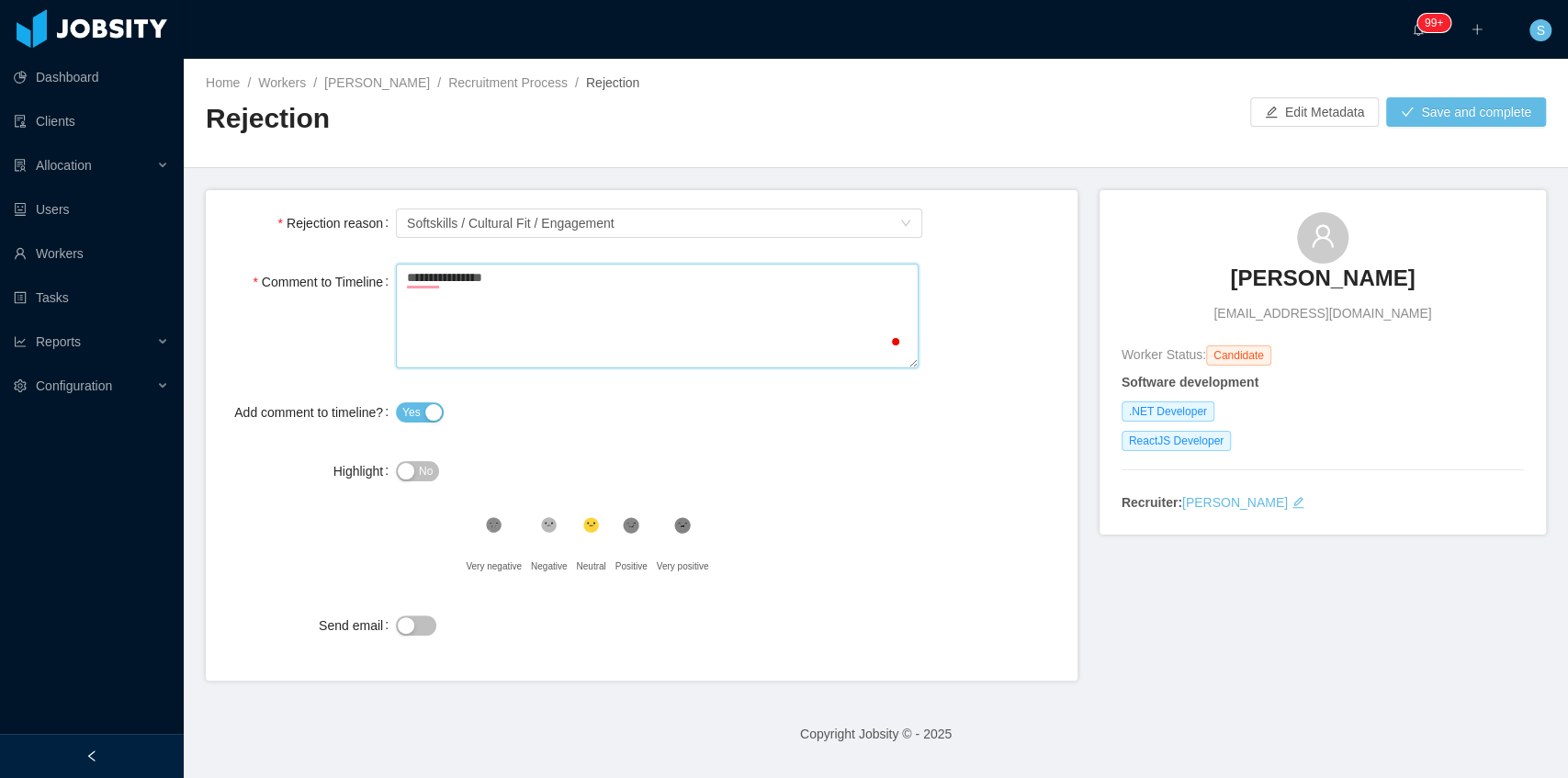 type 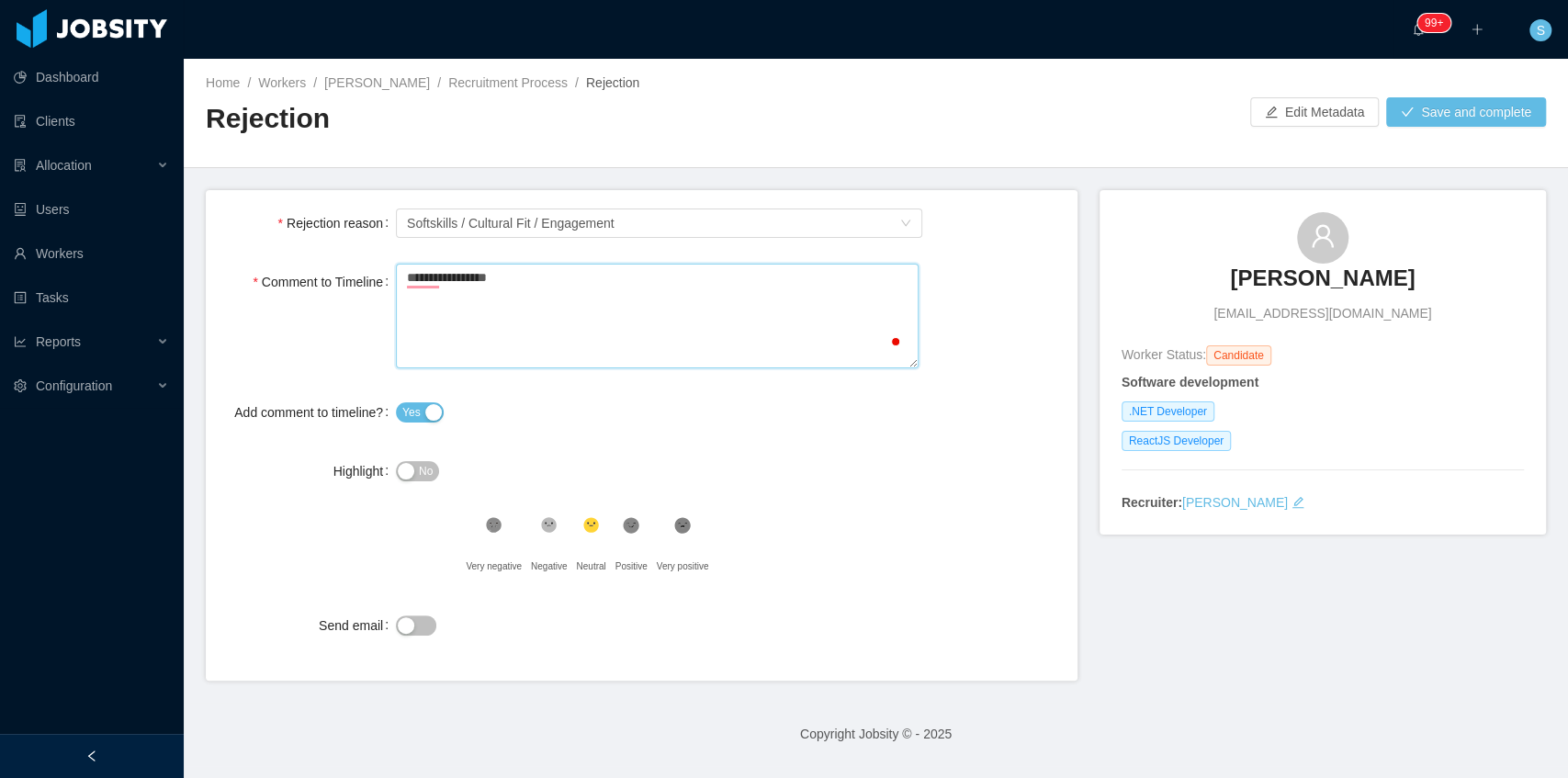 type 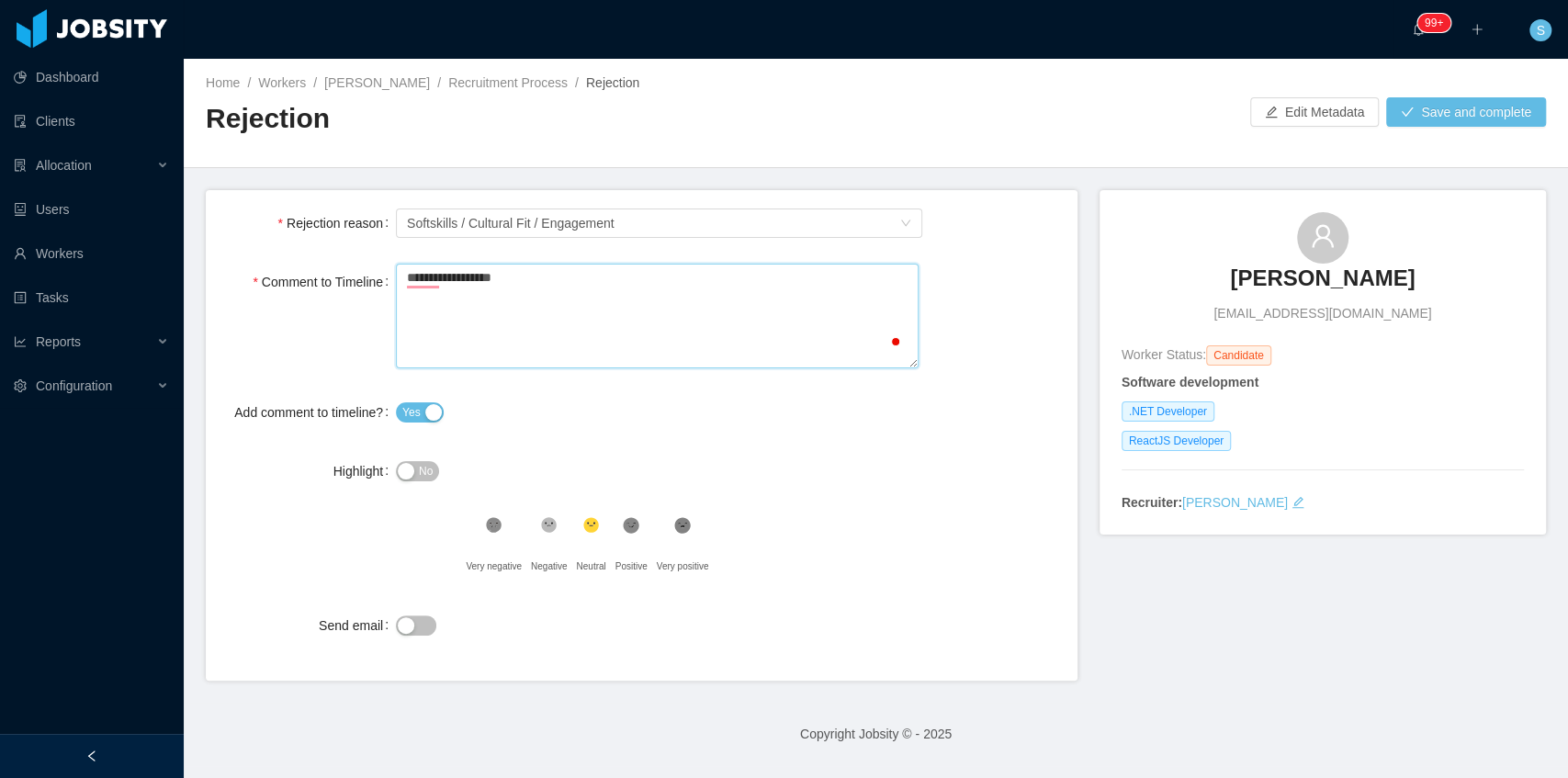 type 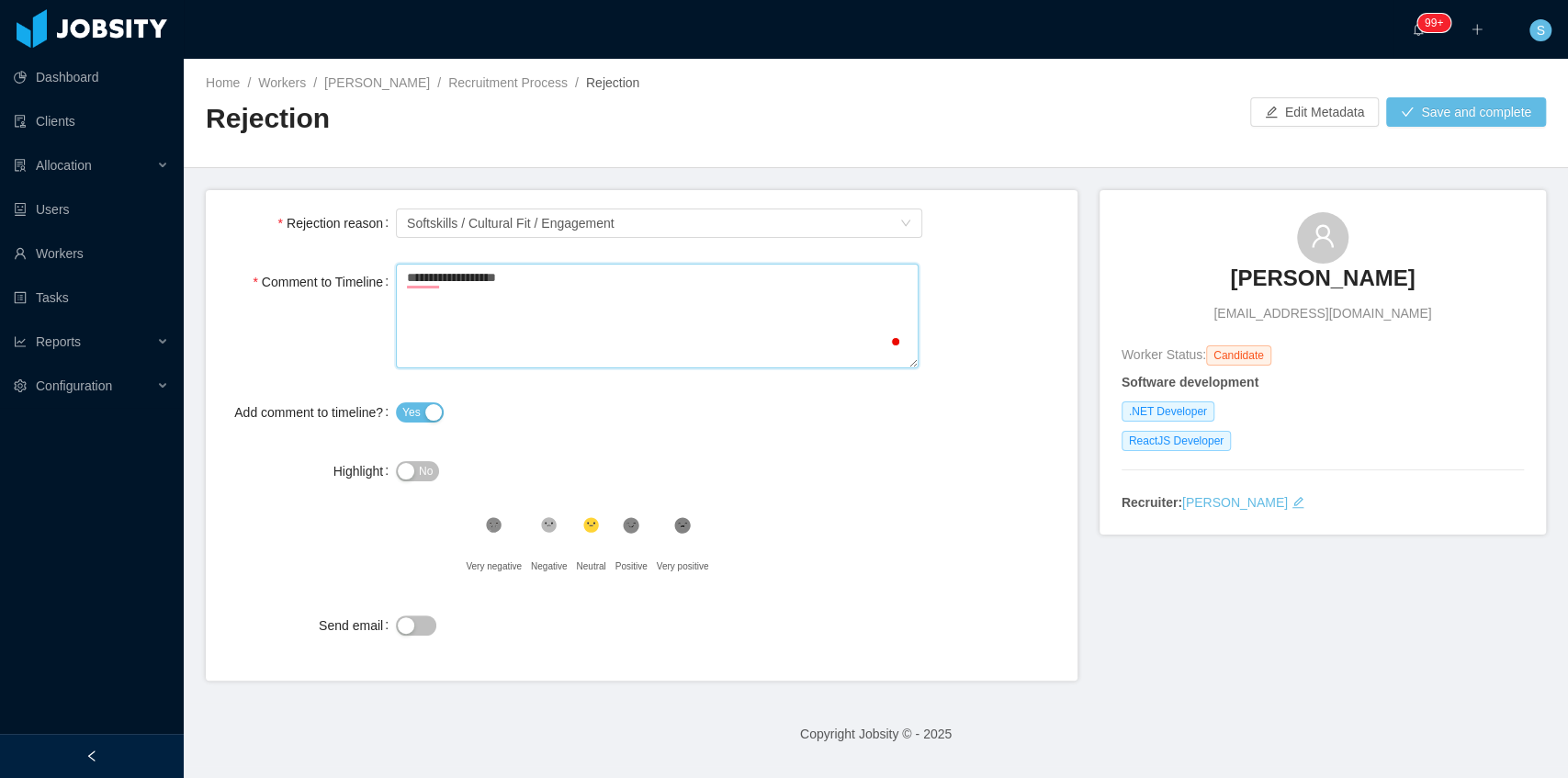 type 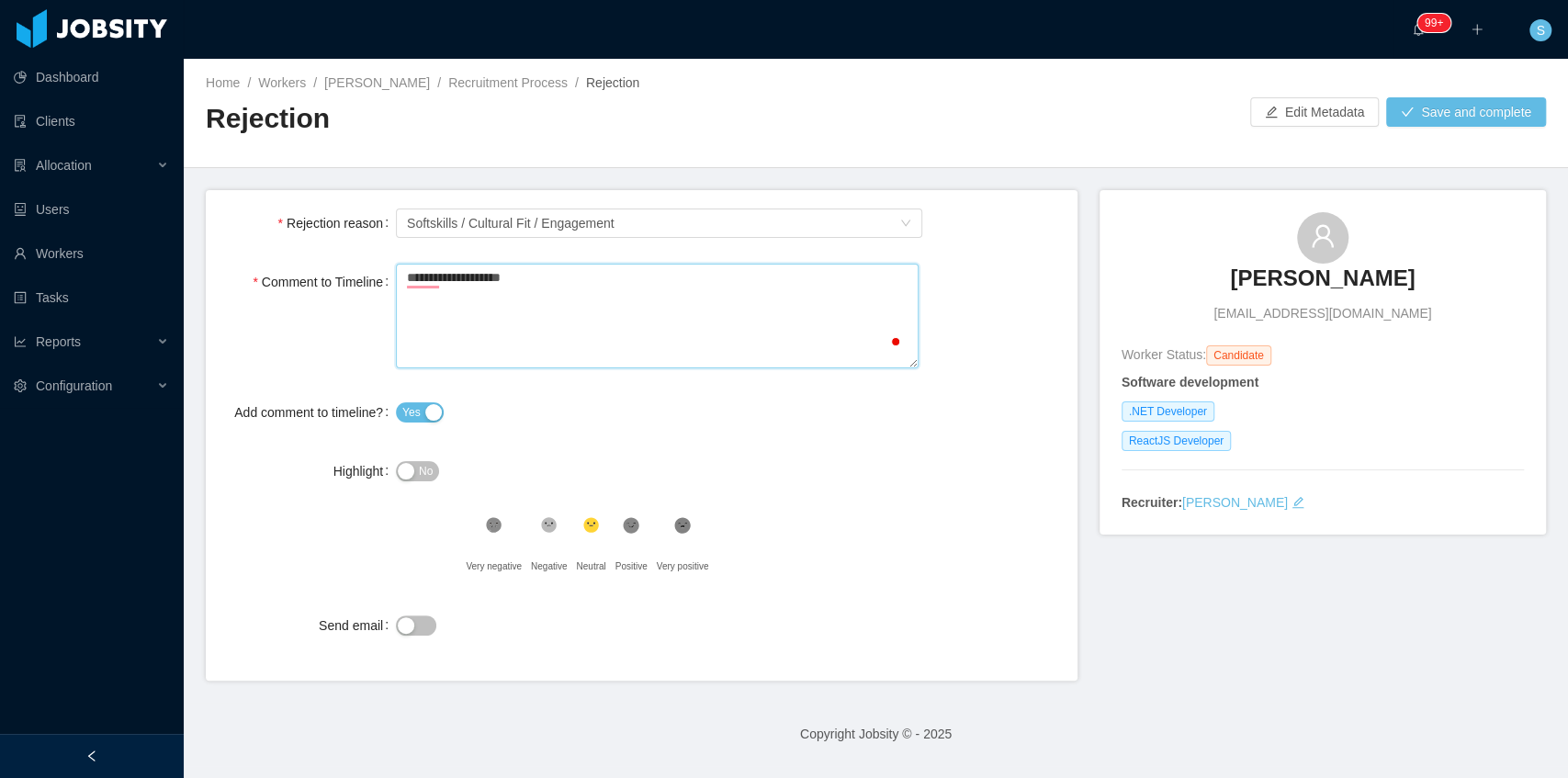 type 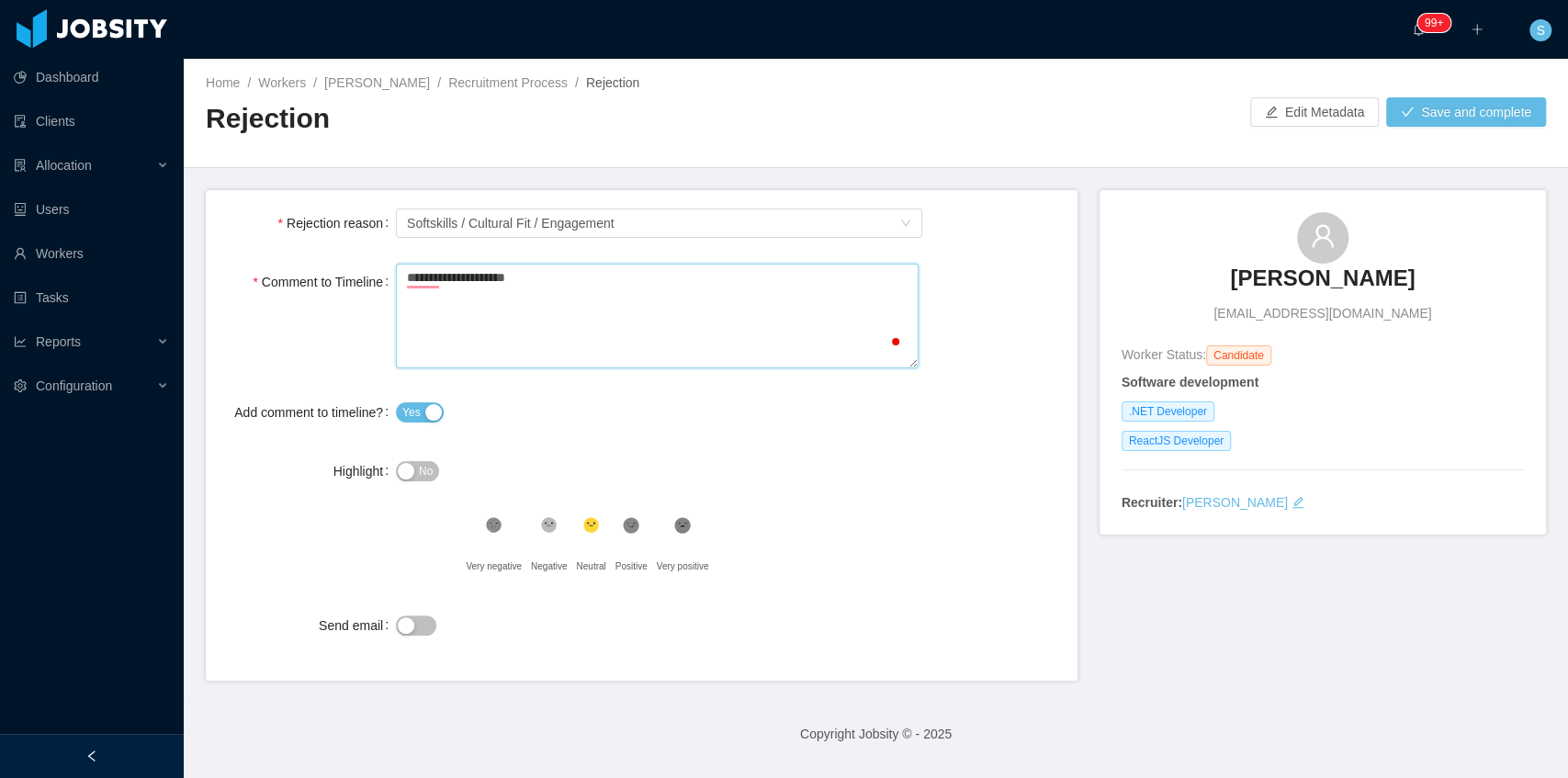 type 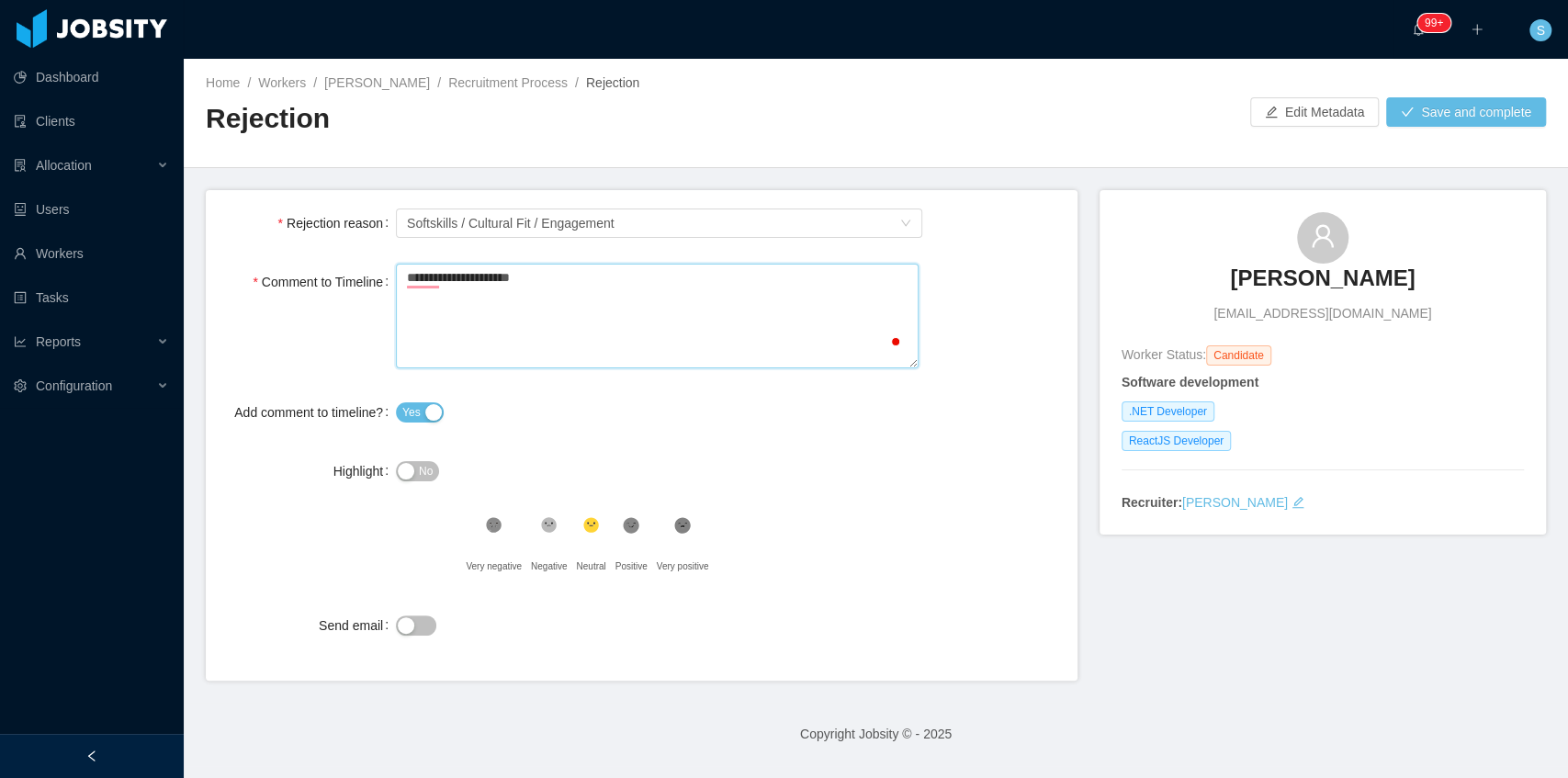 type 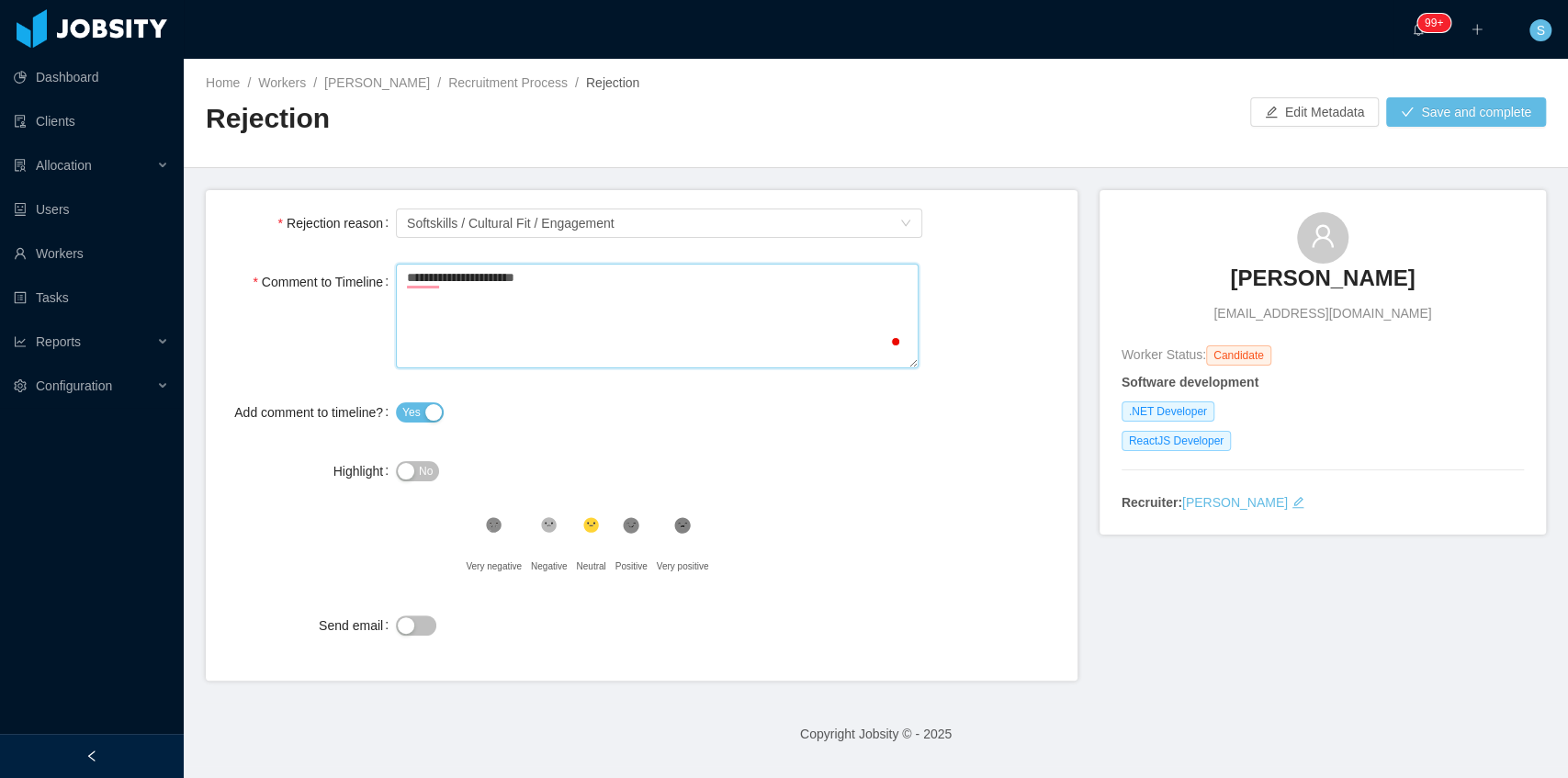 type 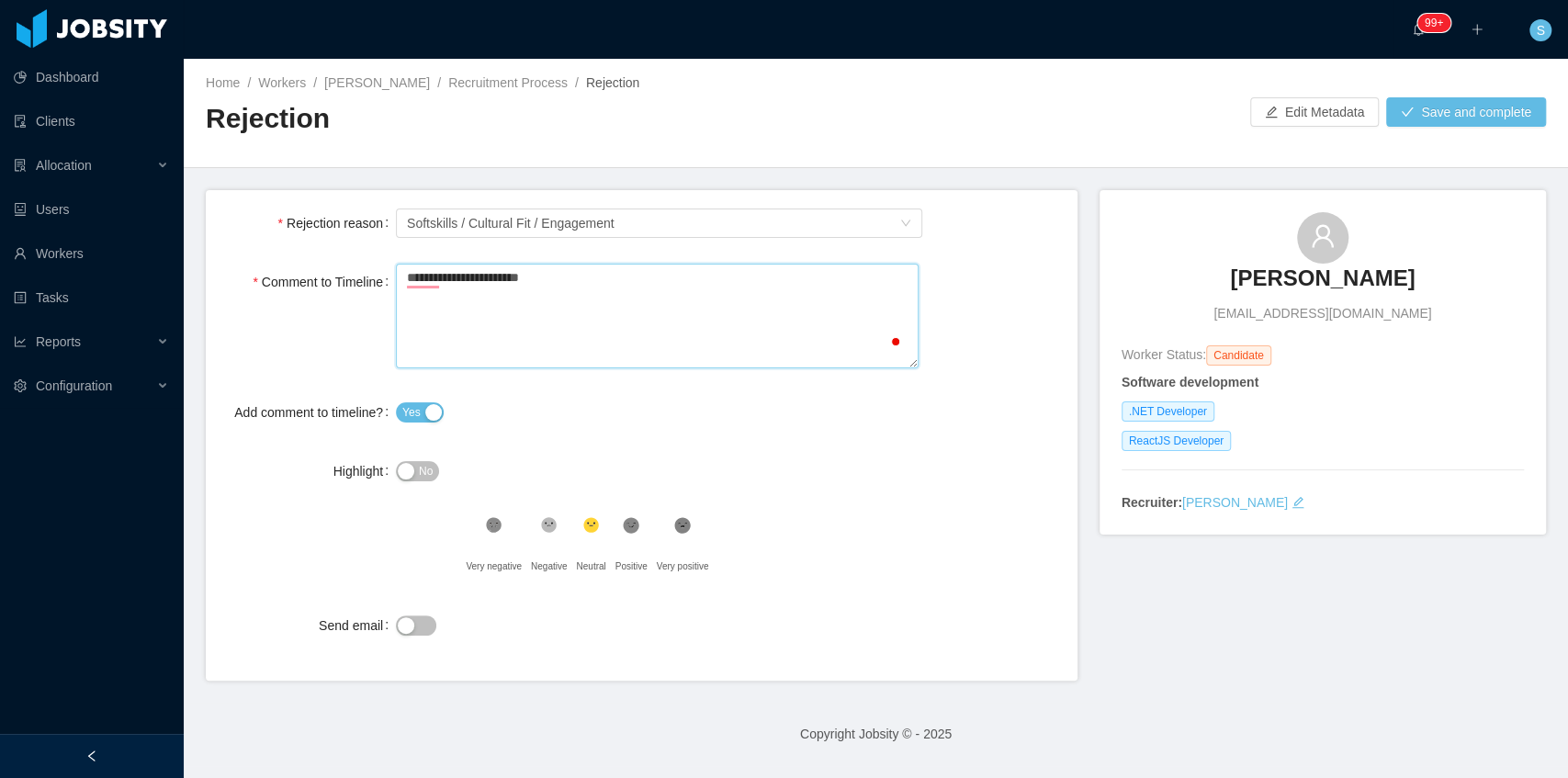 type 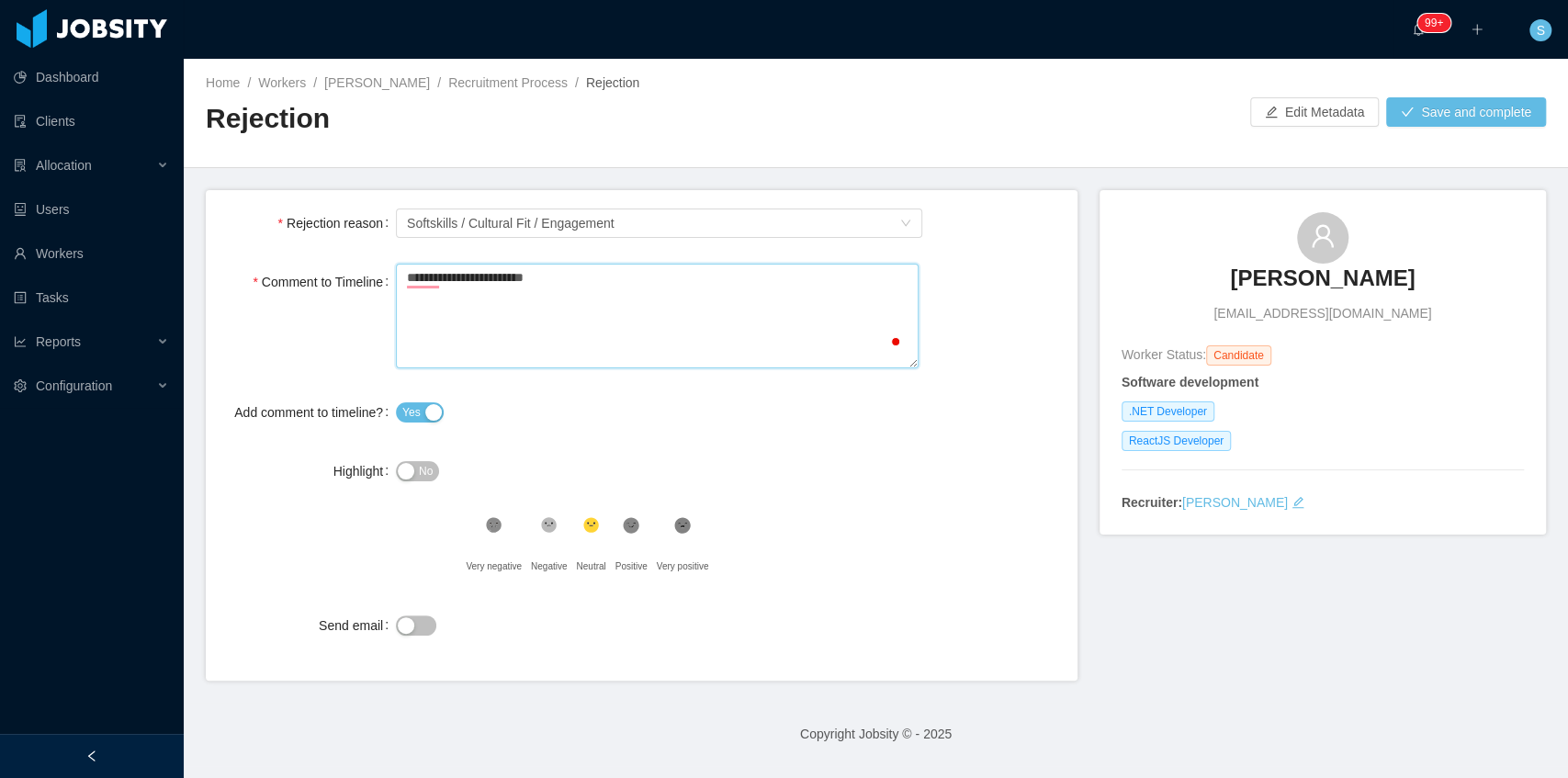 type 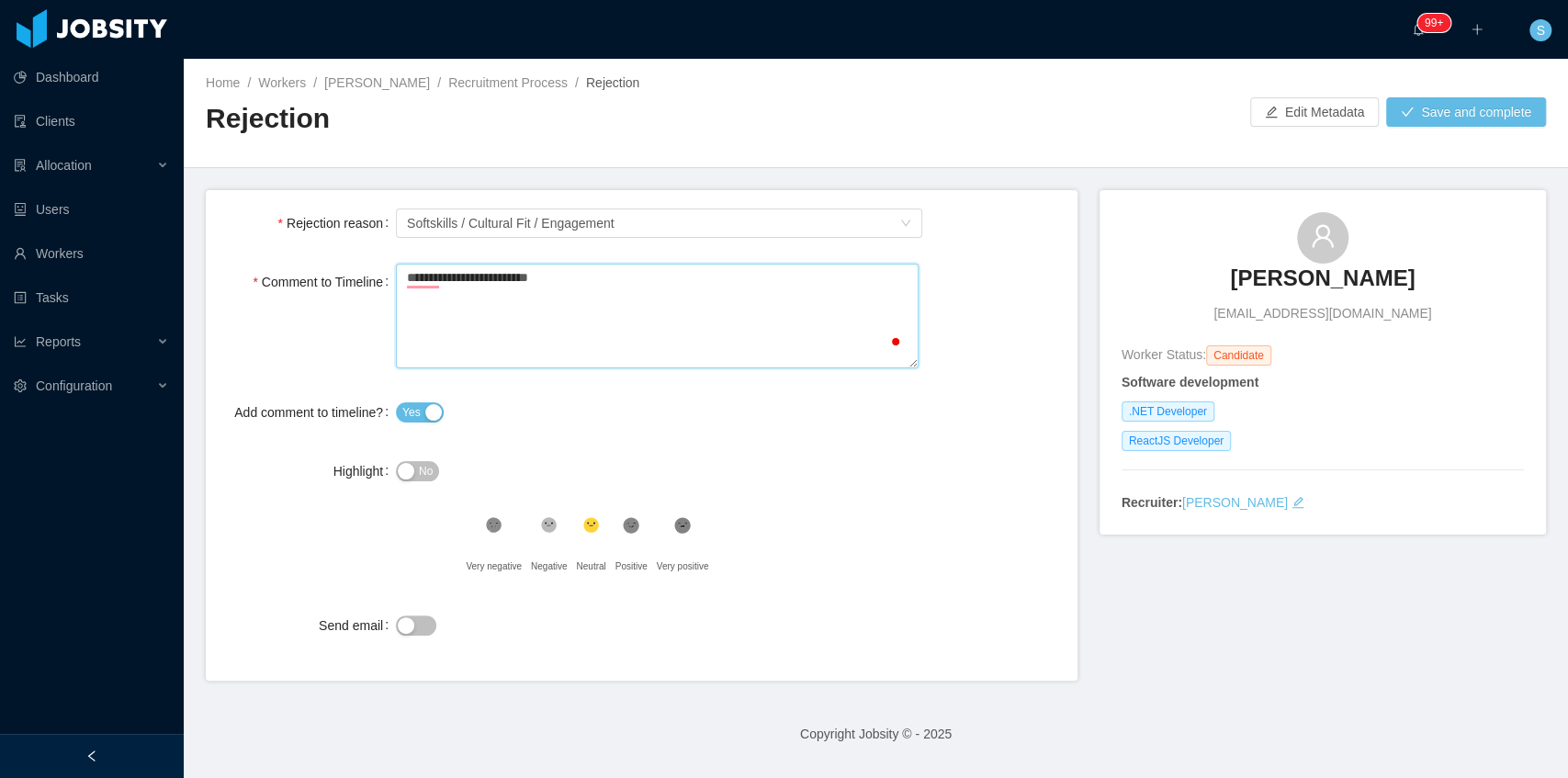 type 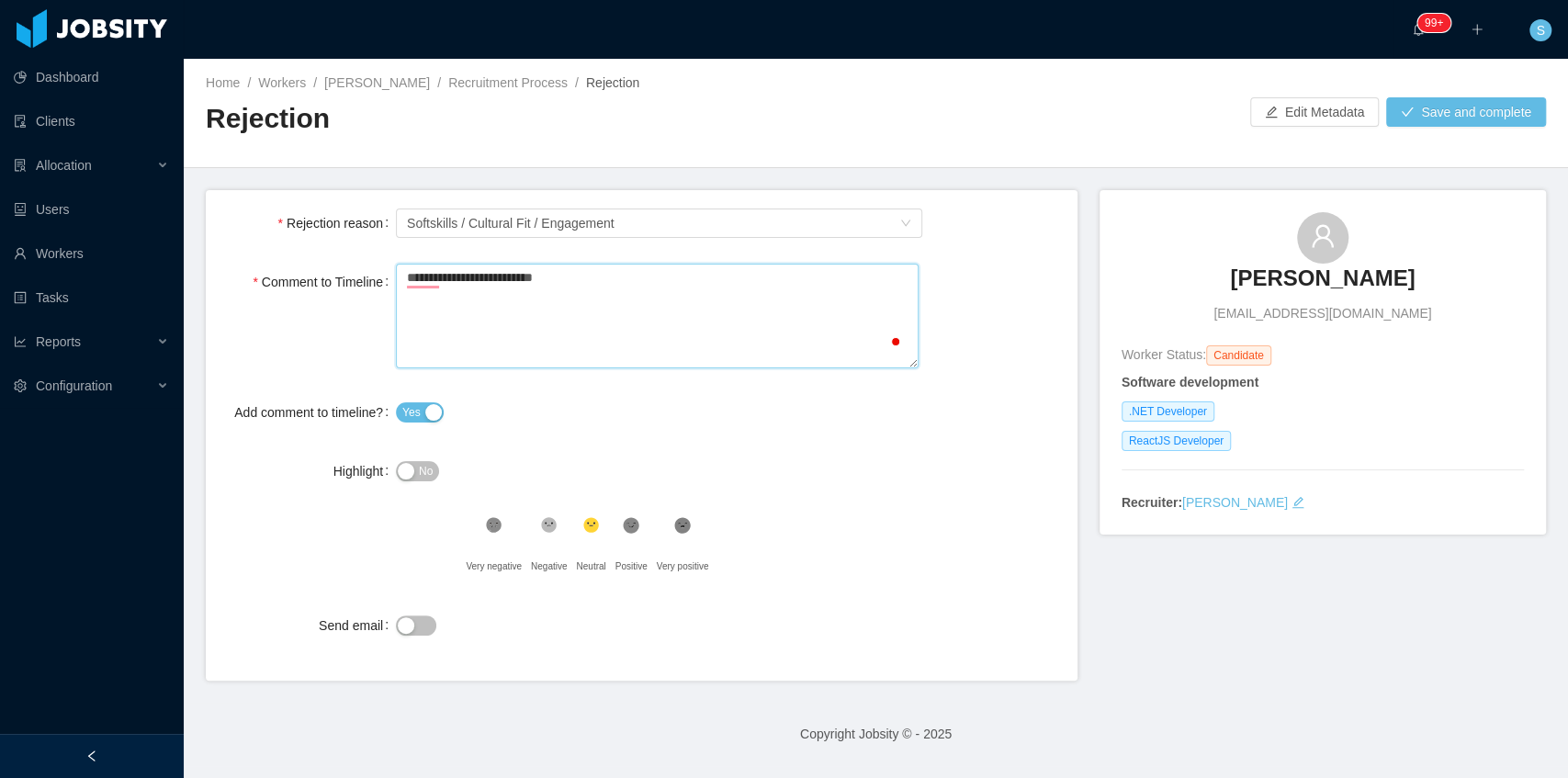 type 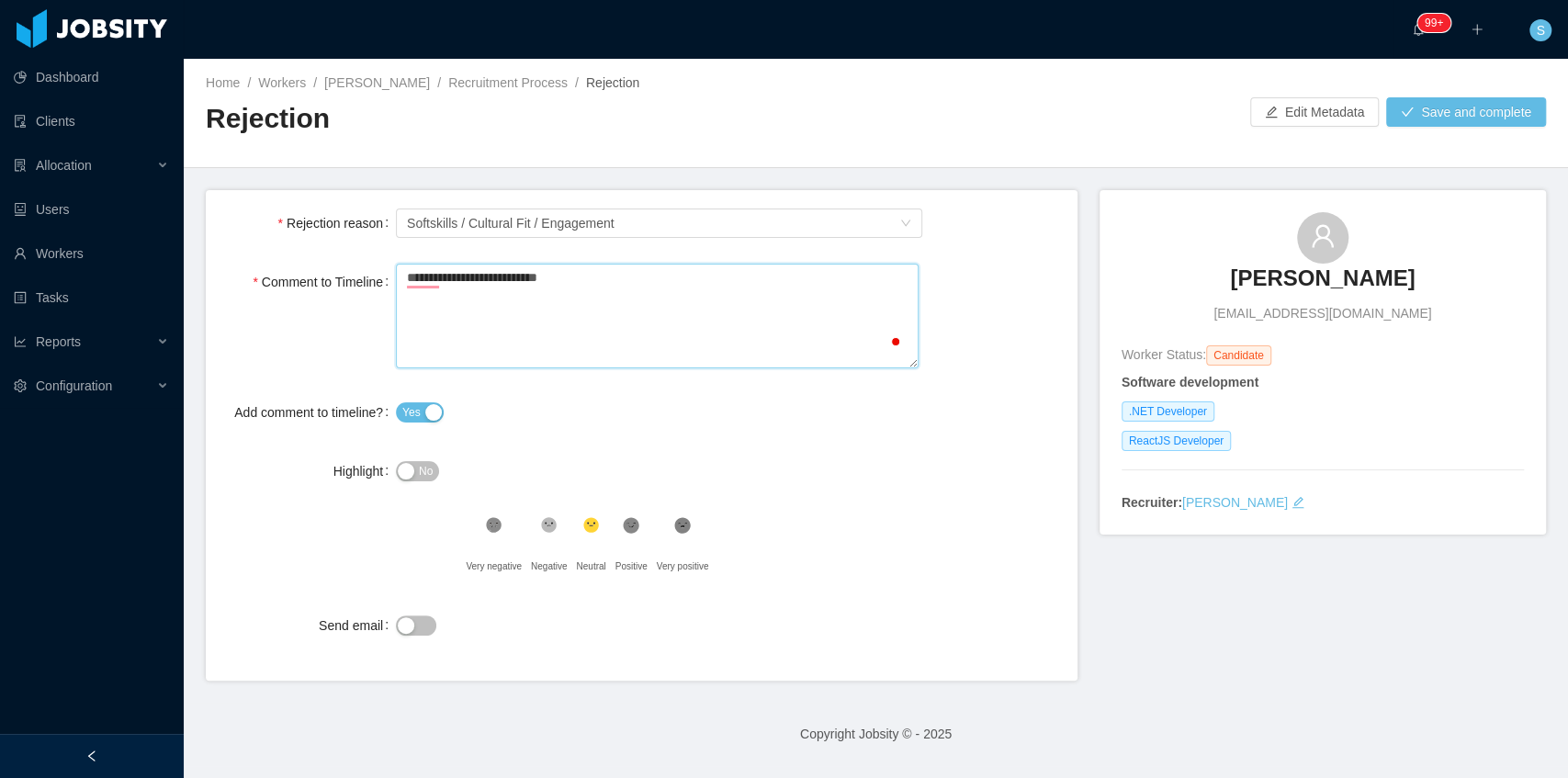 type 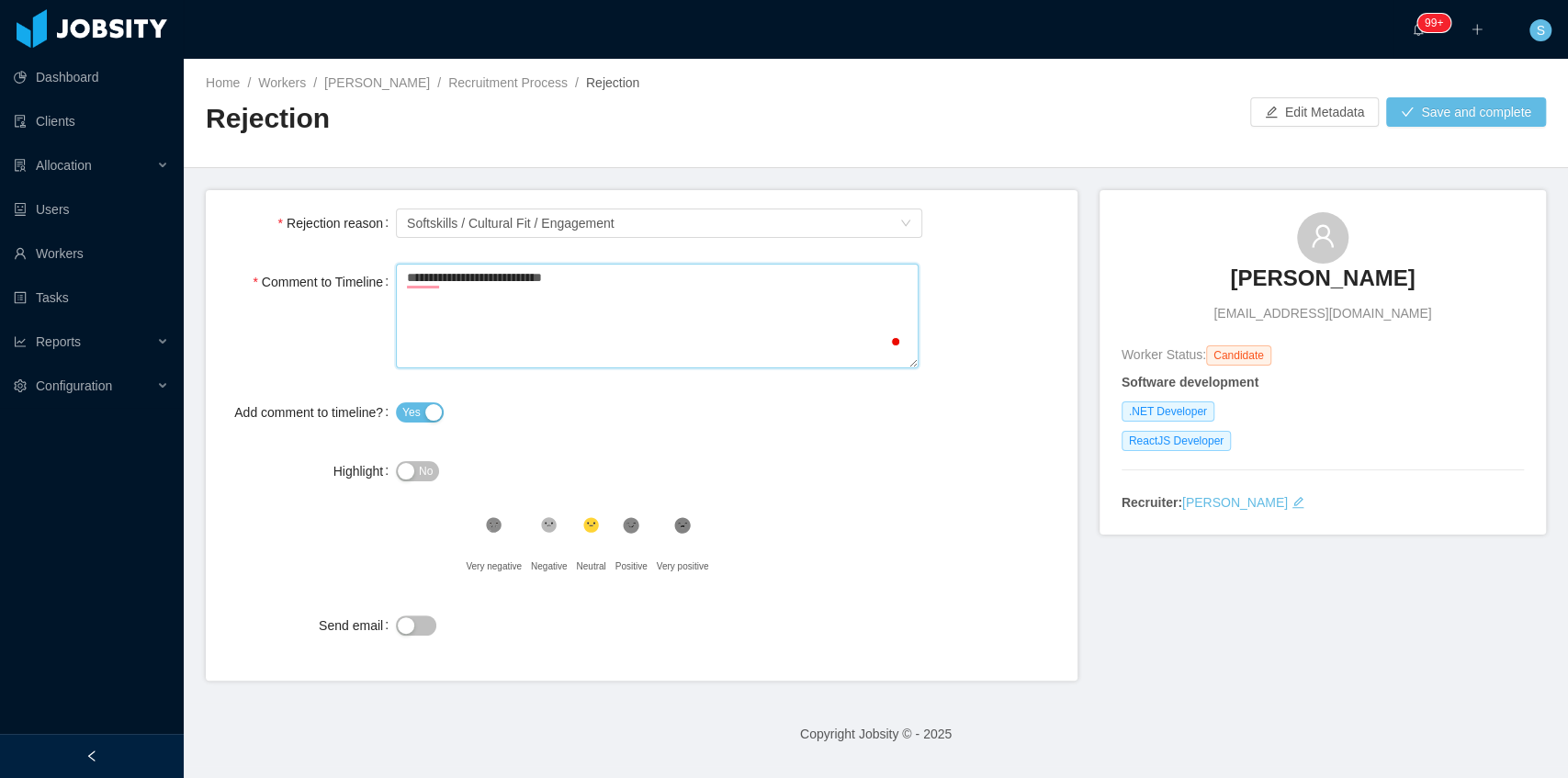 type 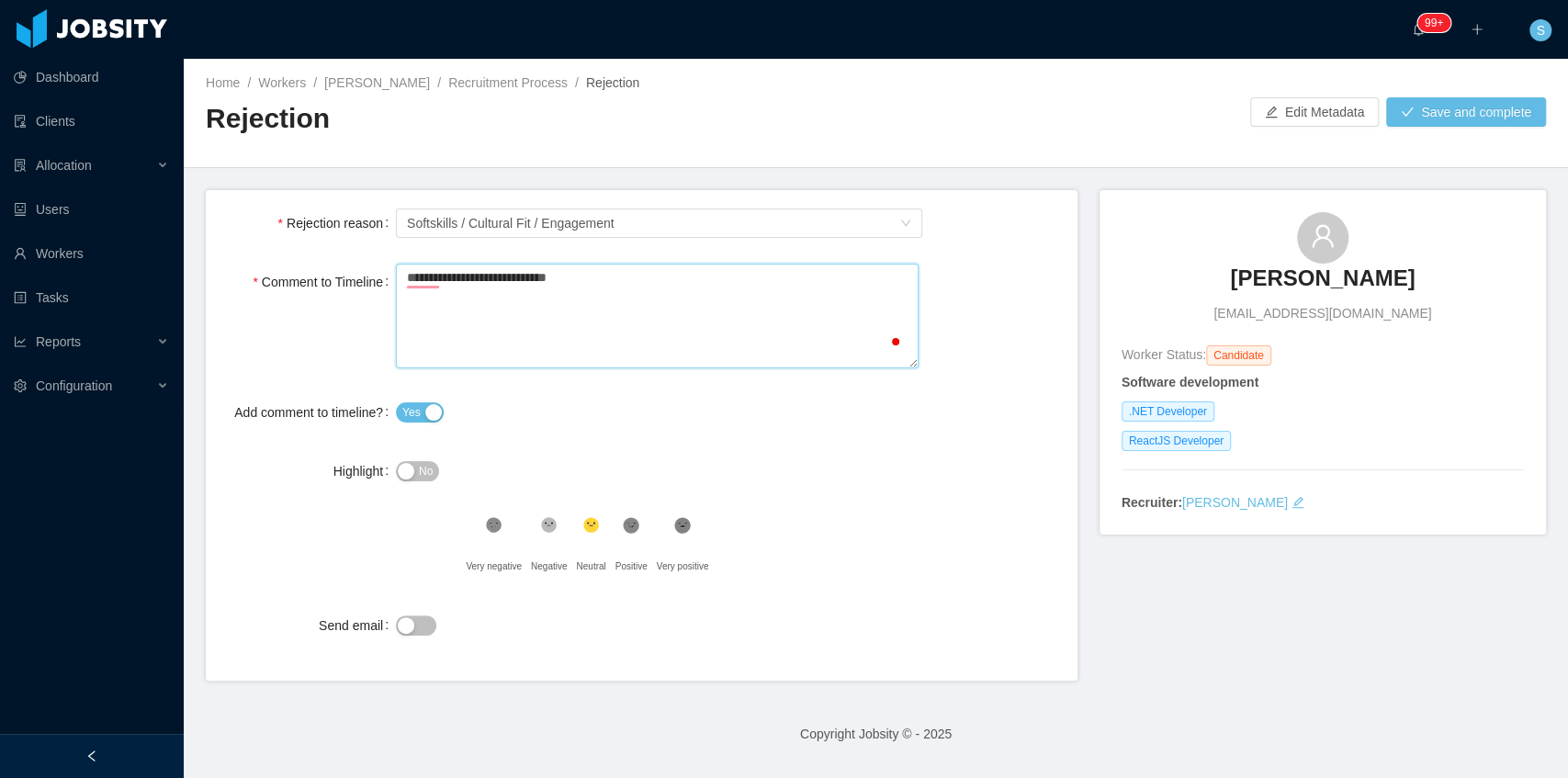 type 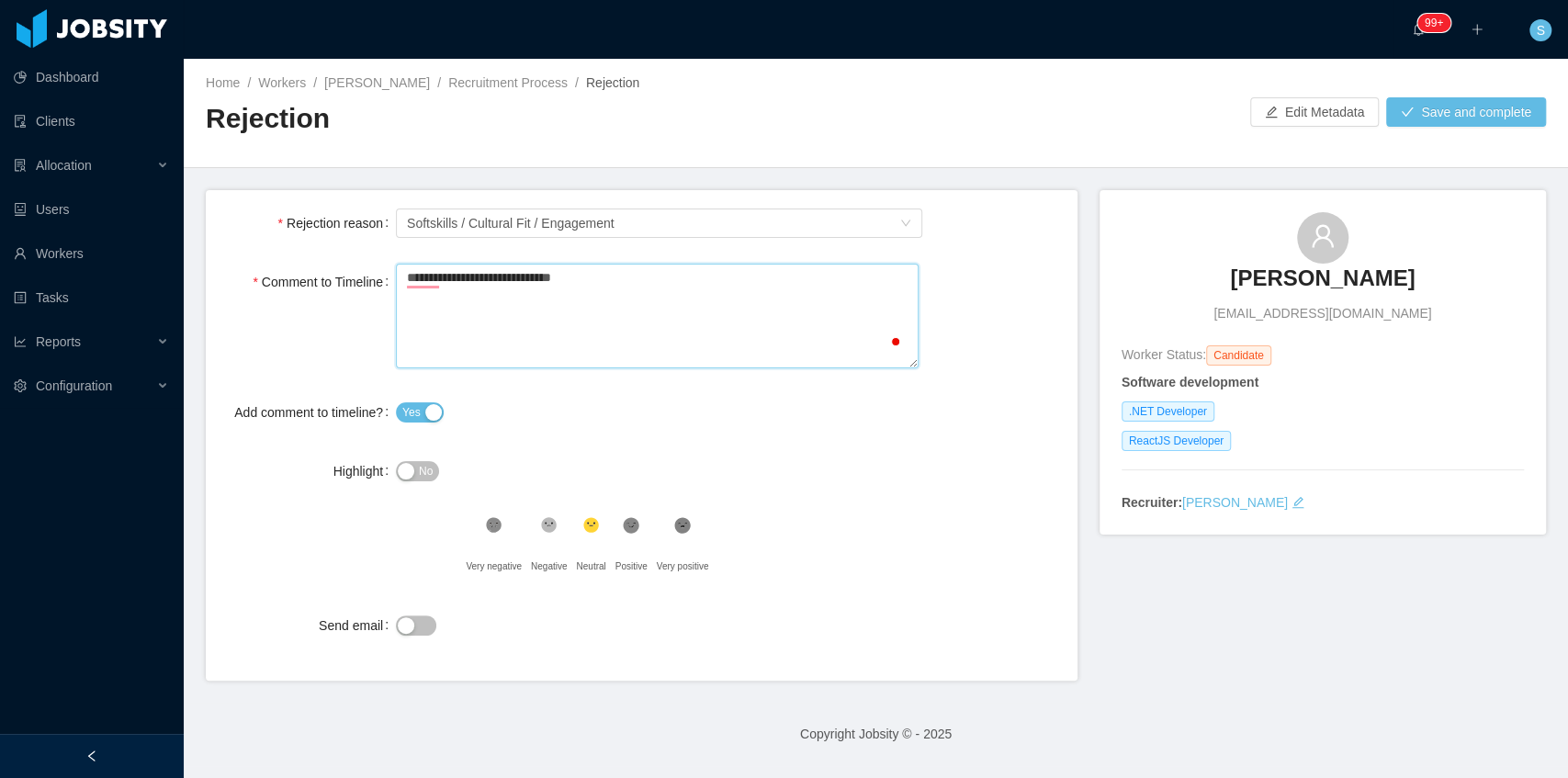 type 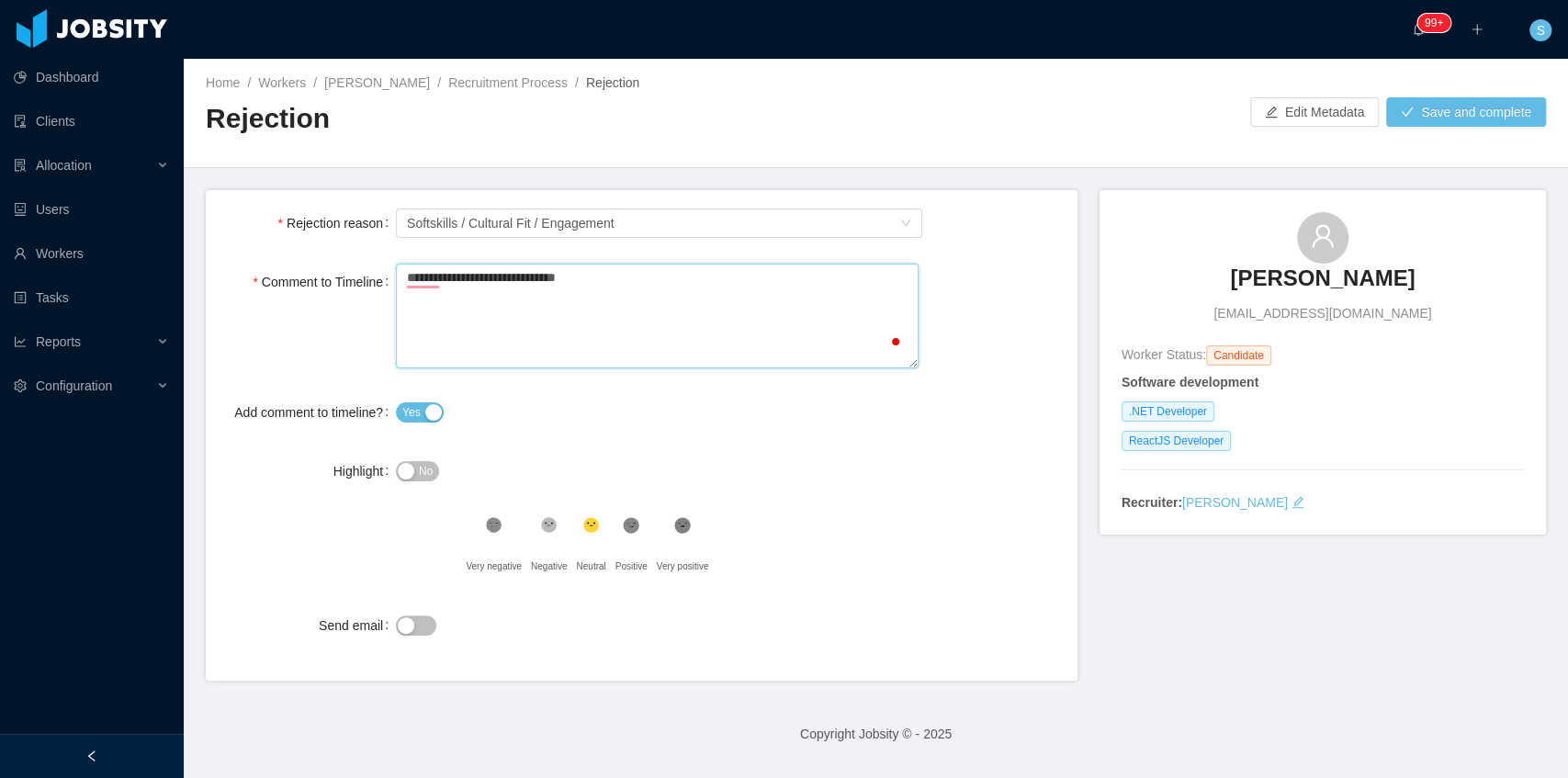 type 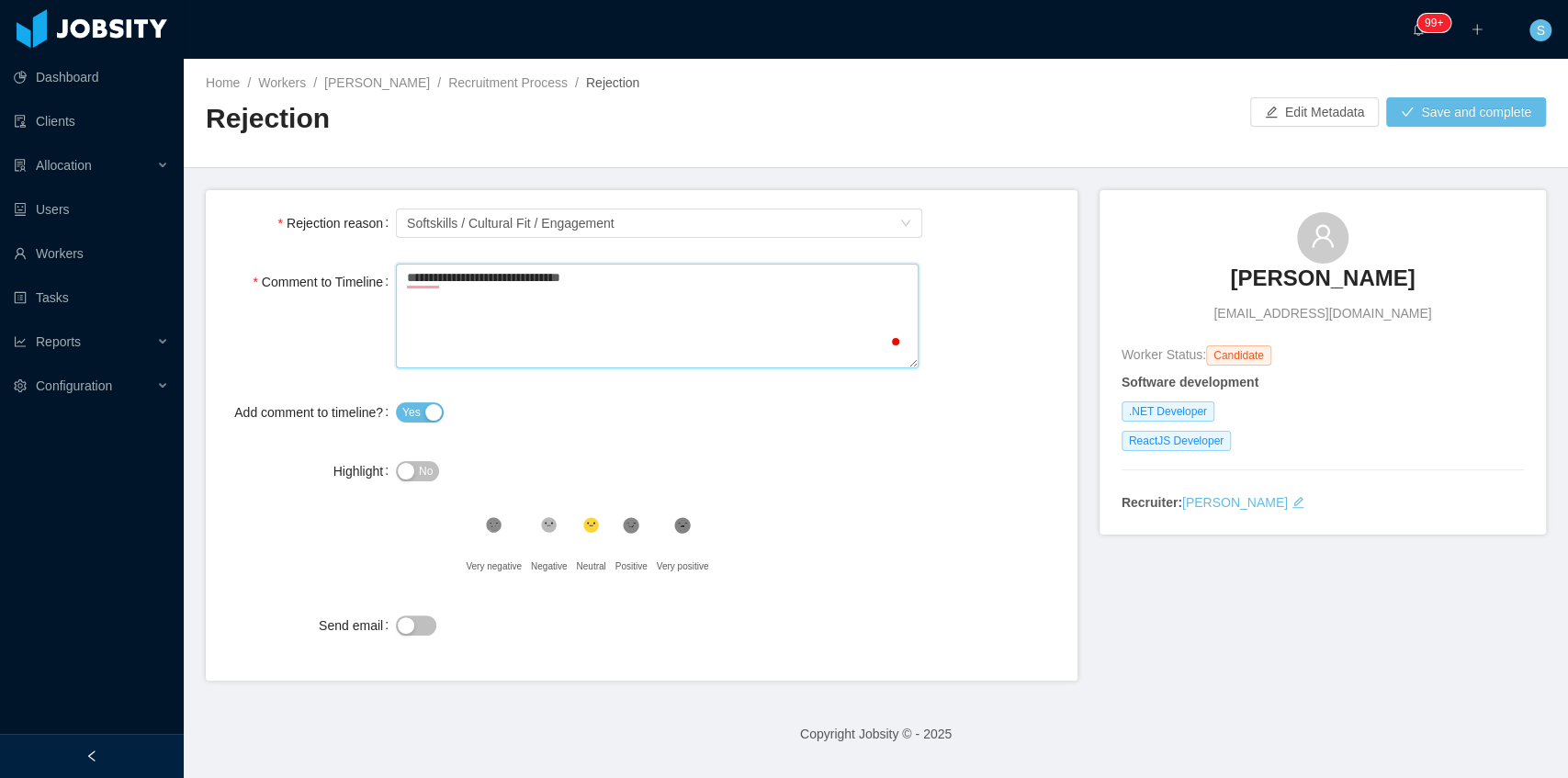type 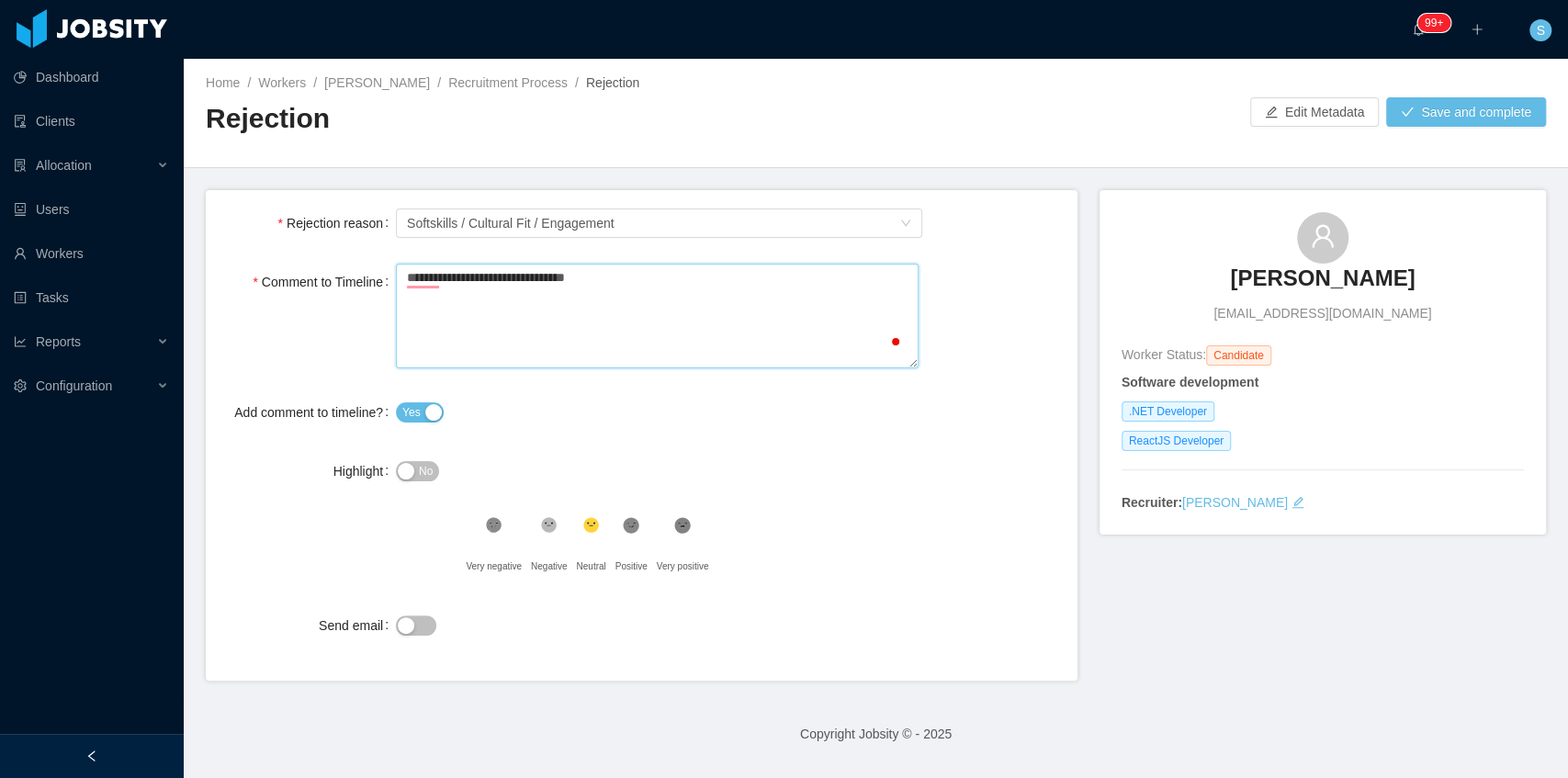 type 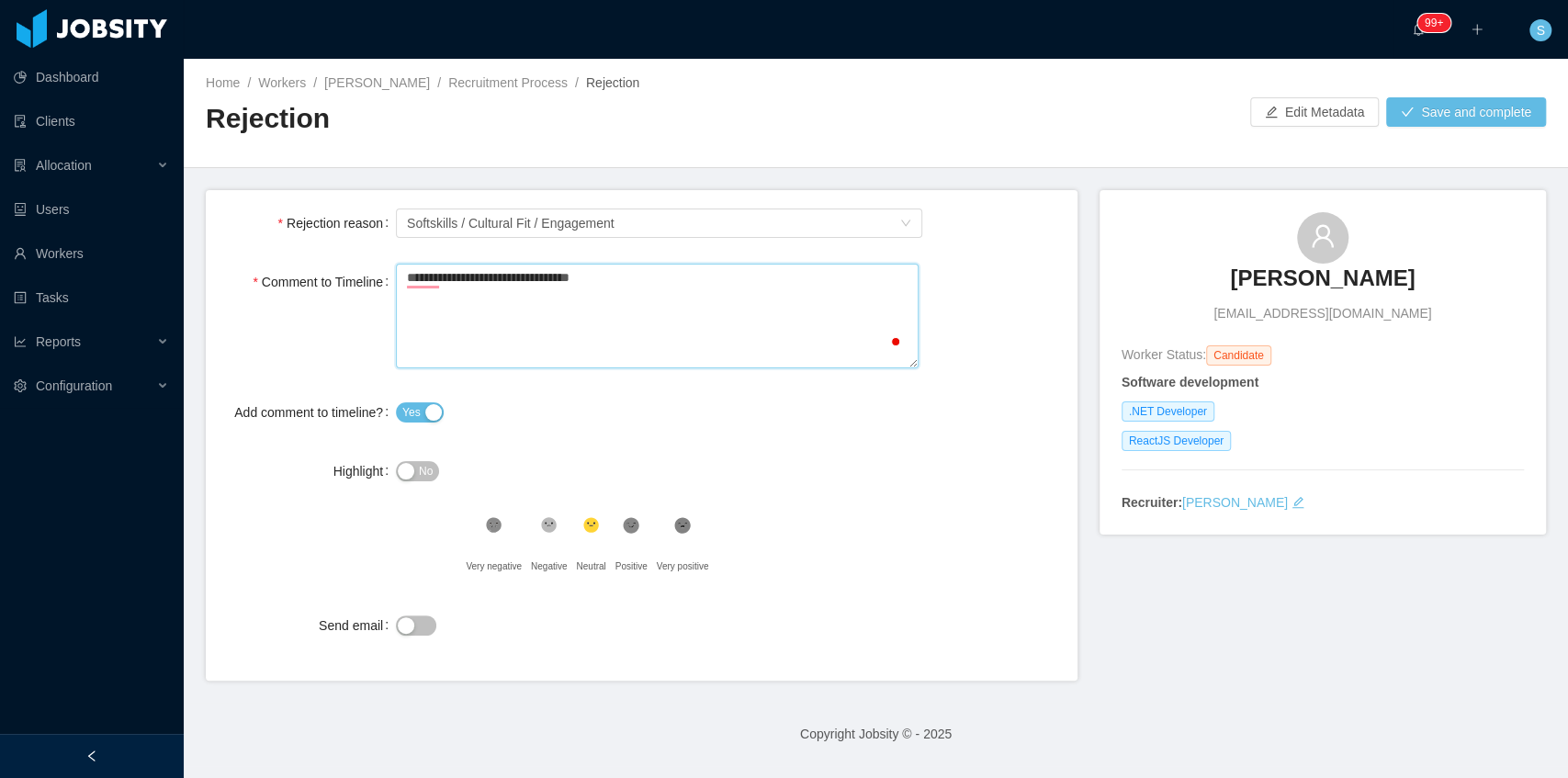 type 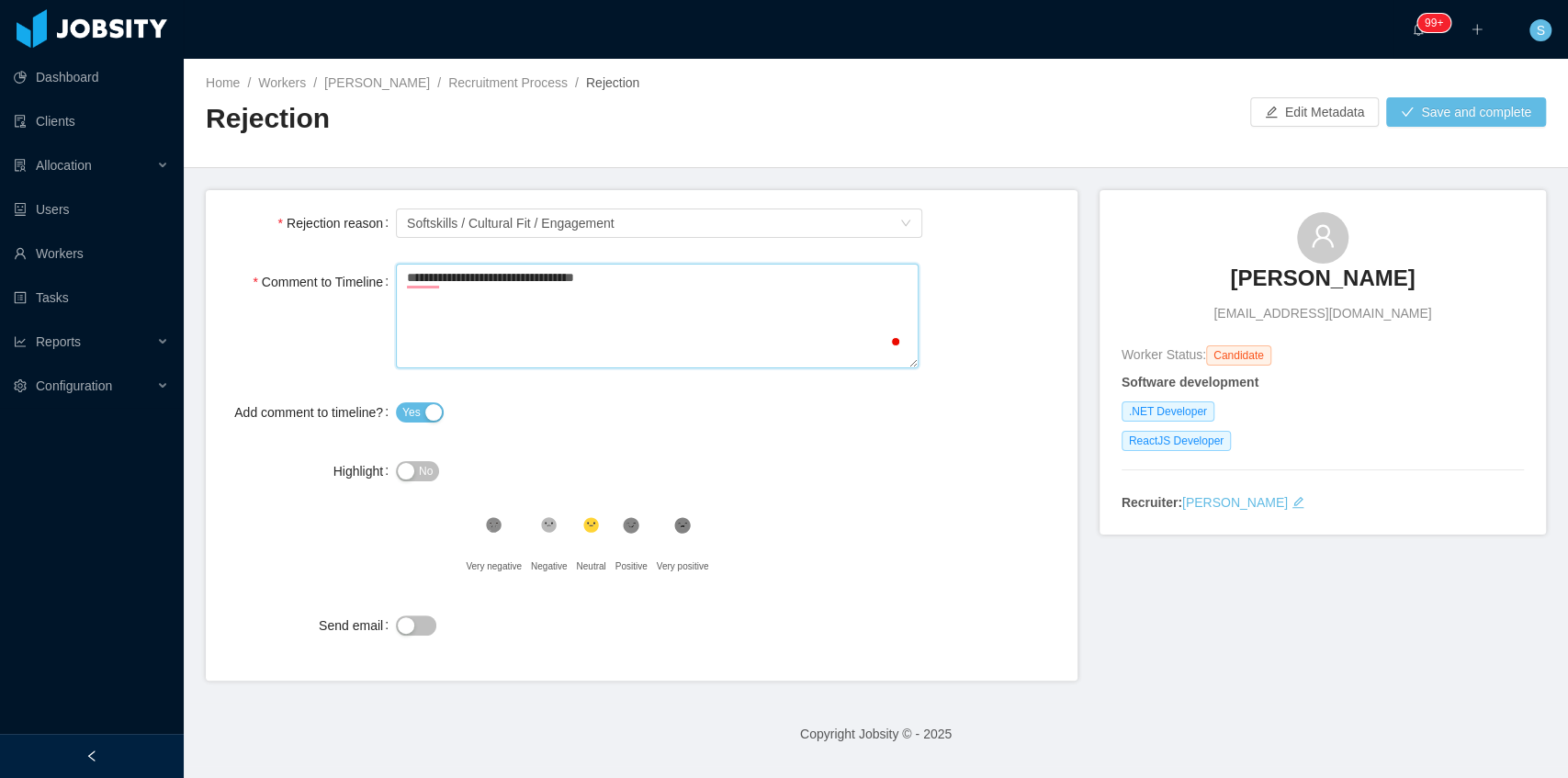 type 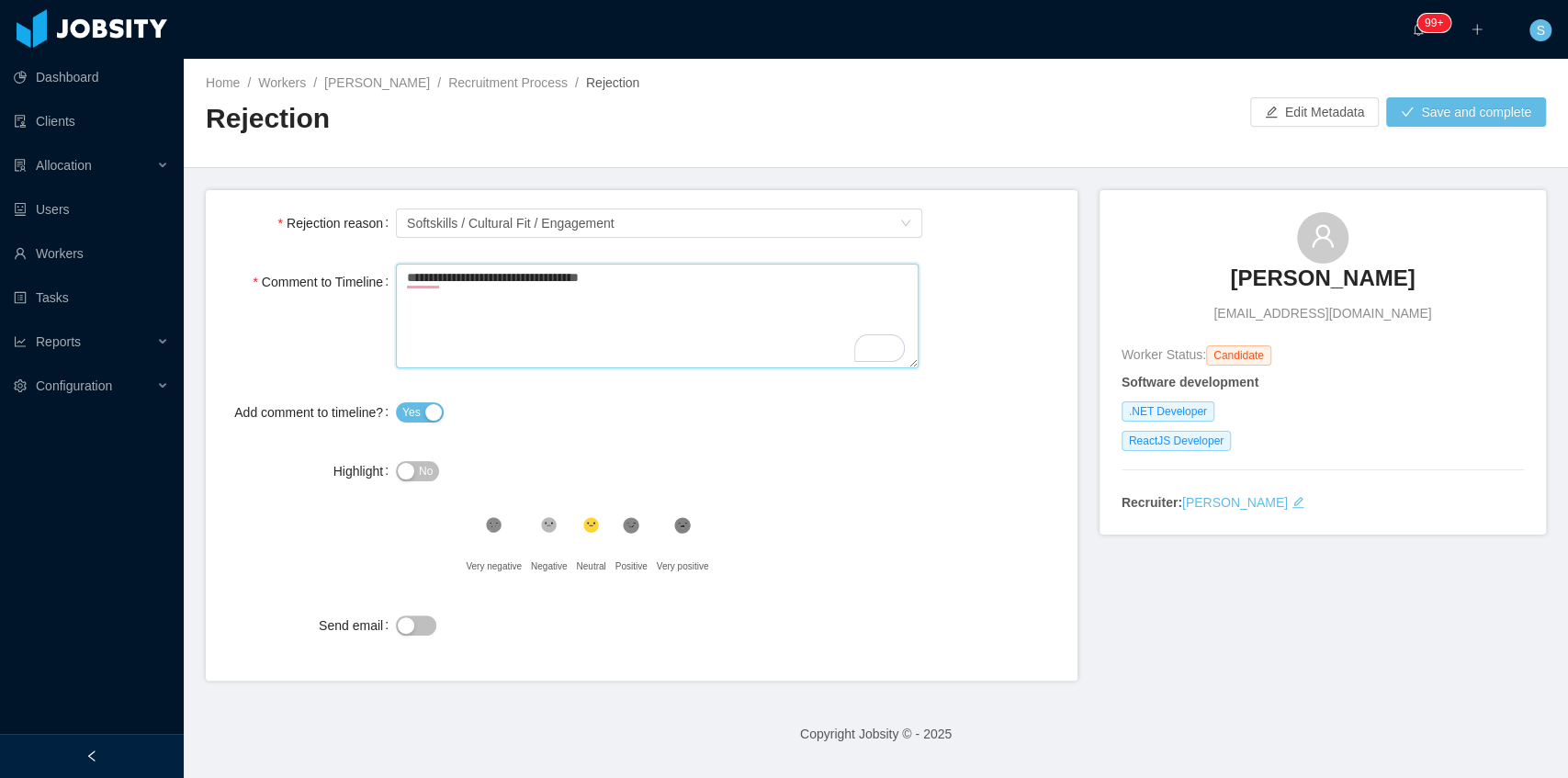 type 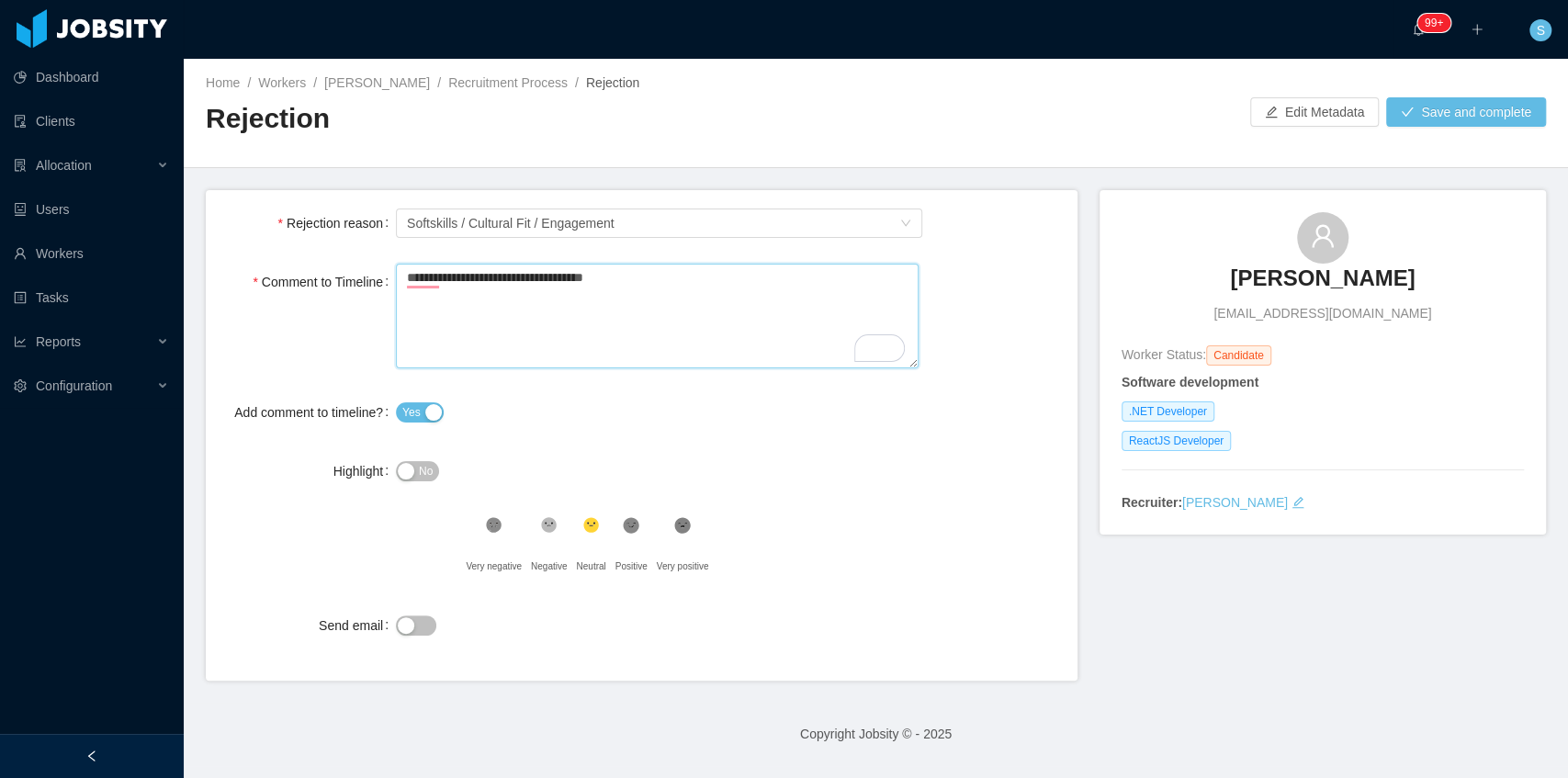 type 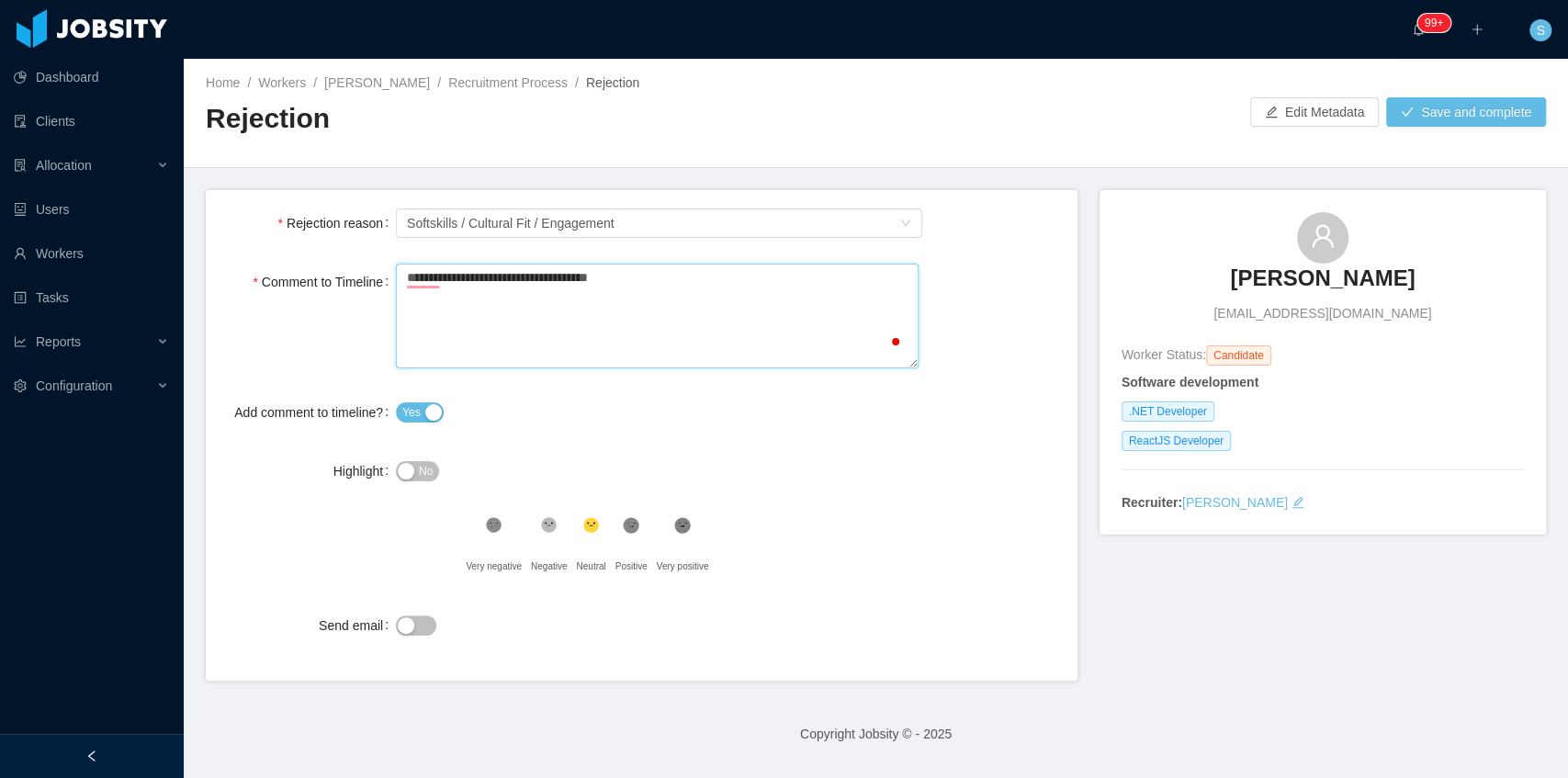 type 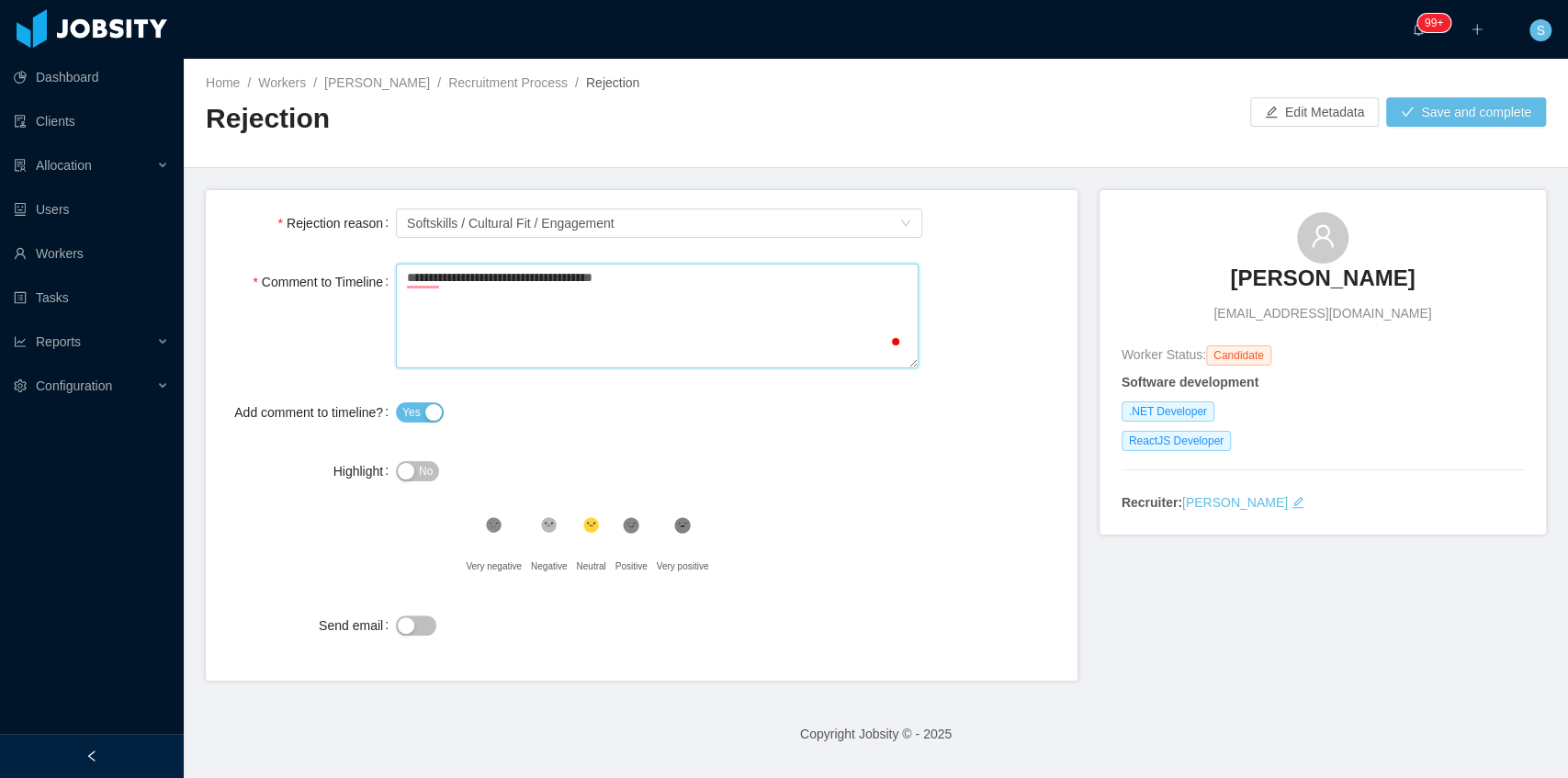 type 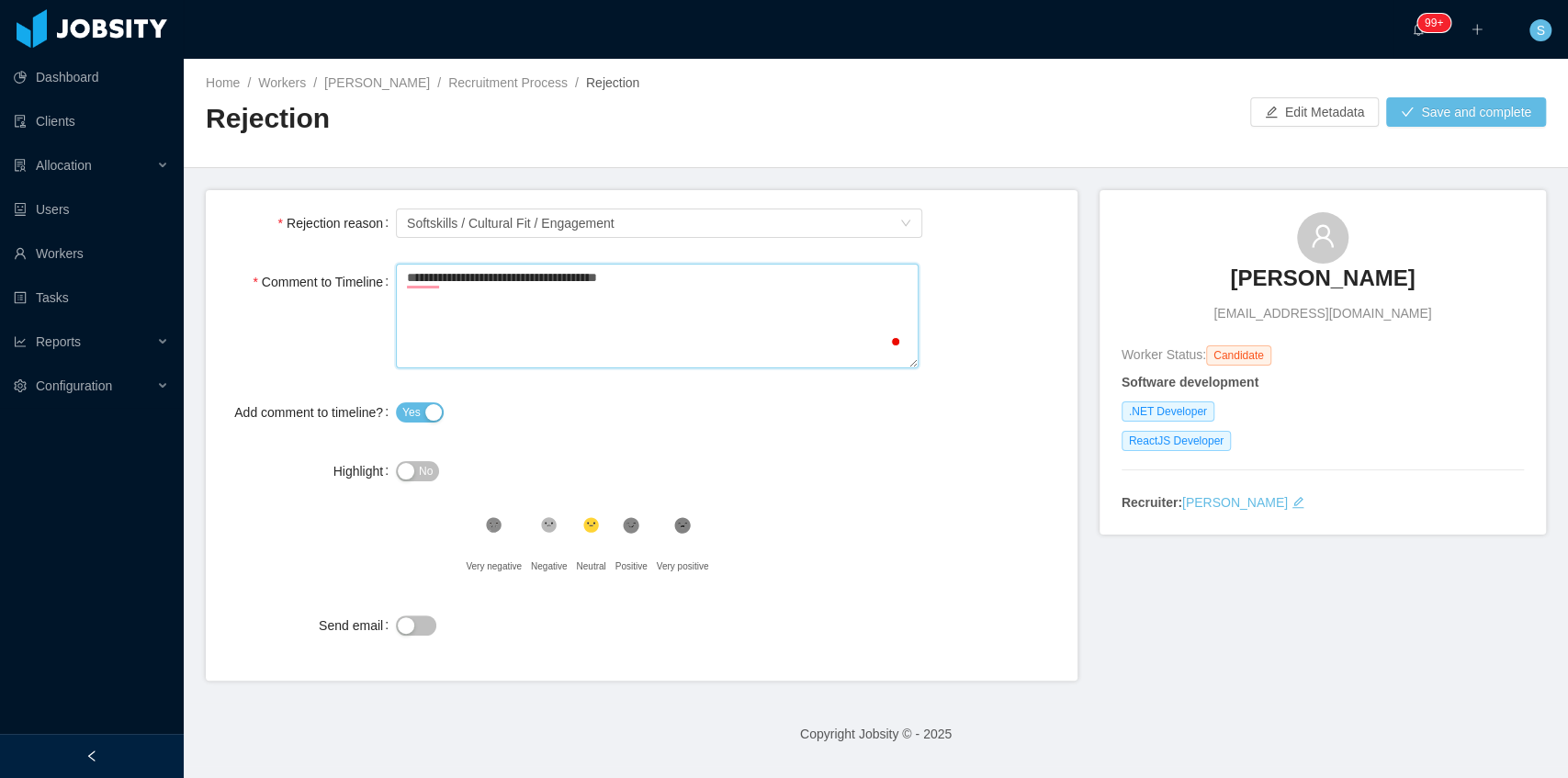 type 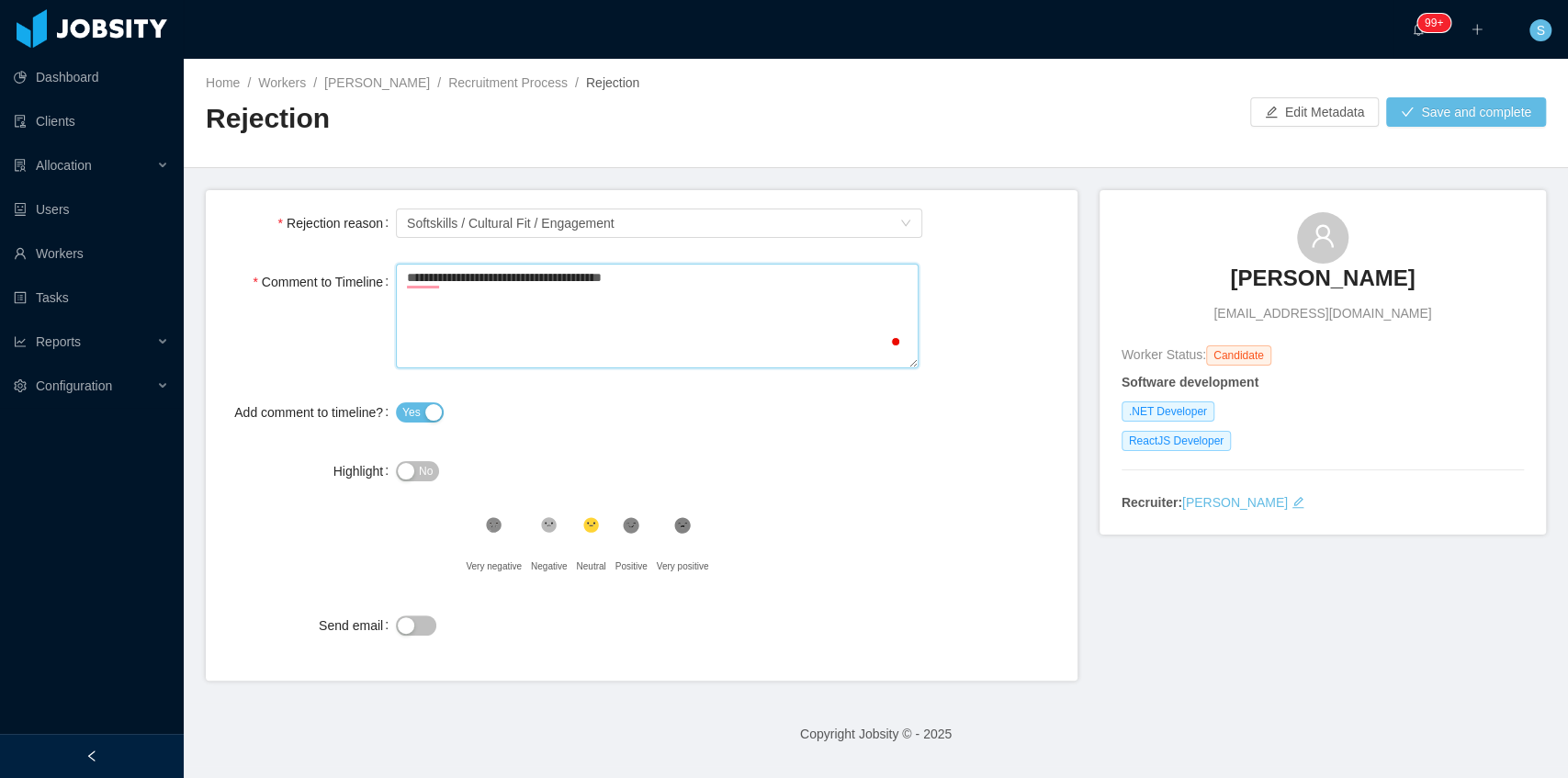 type 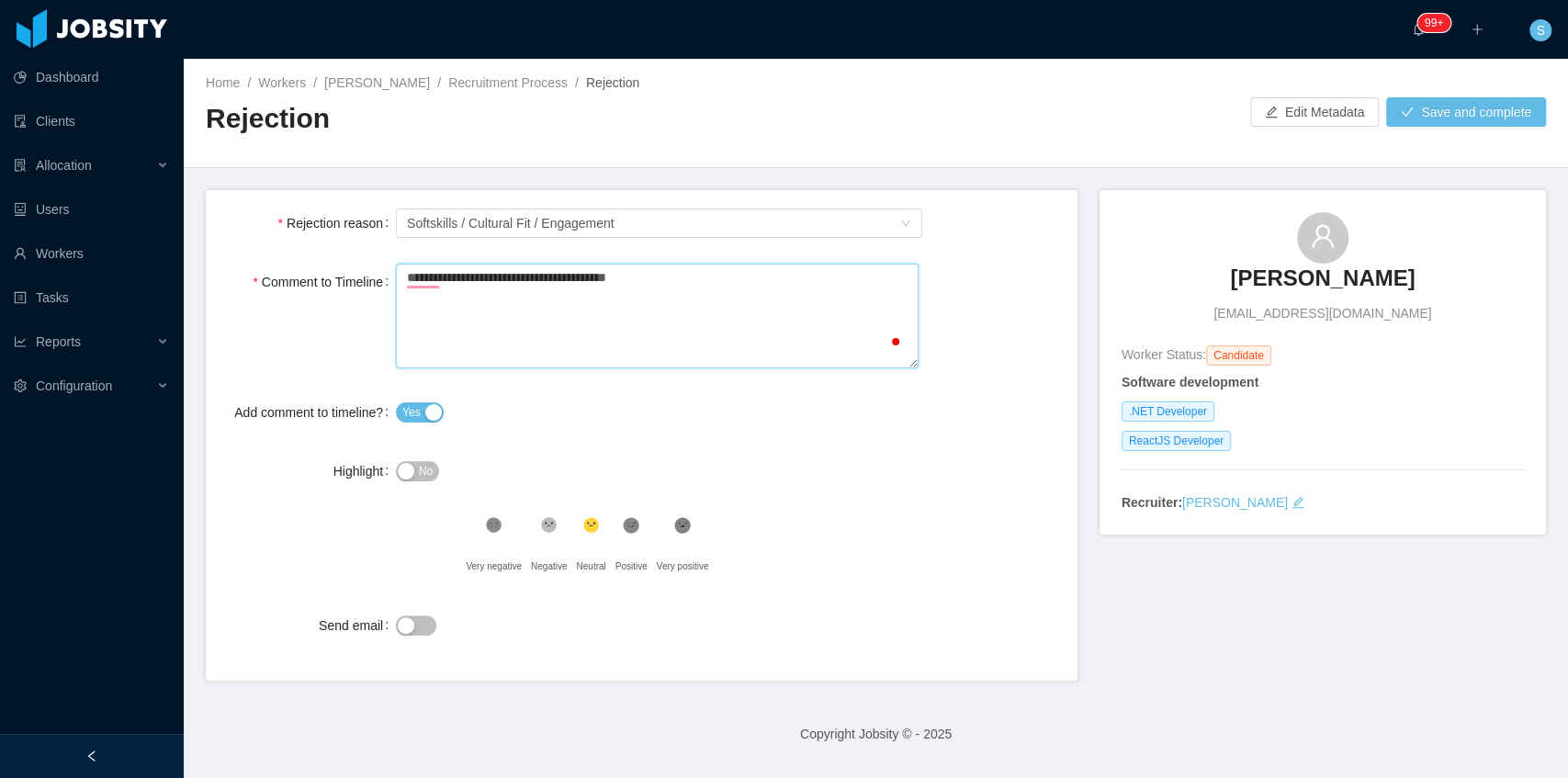 type 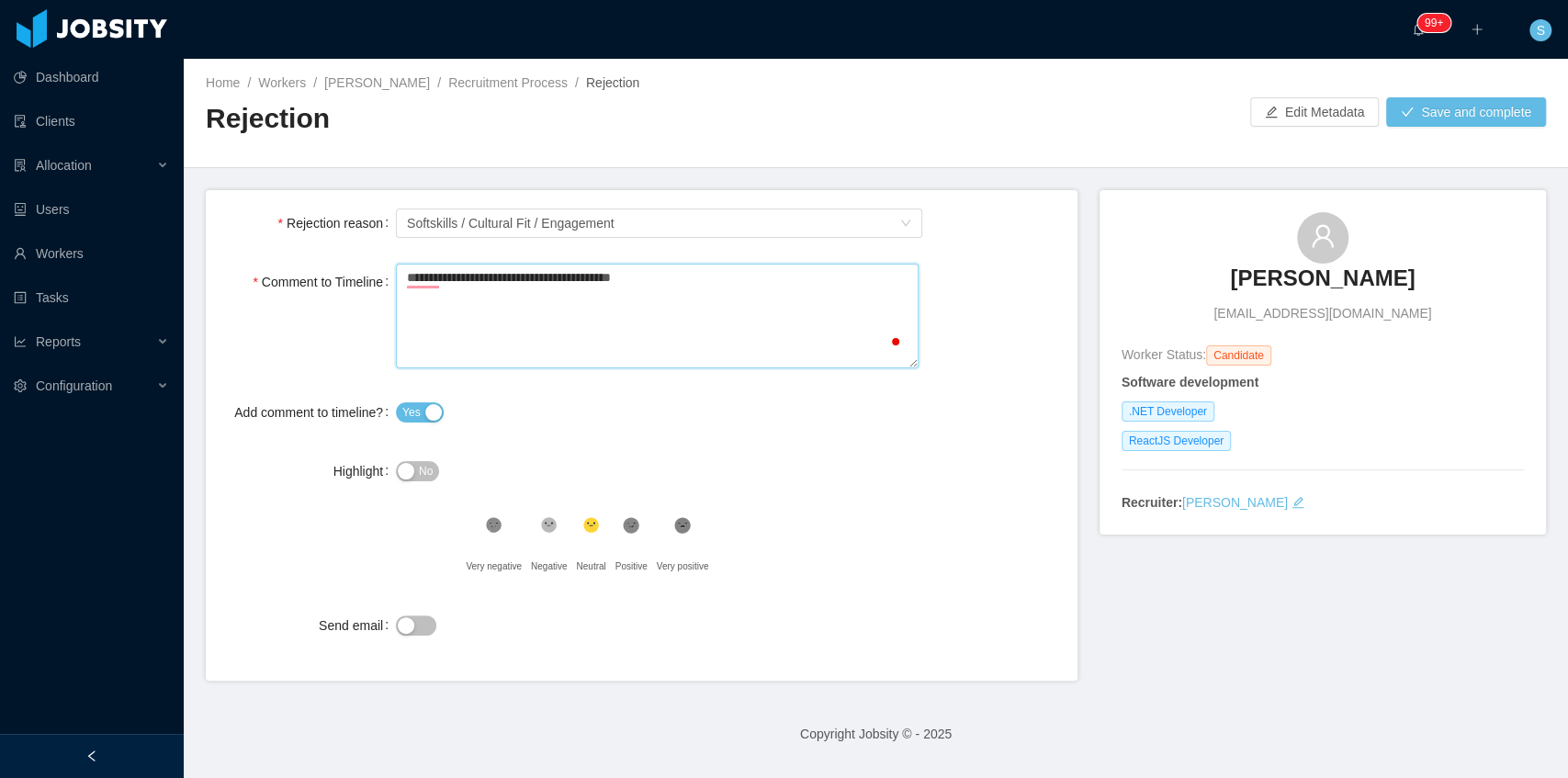 type 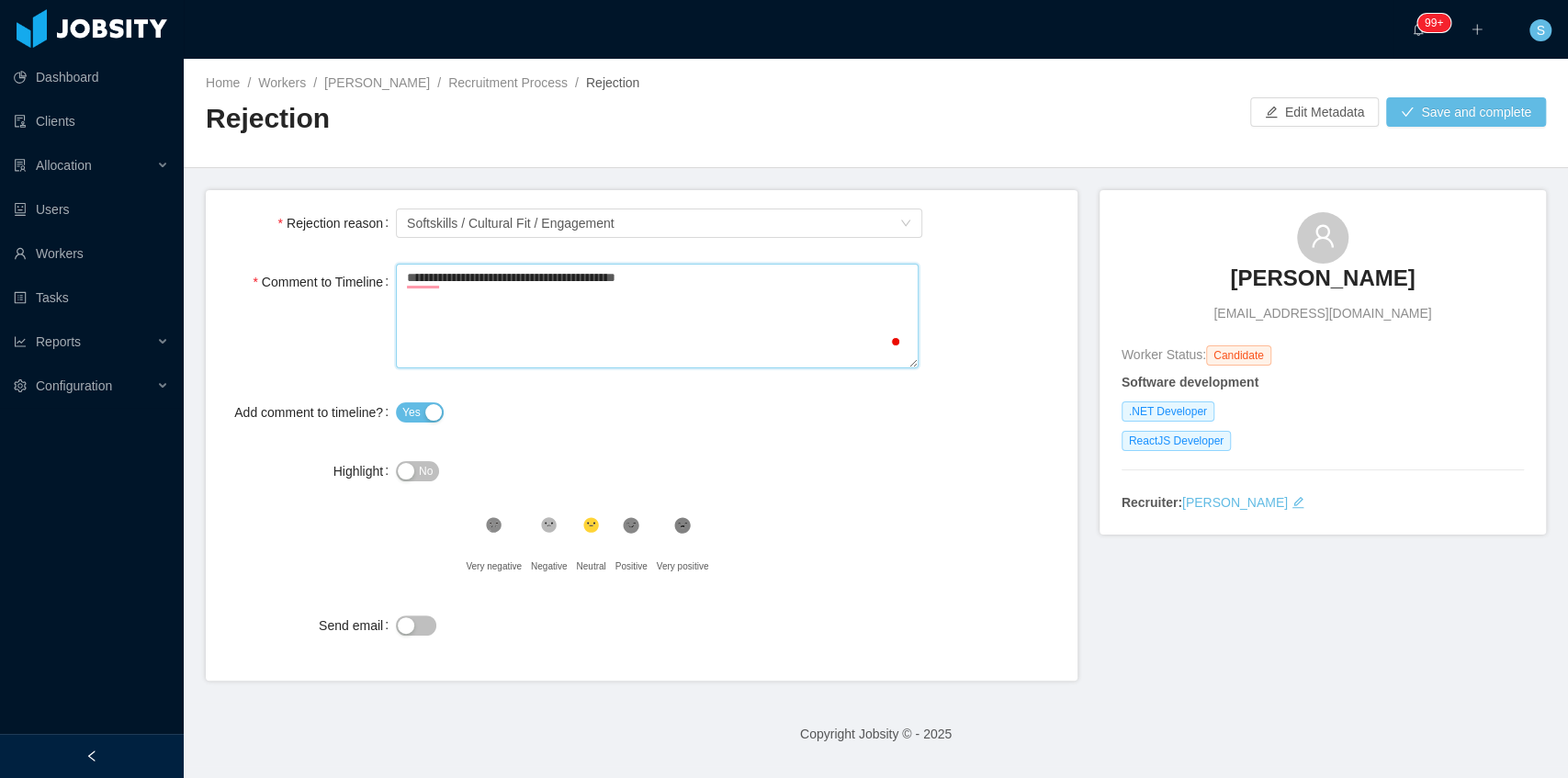 type 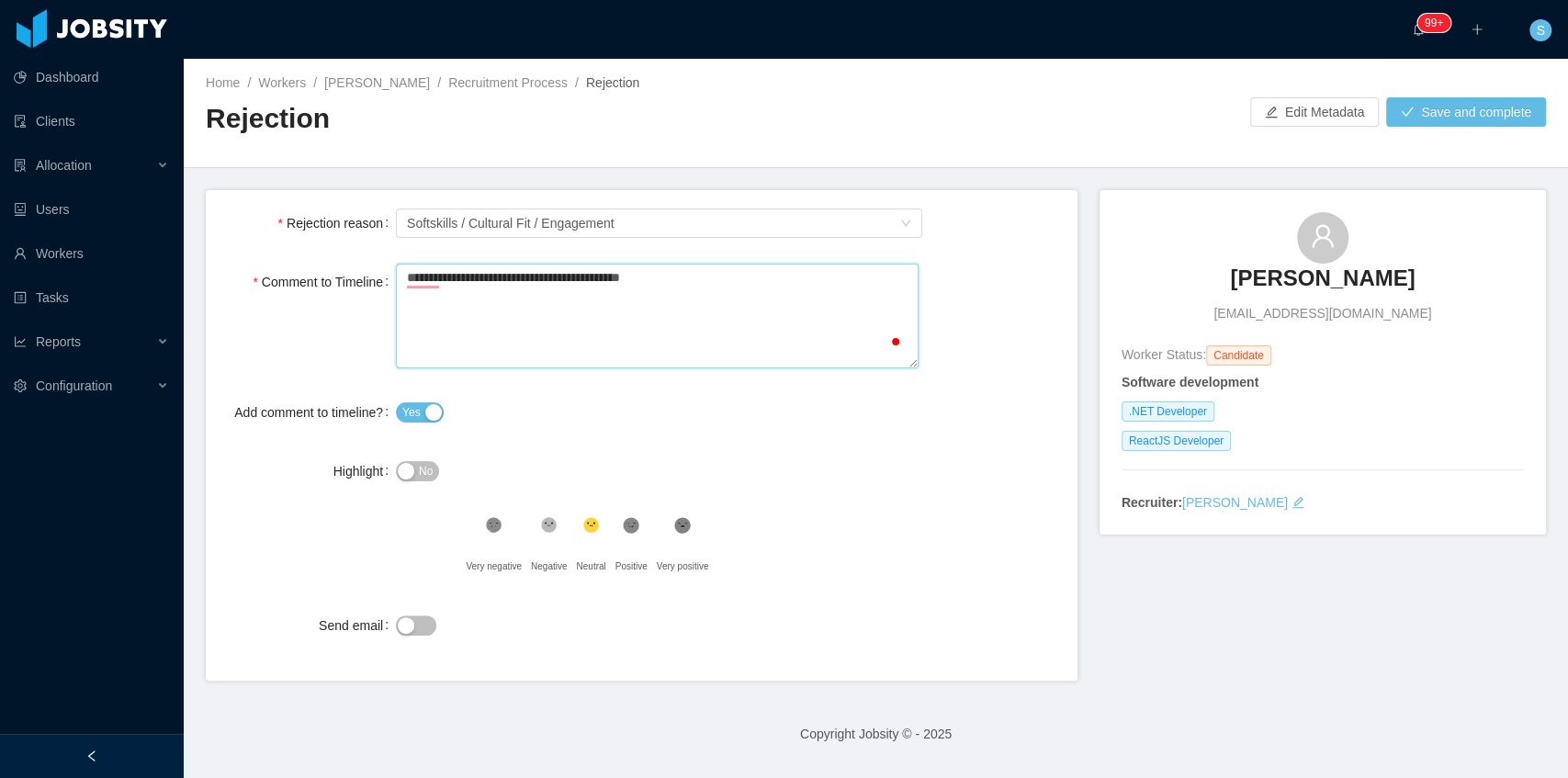 type 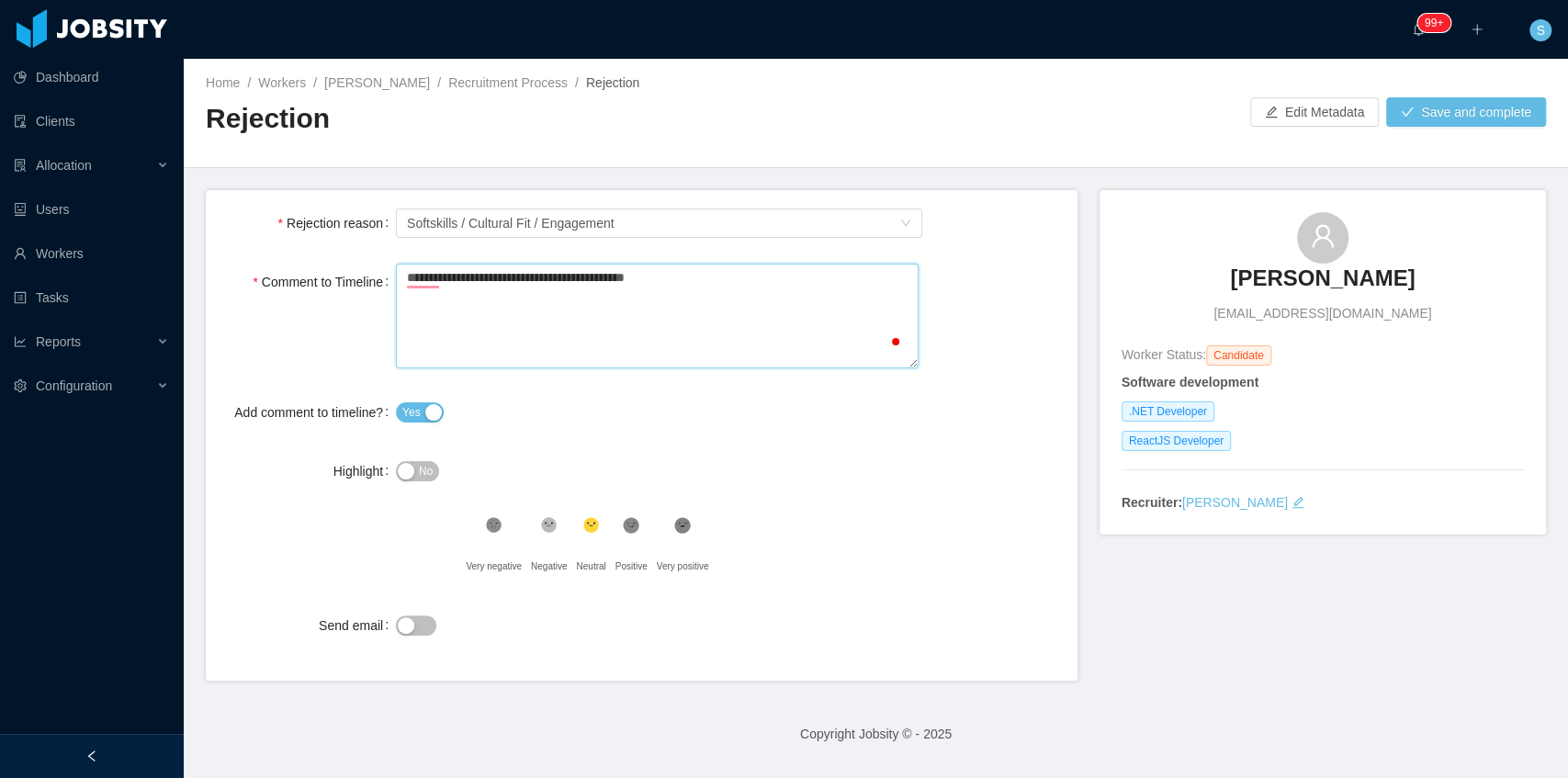 type 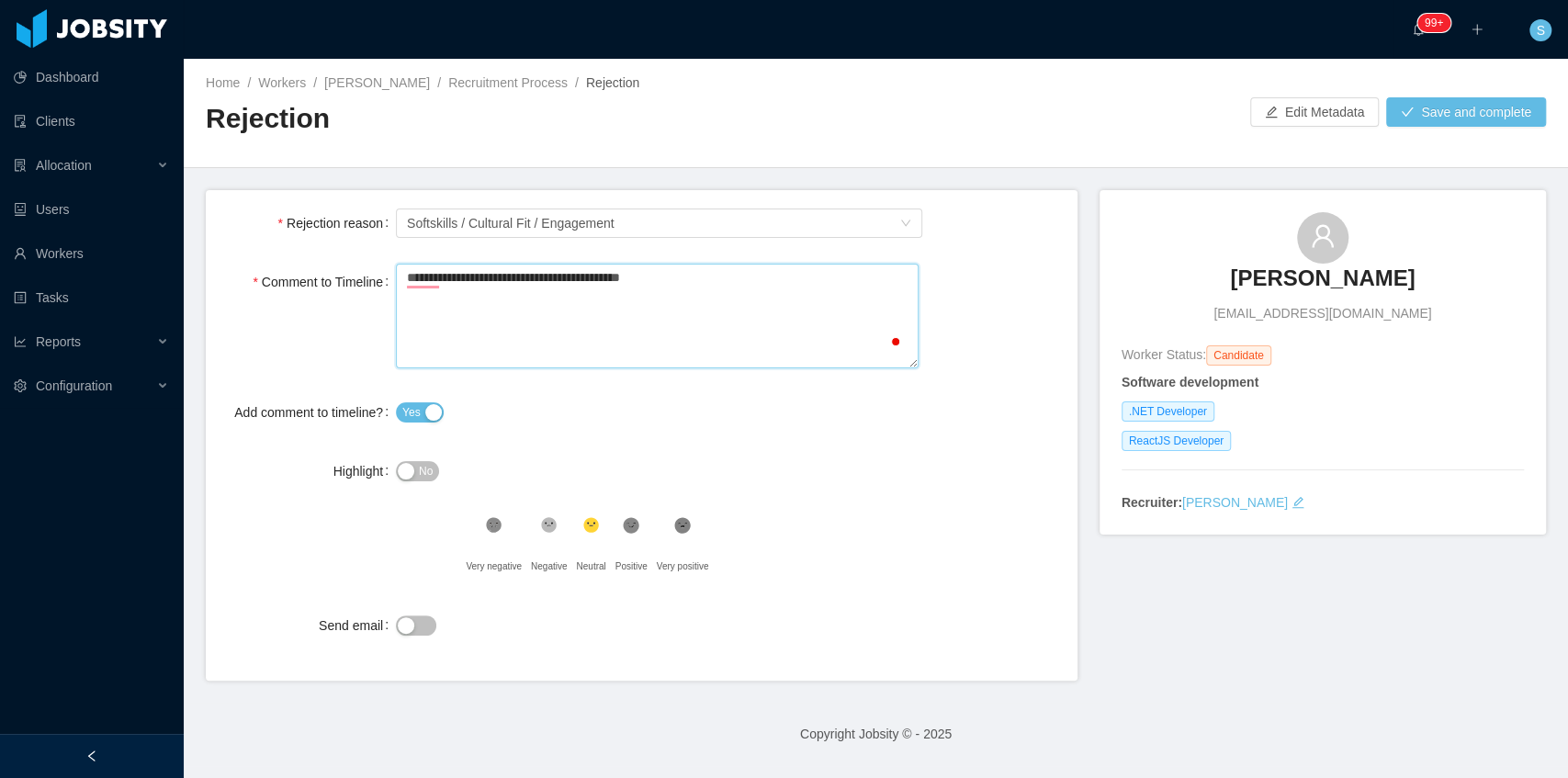 type 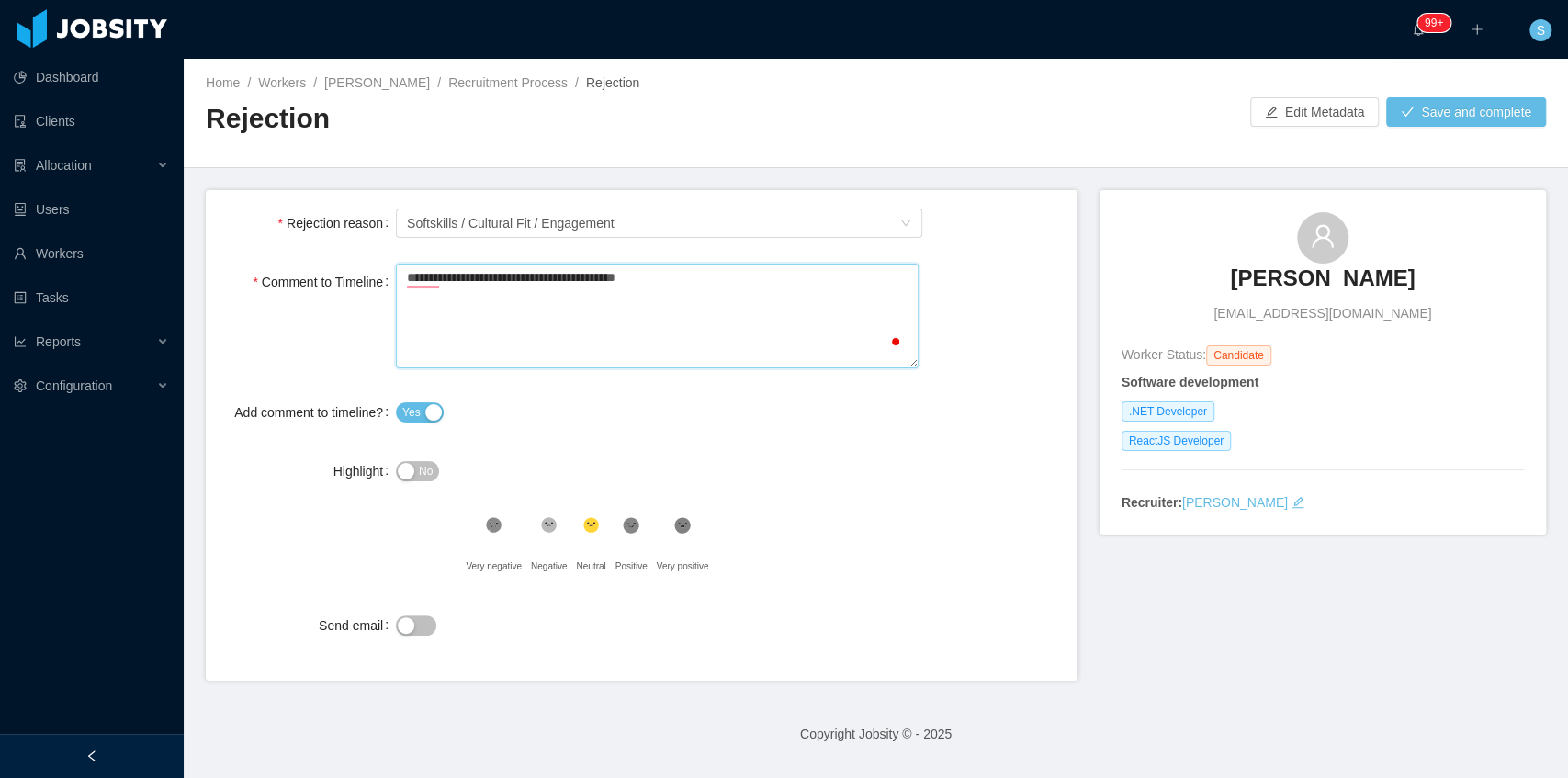 type 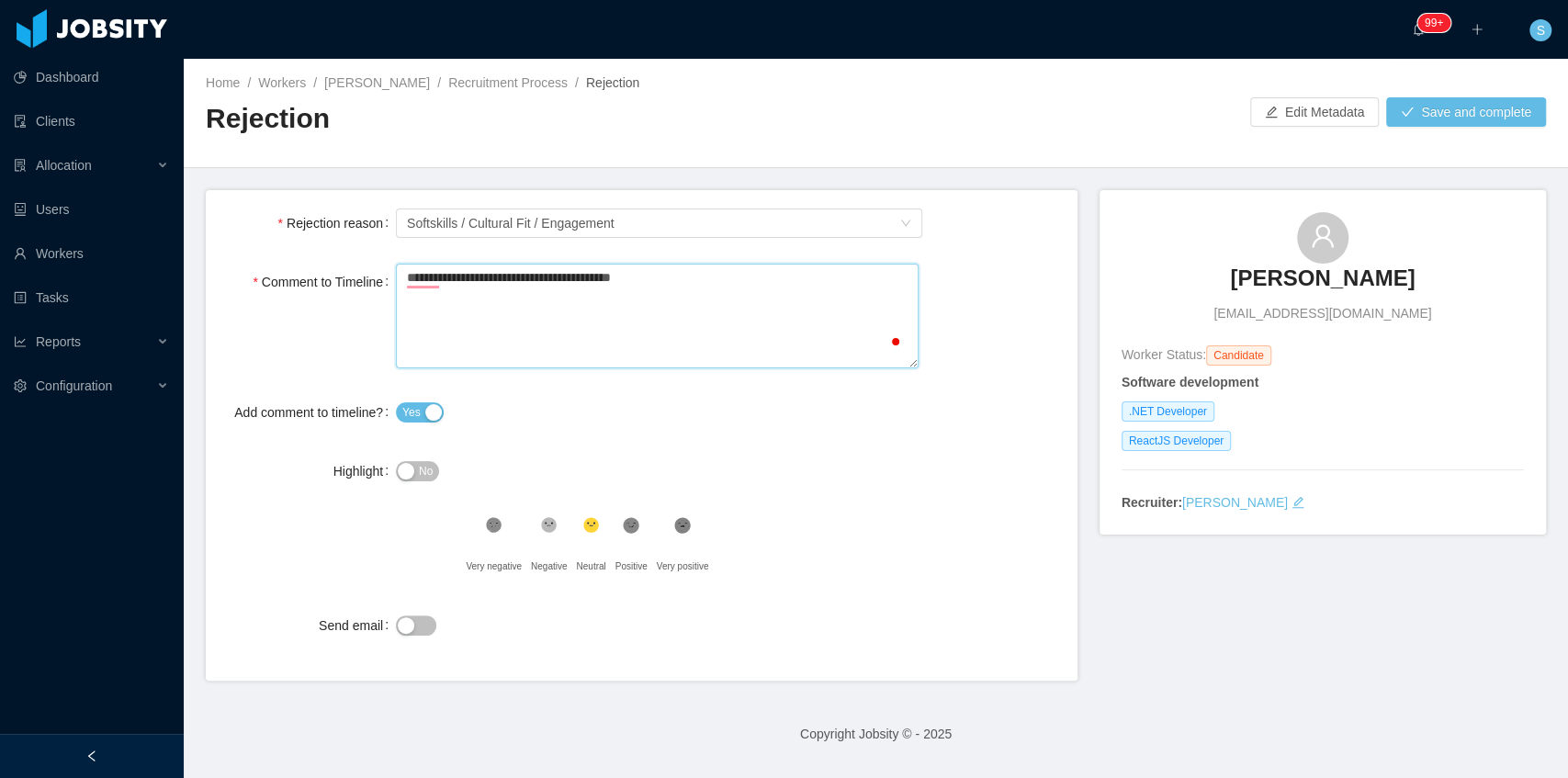 type 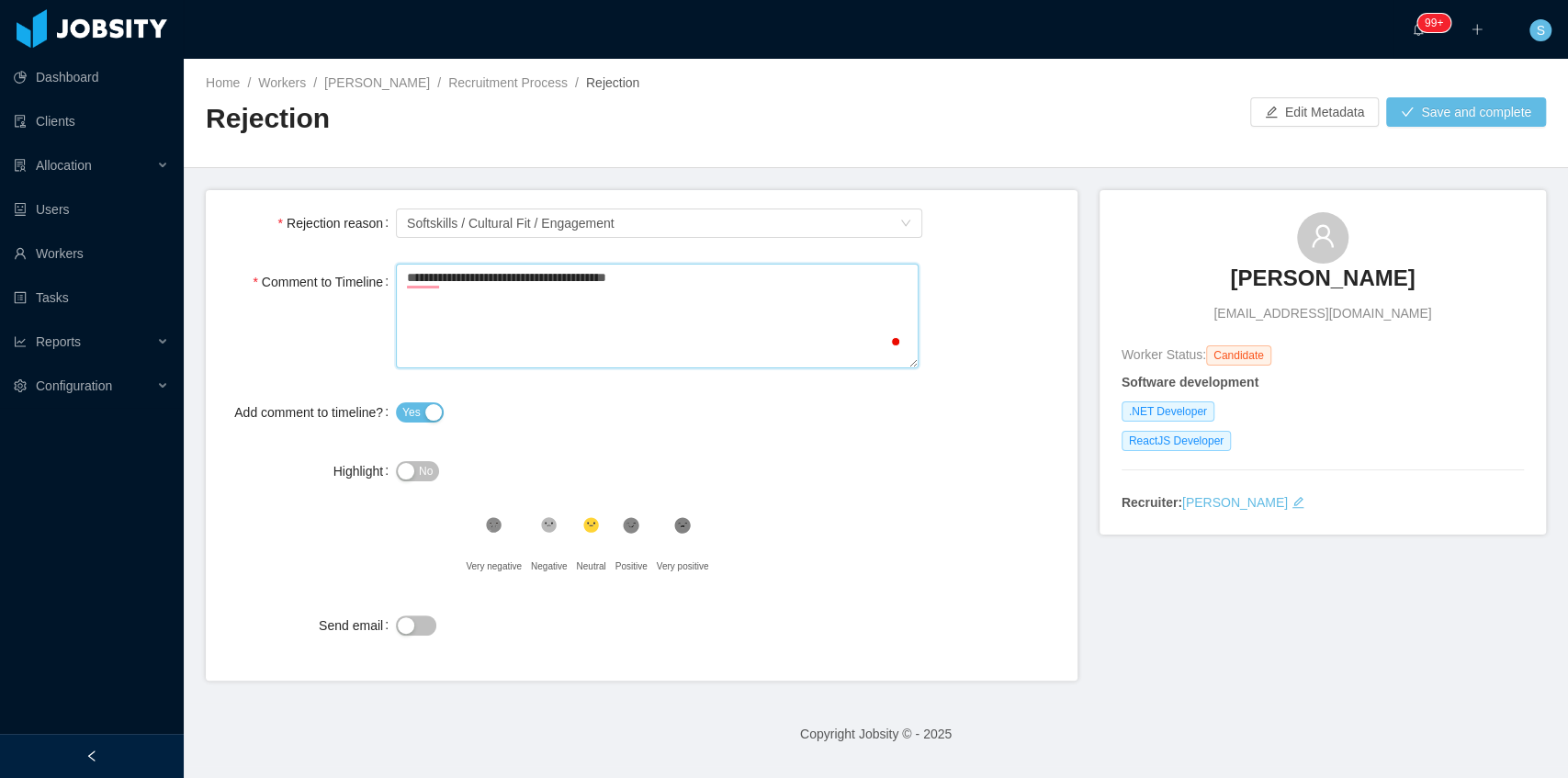 type 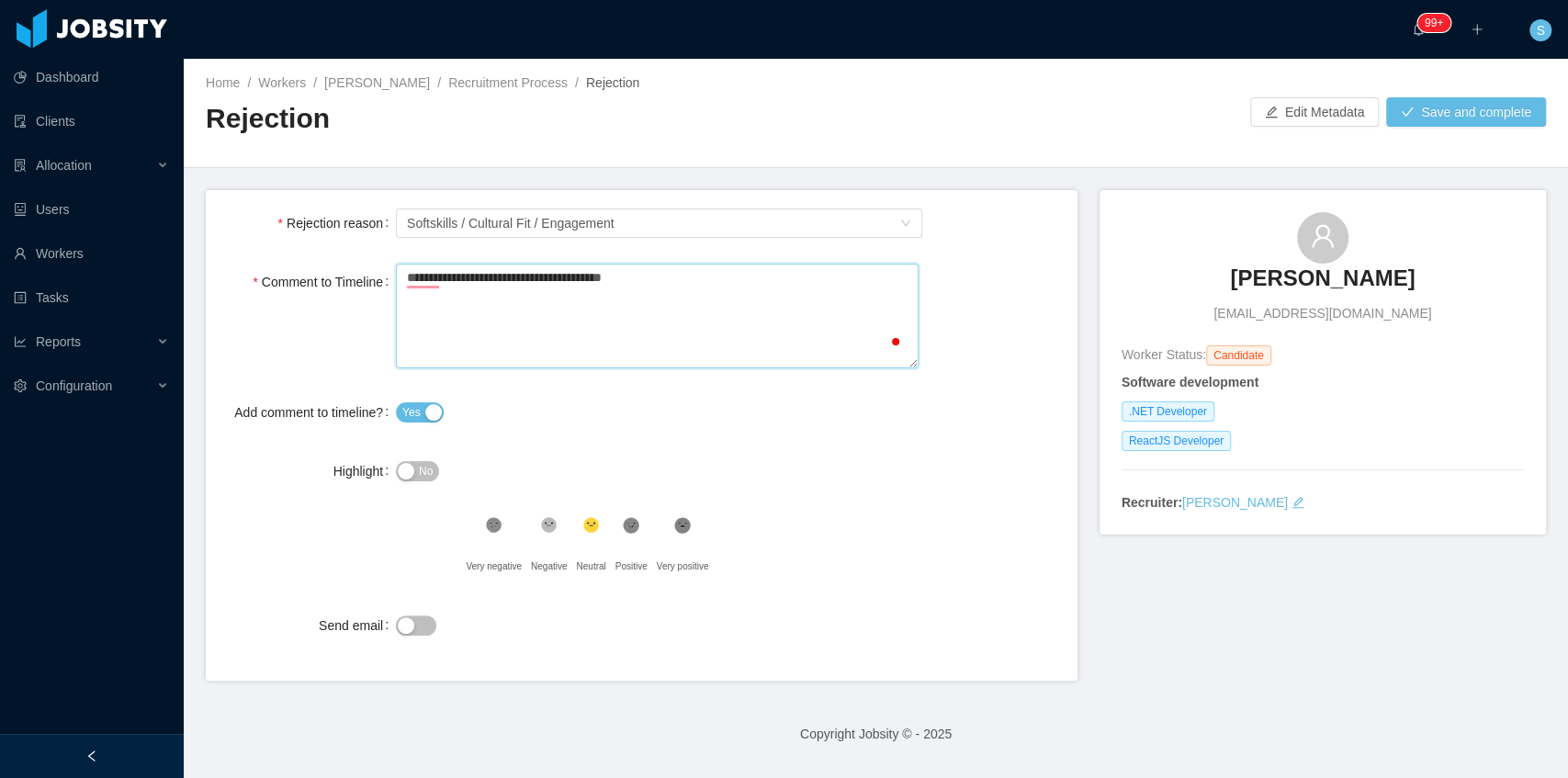 type 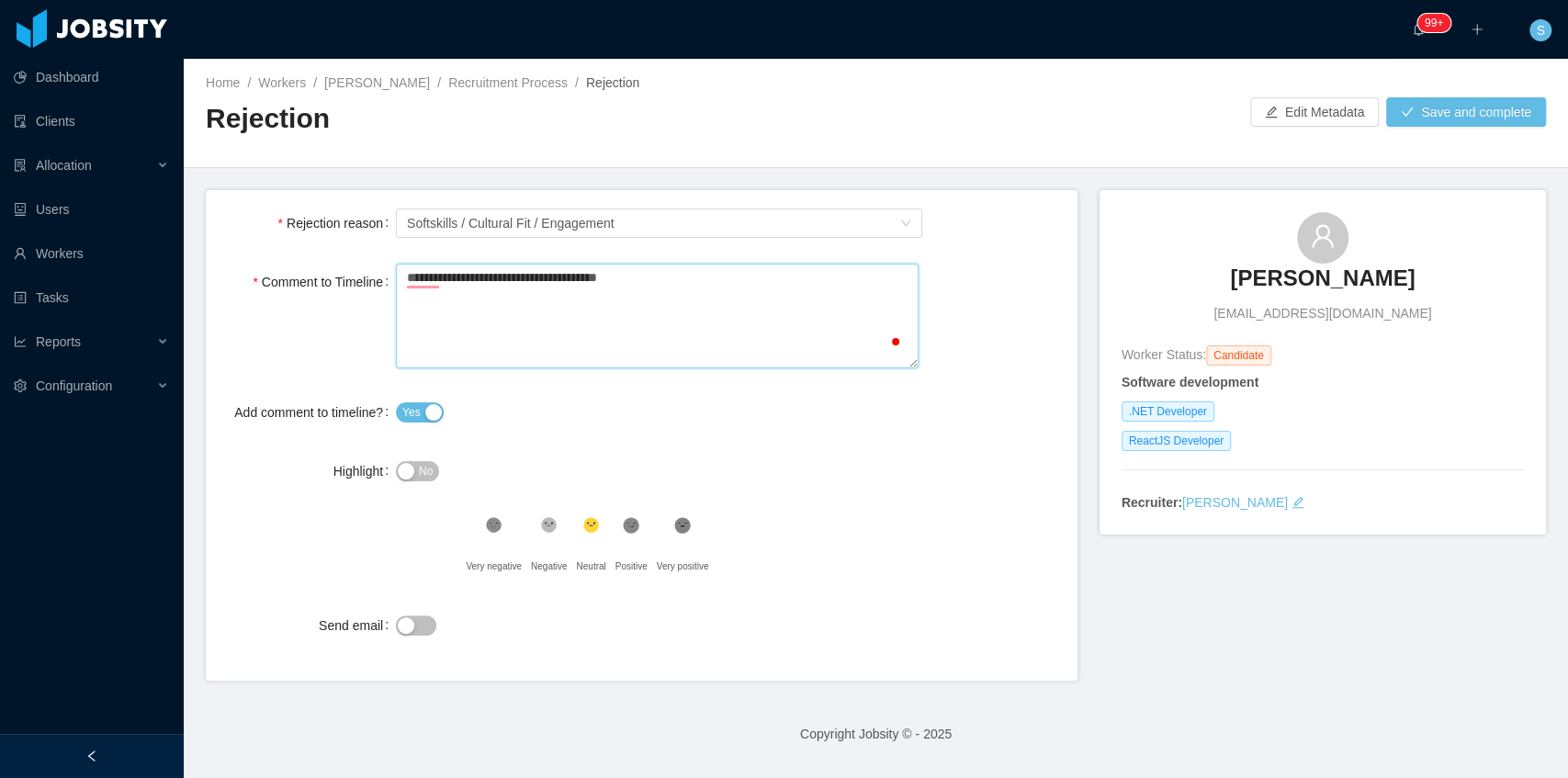 type 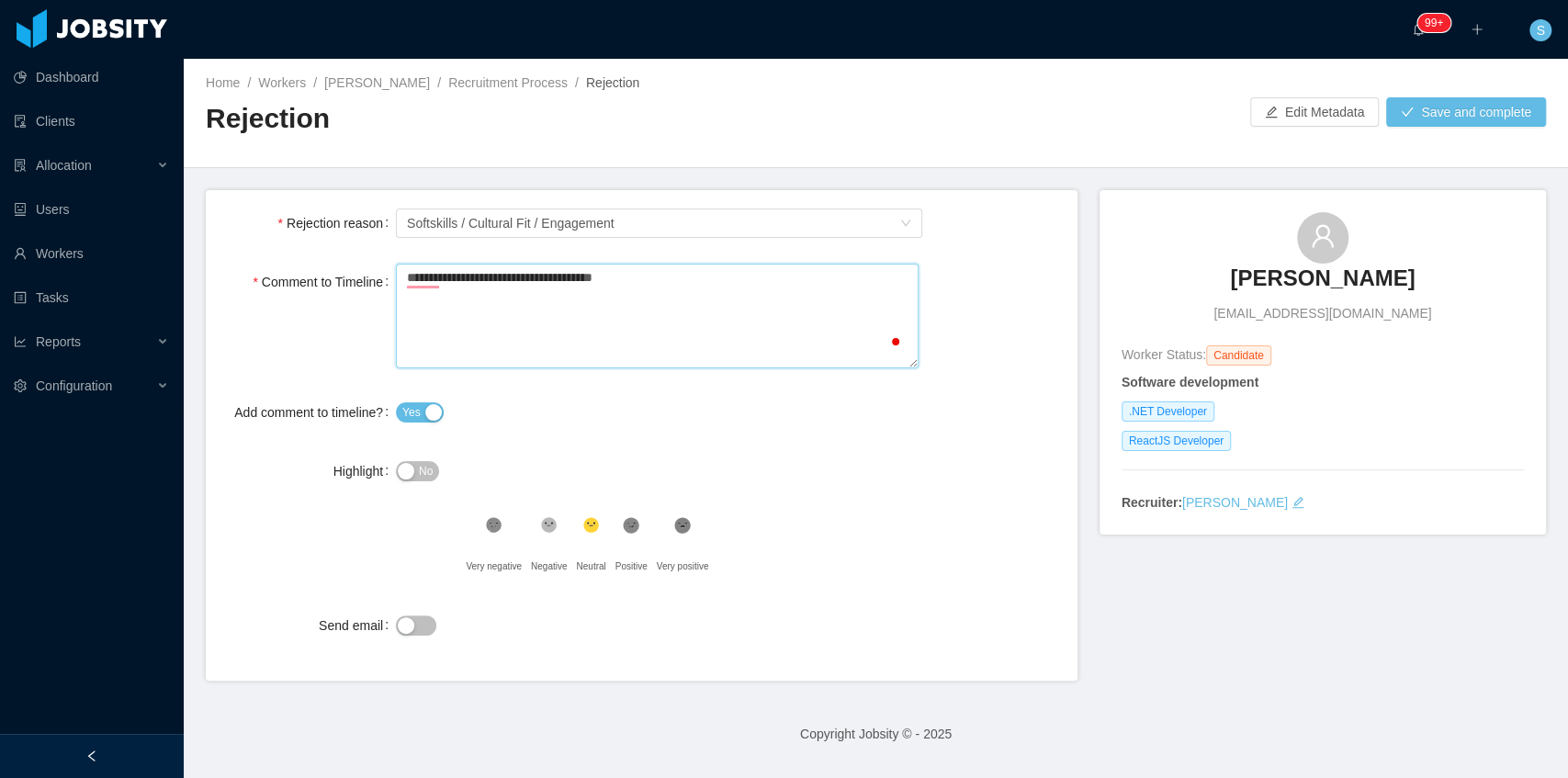 type 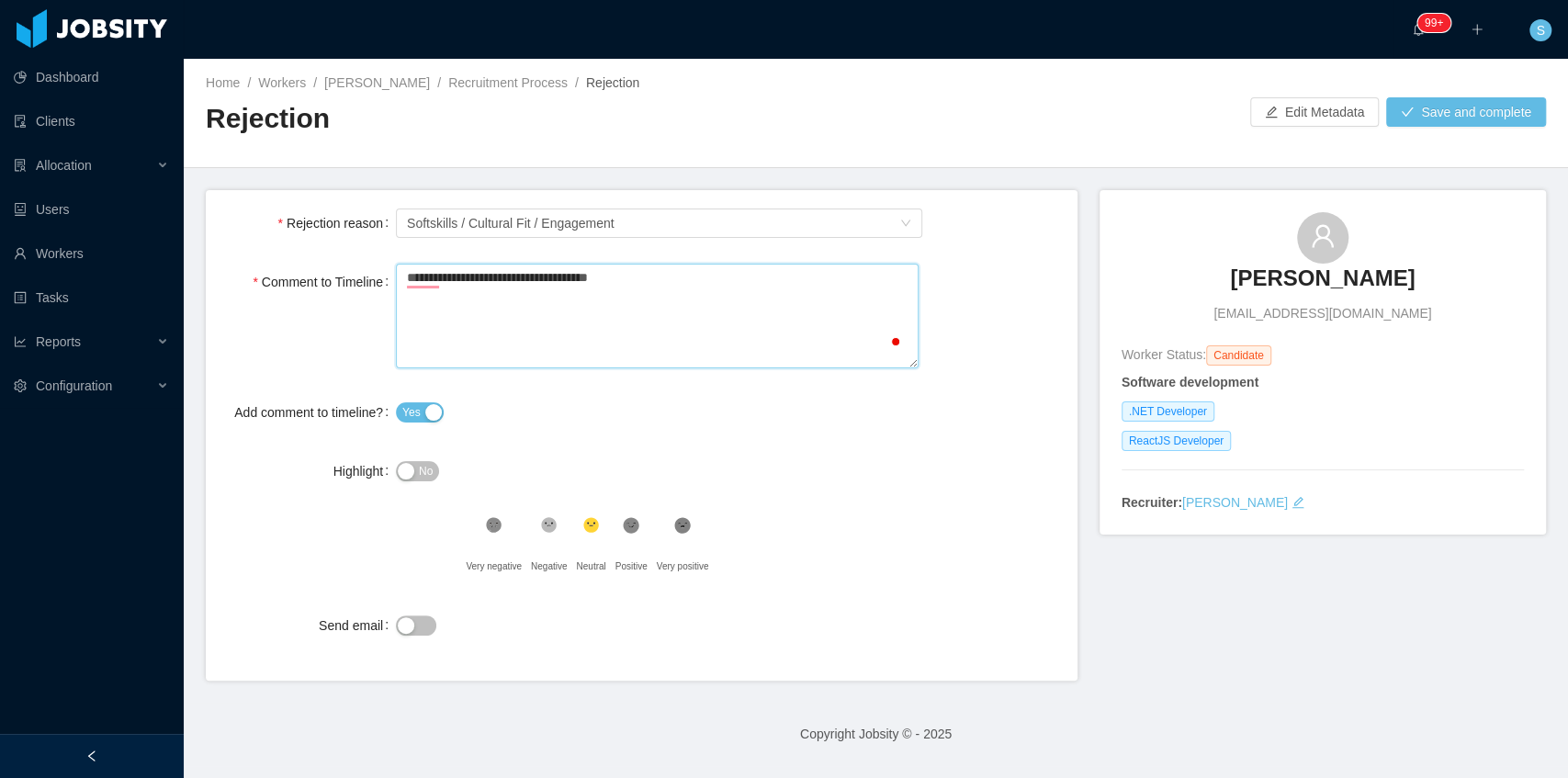 type 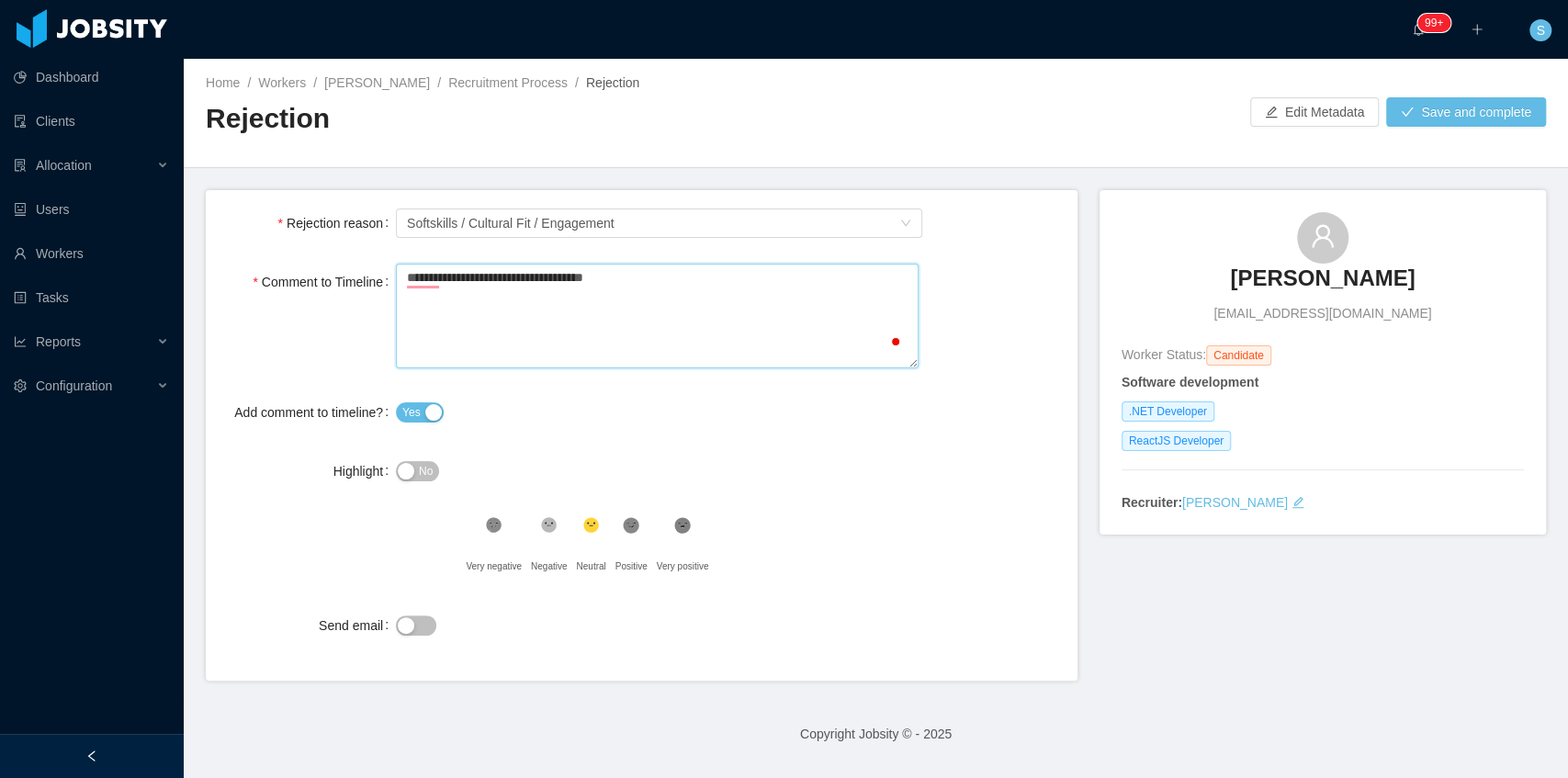 type 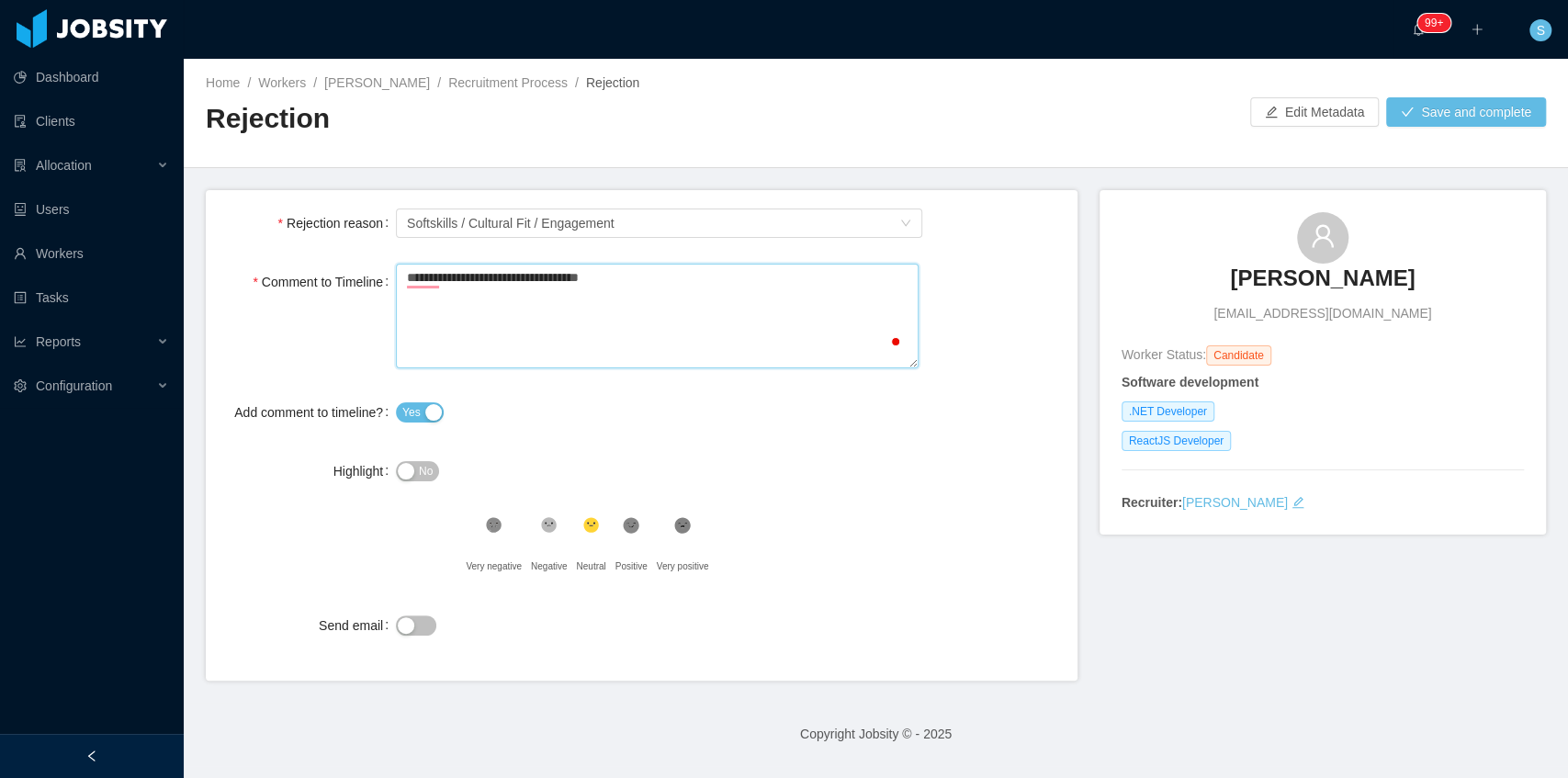 type 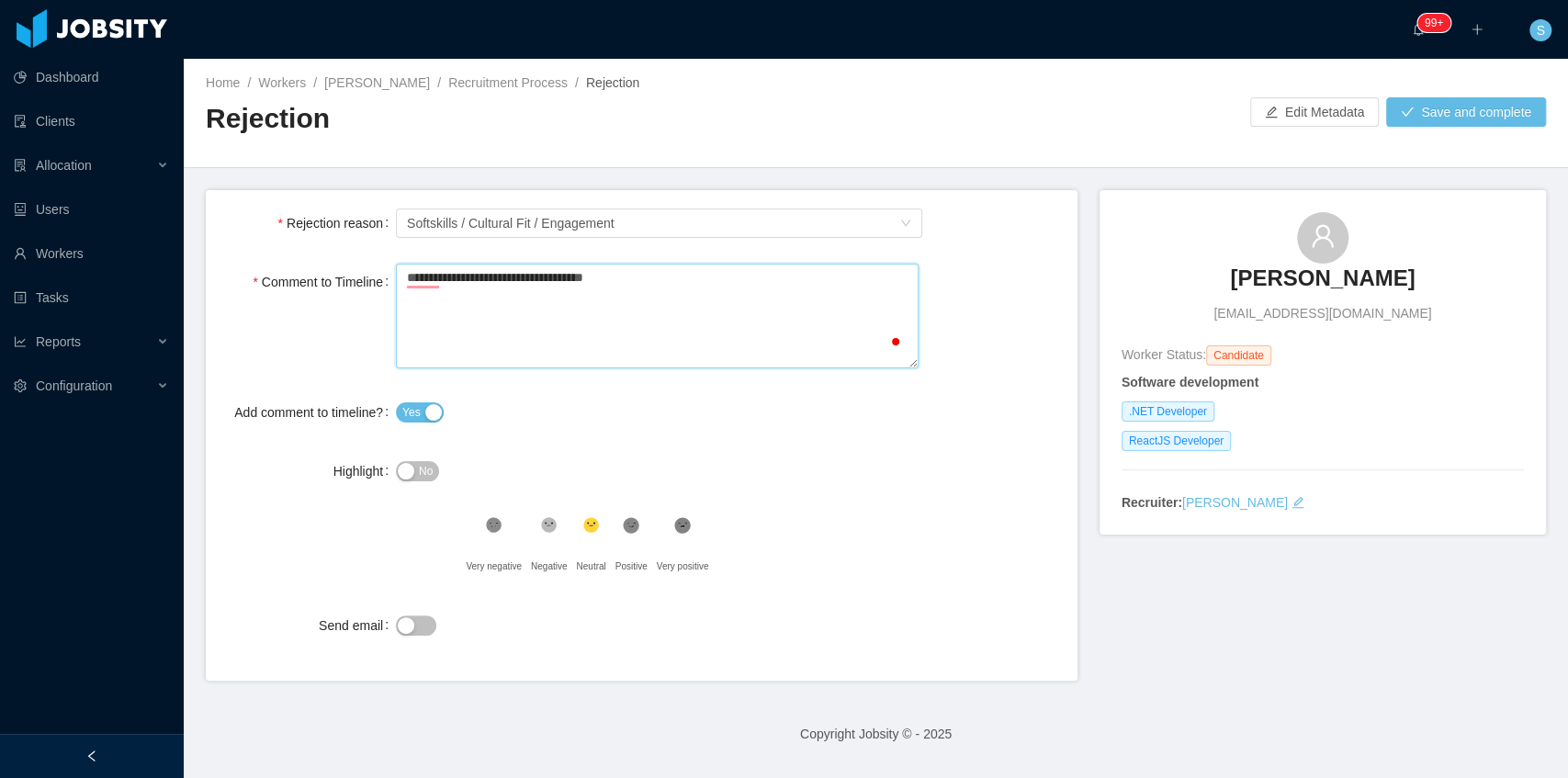 type 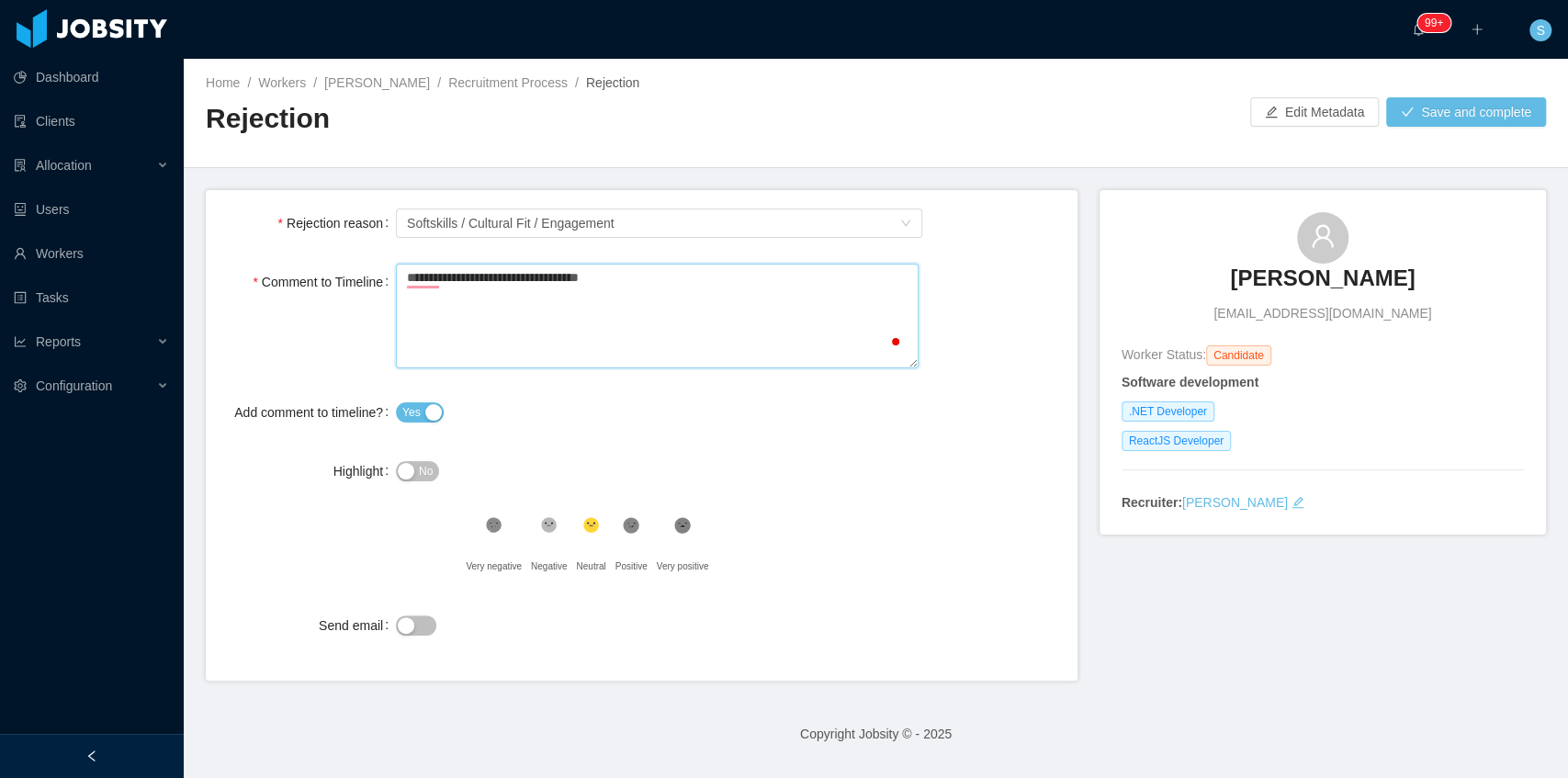 type 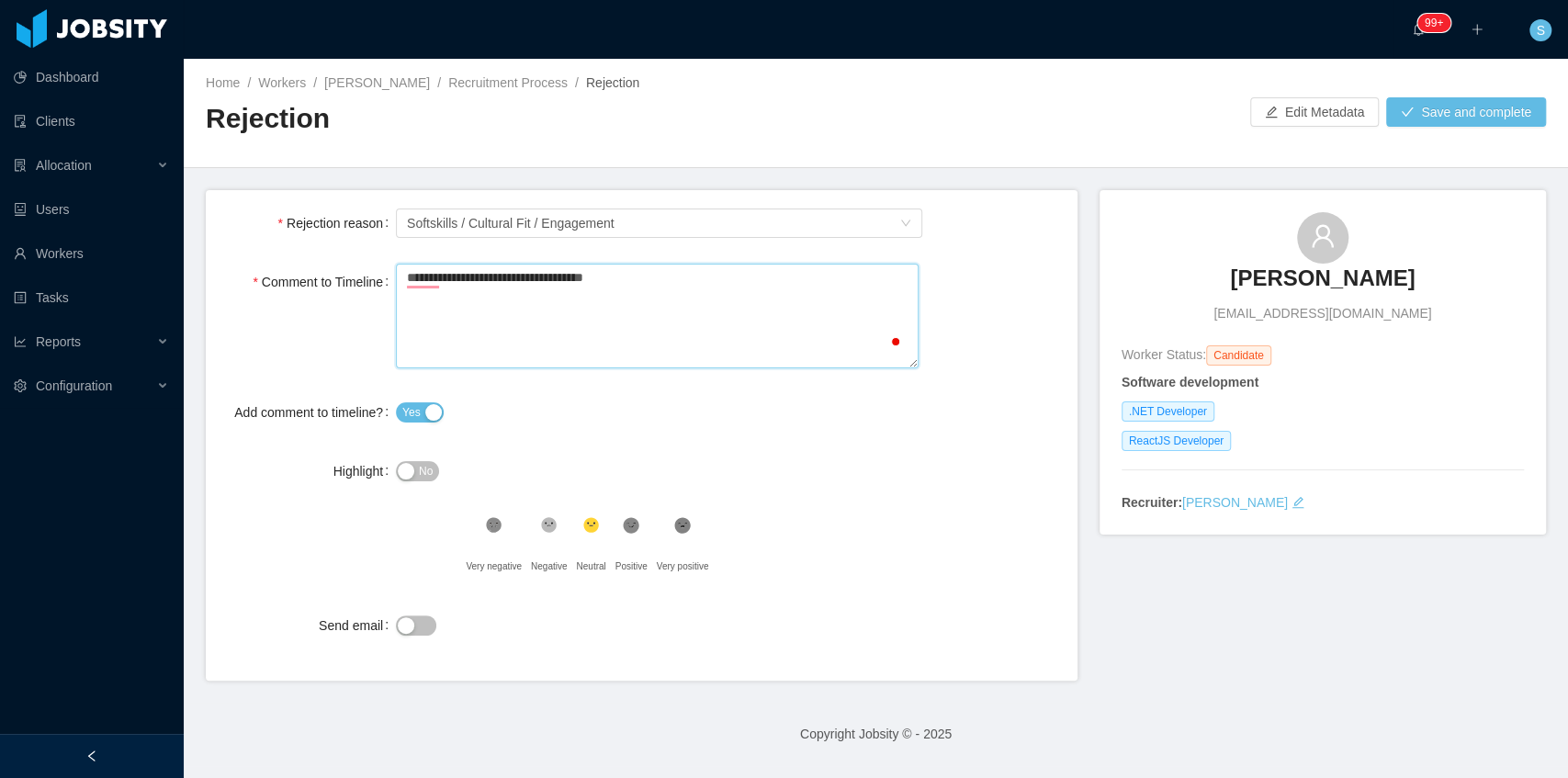 type 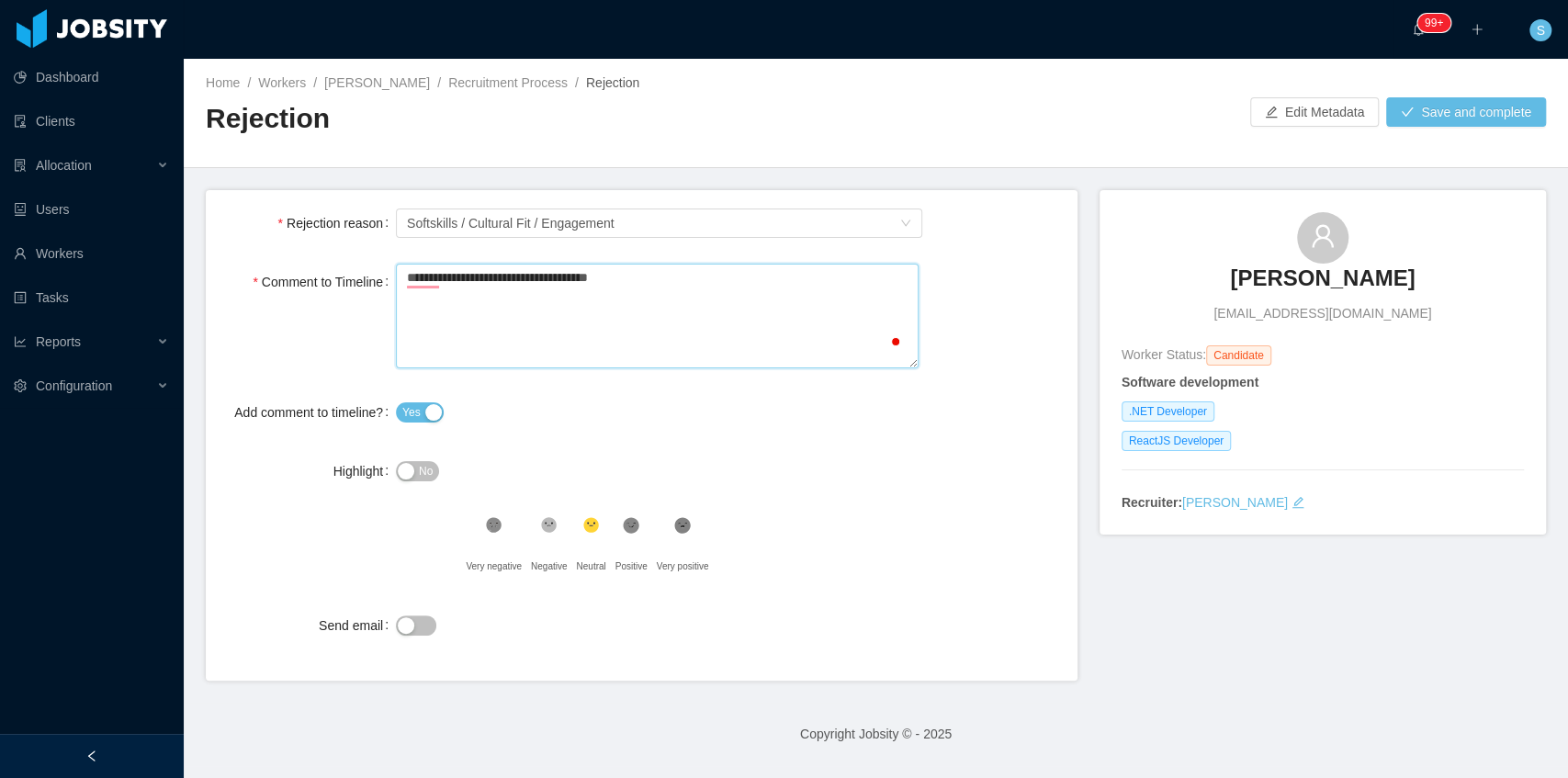 type on "**********" 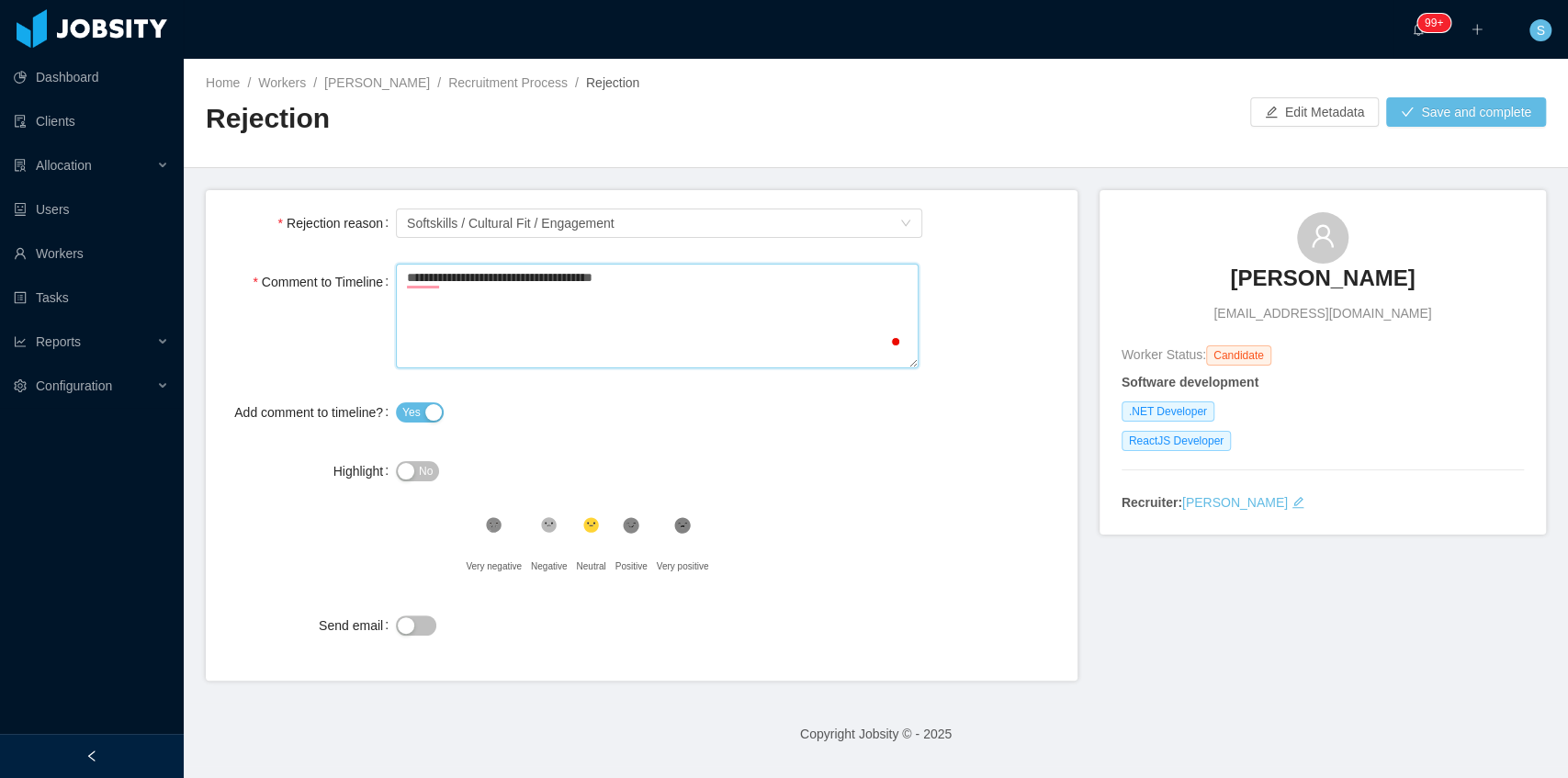 type 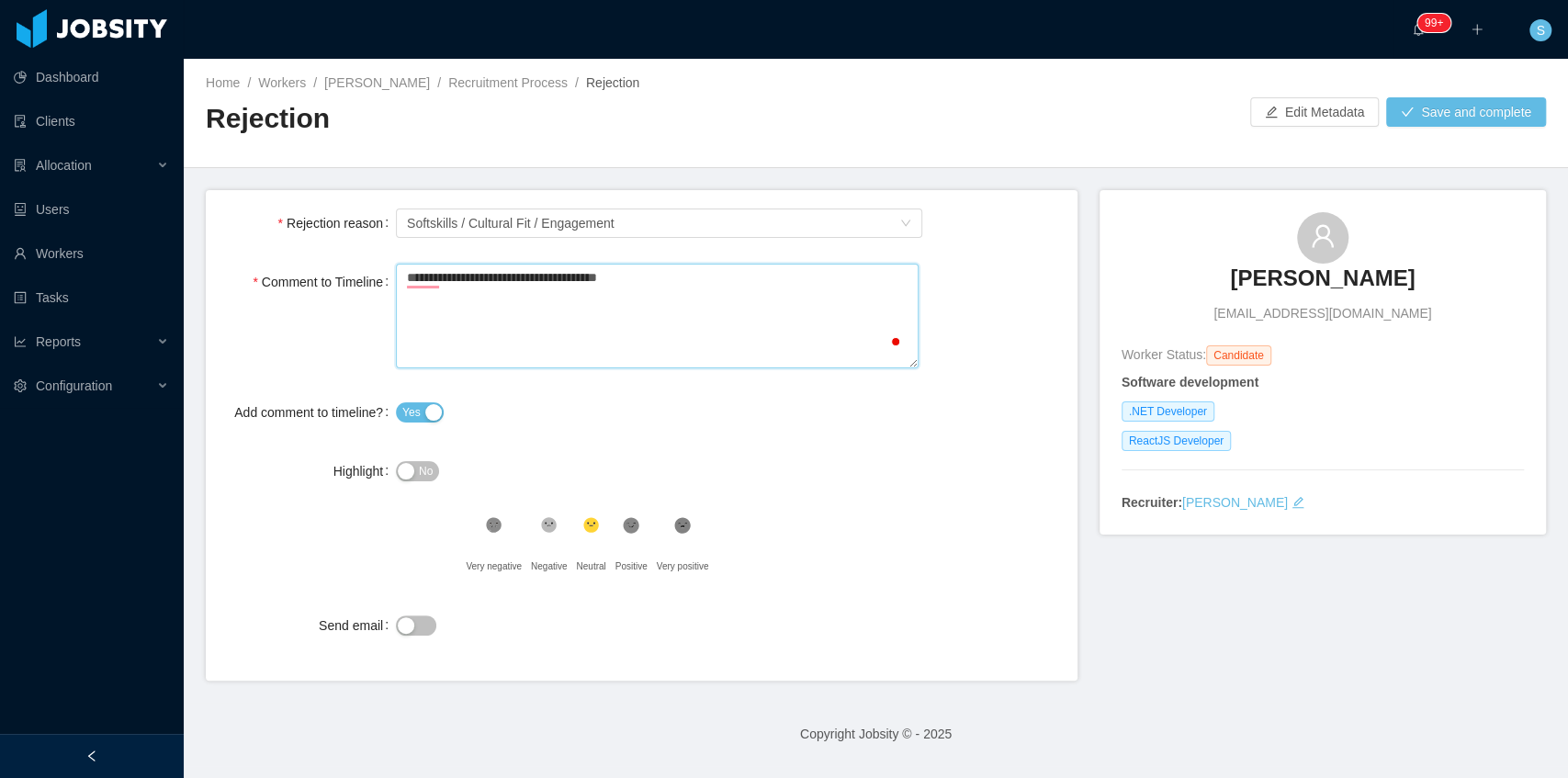 type 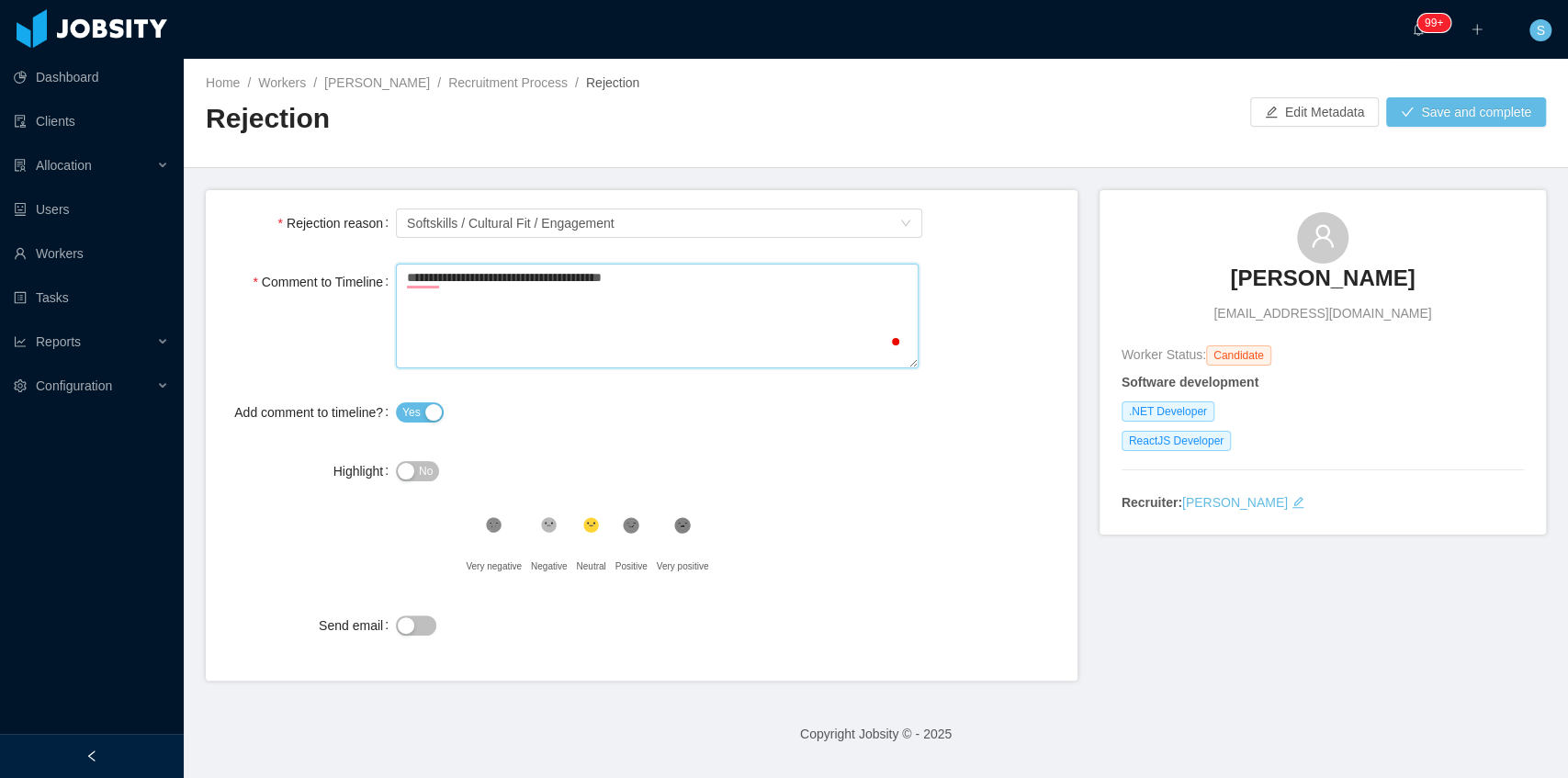 type 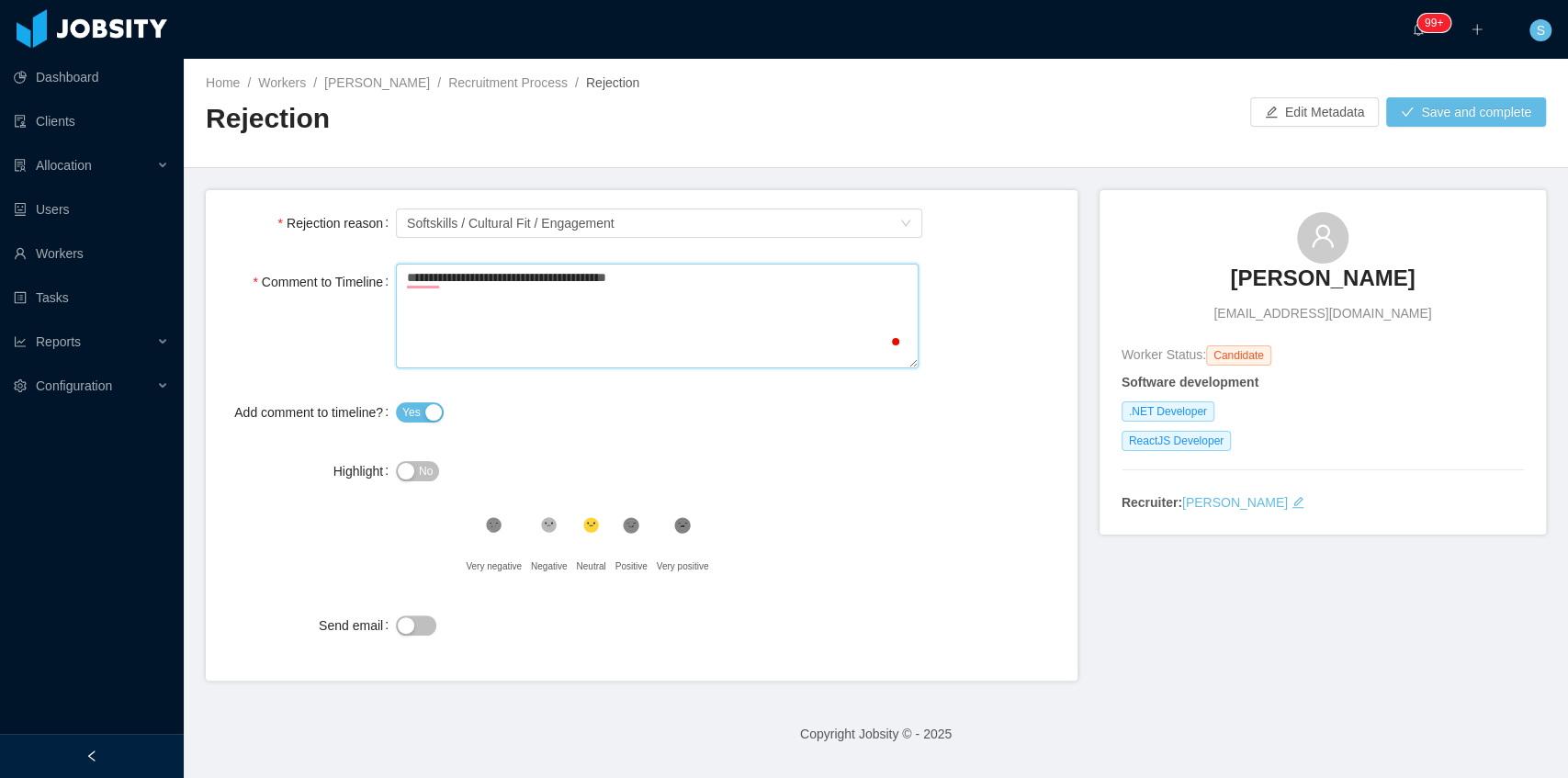 type 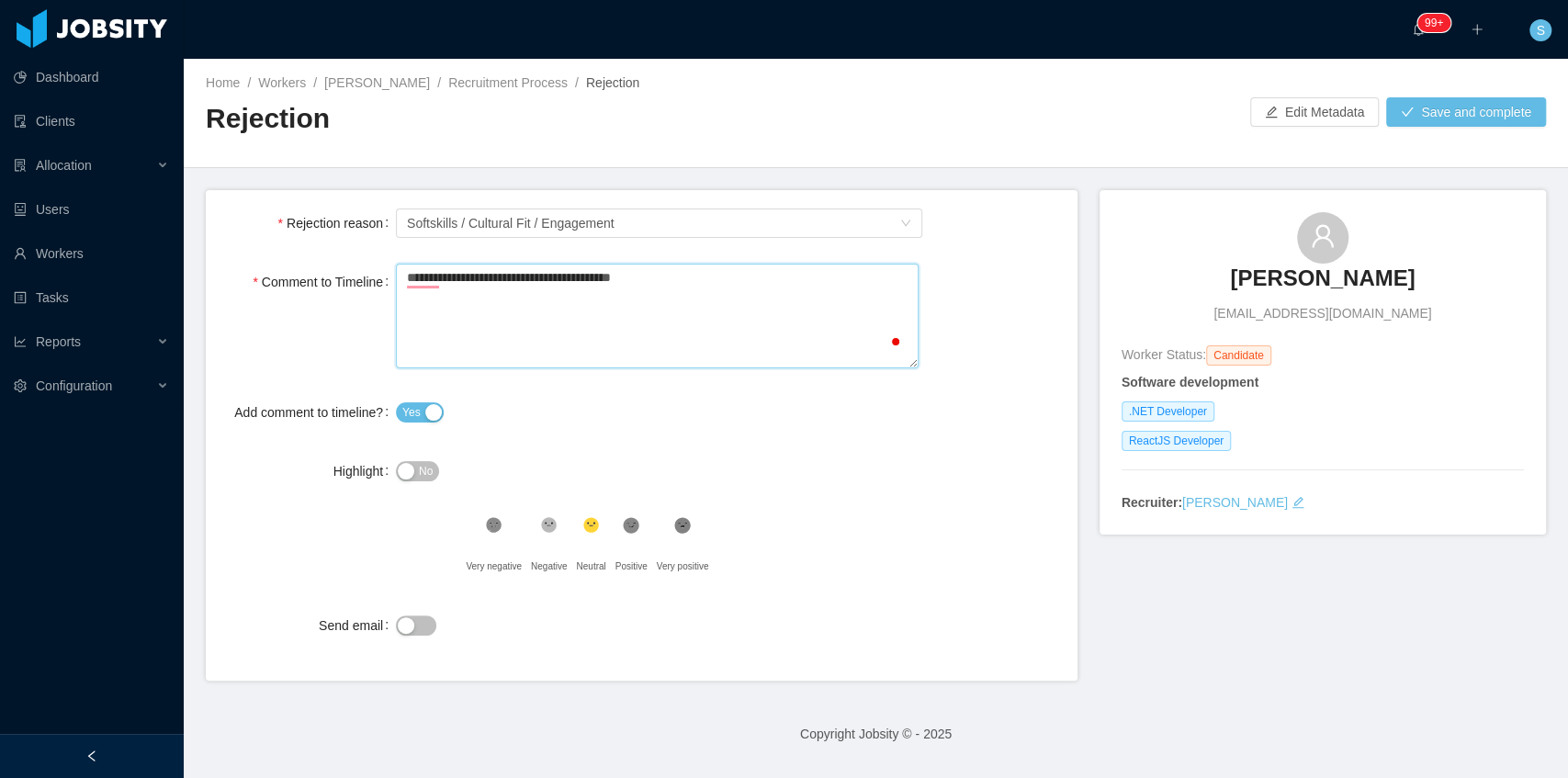 type 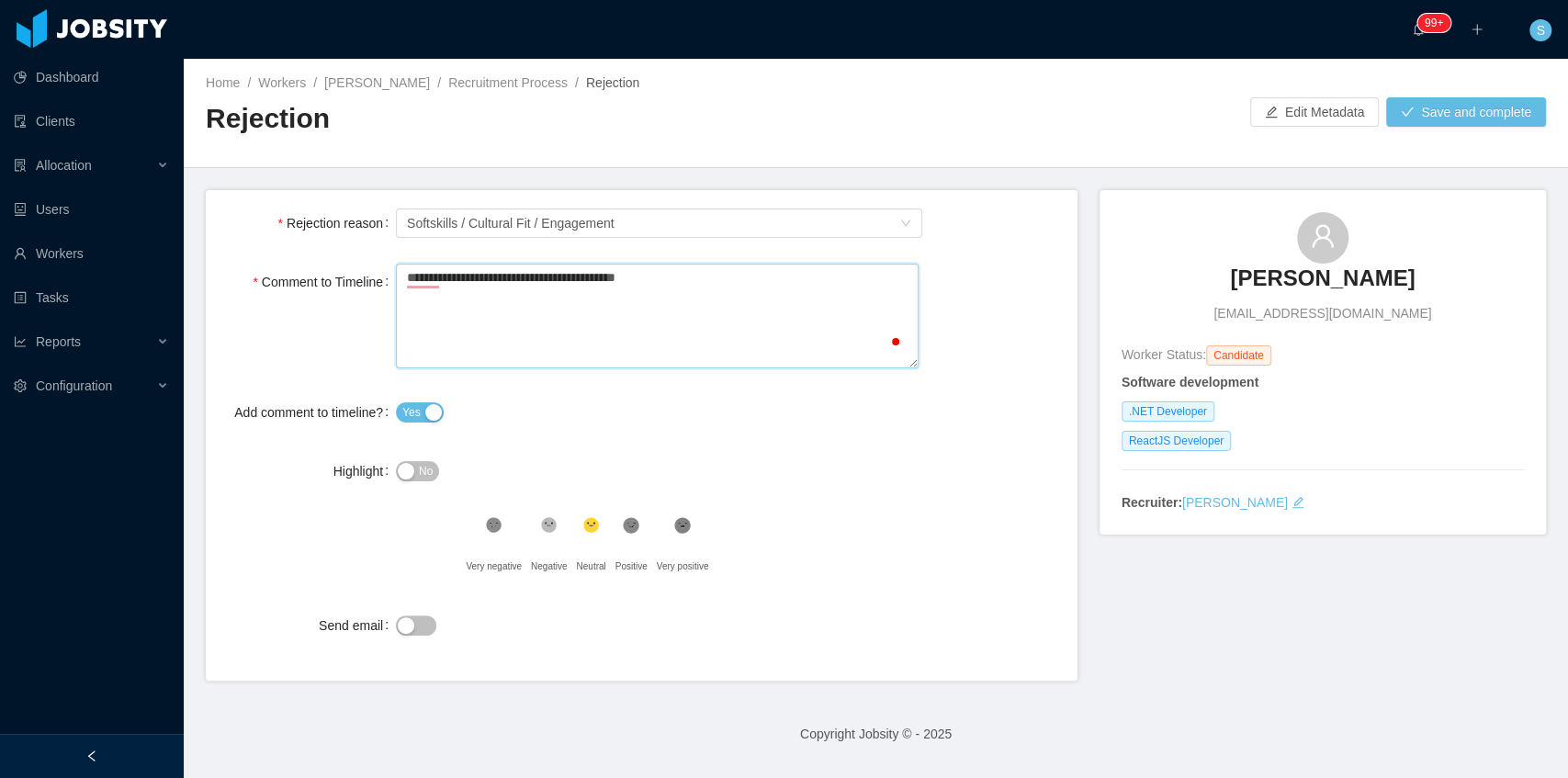 type 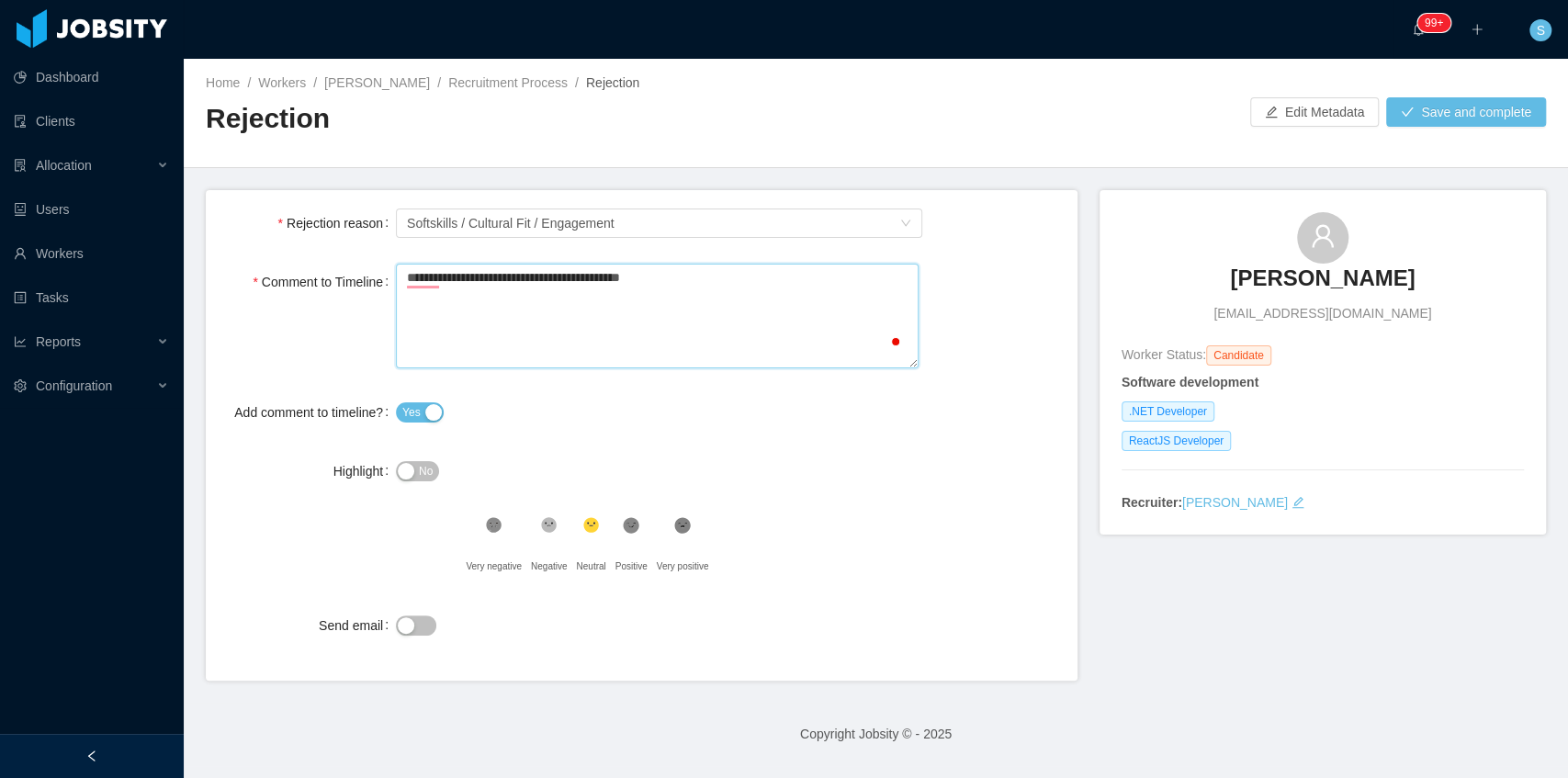 type 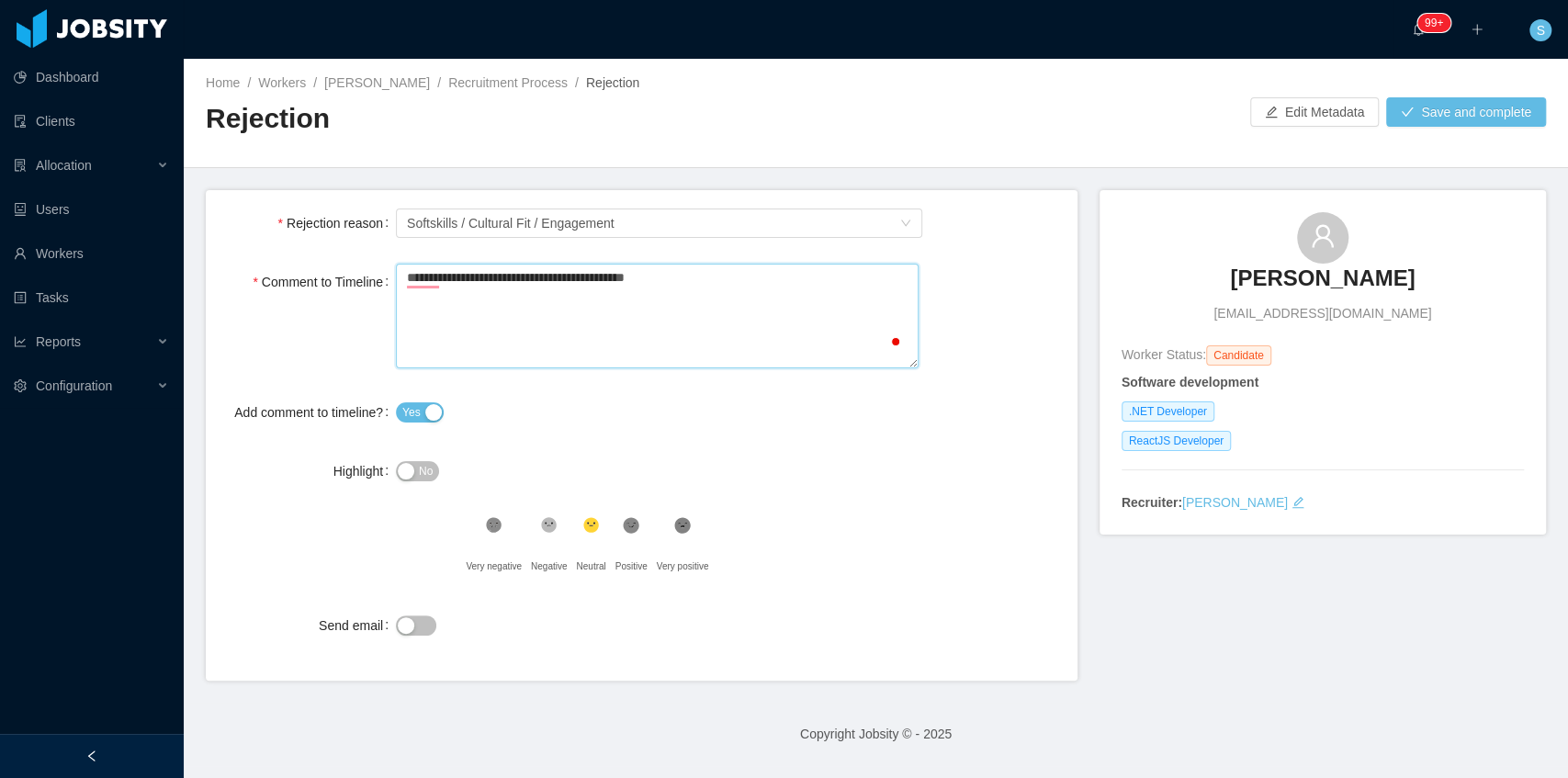 type 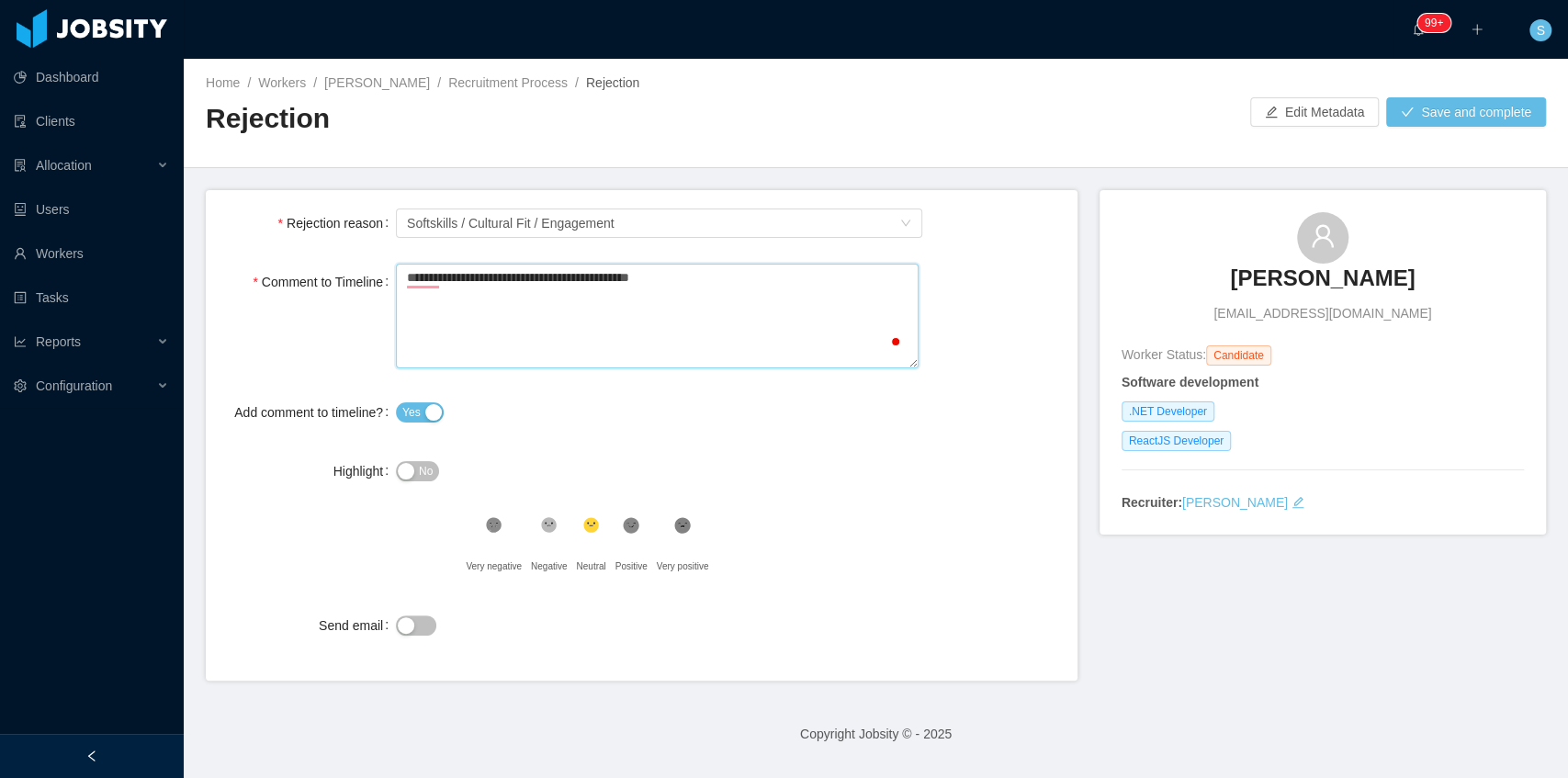 type 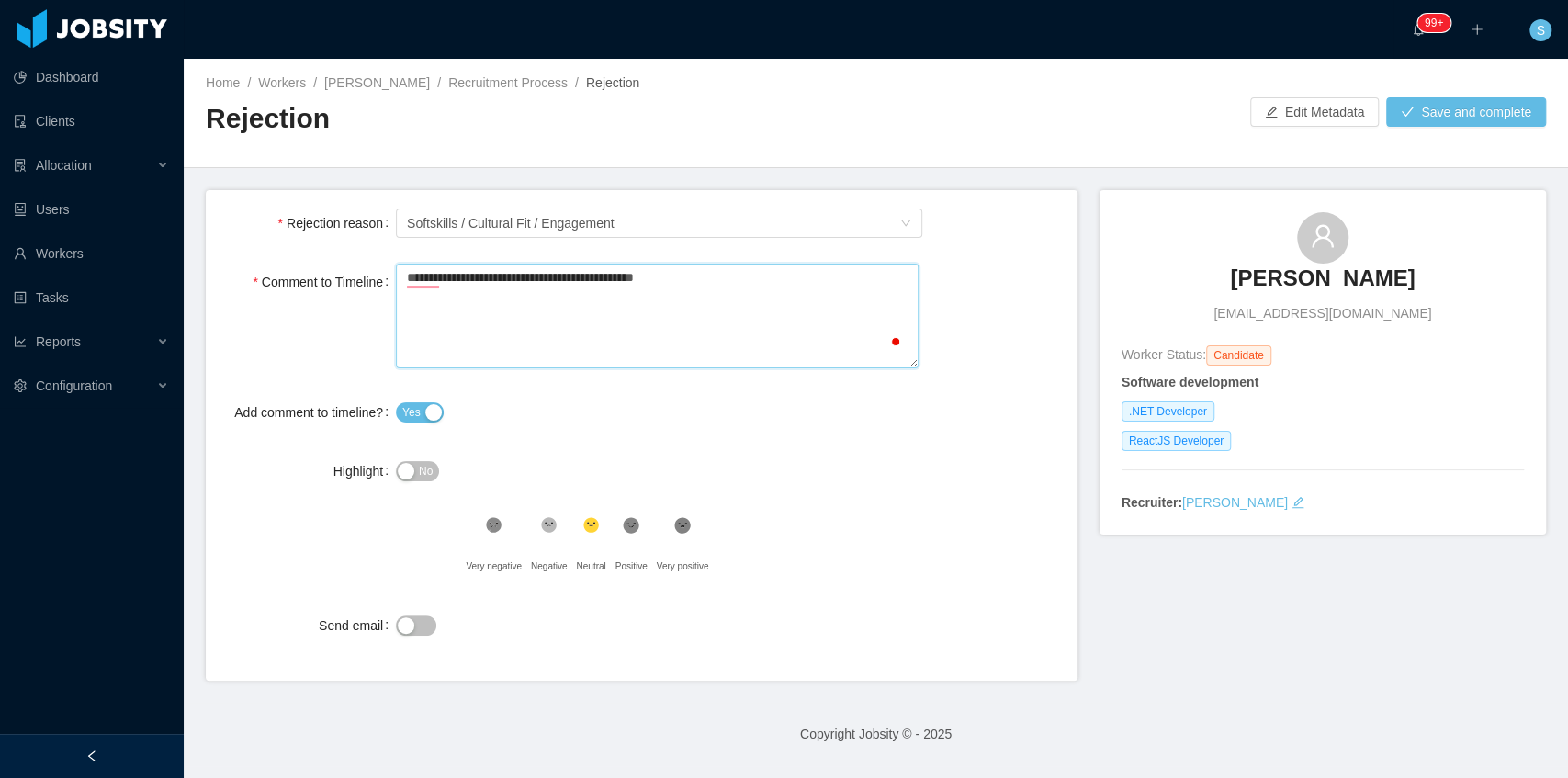 type 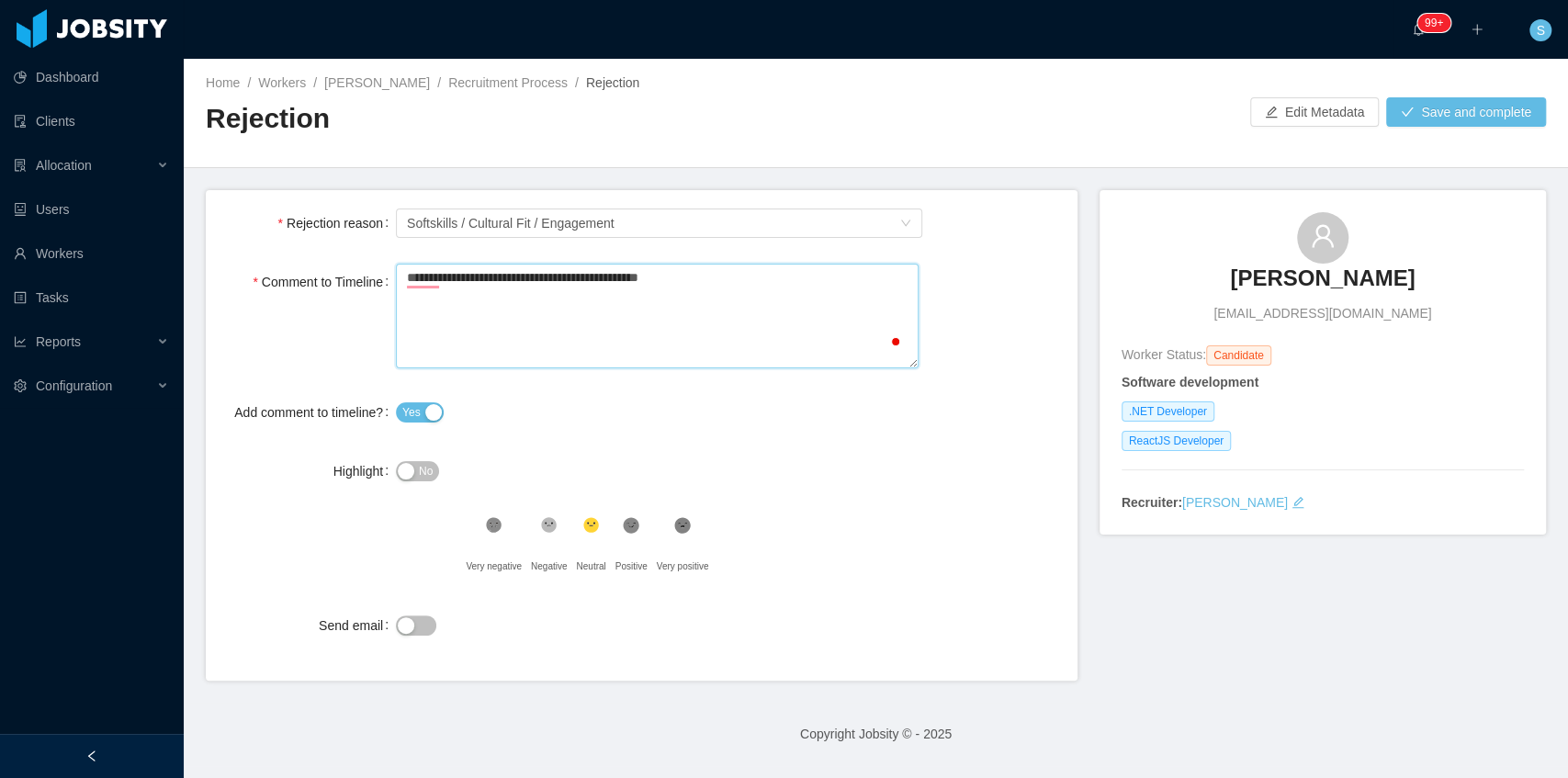type 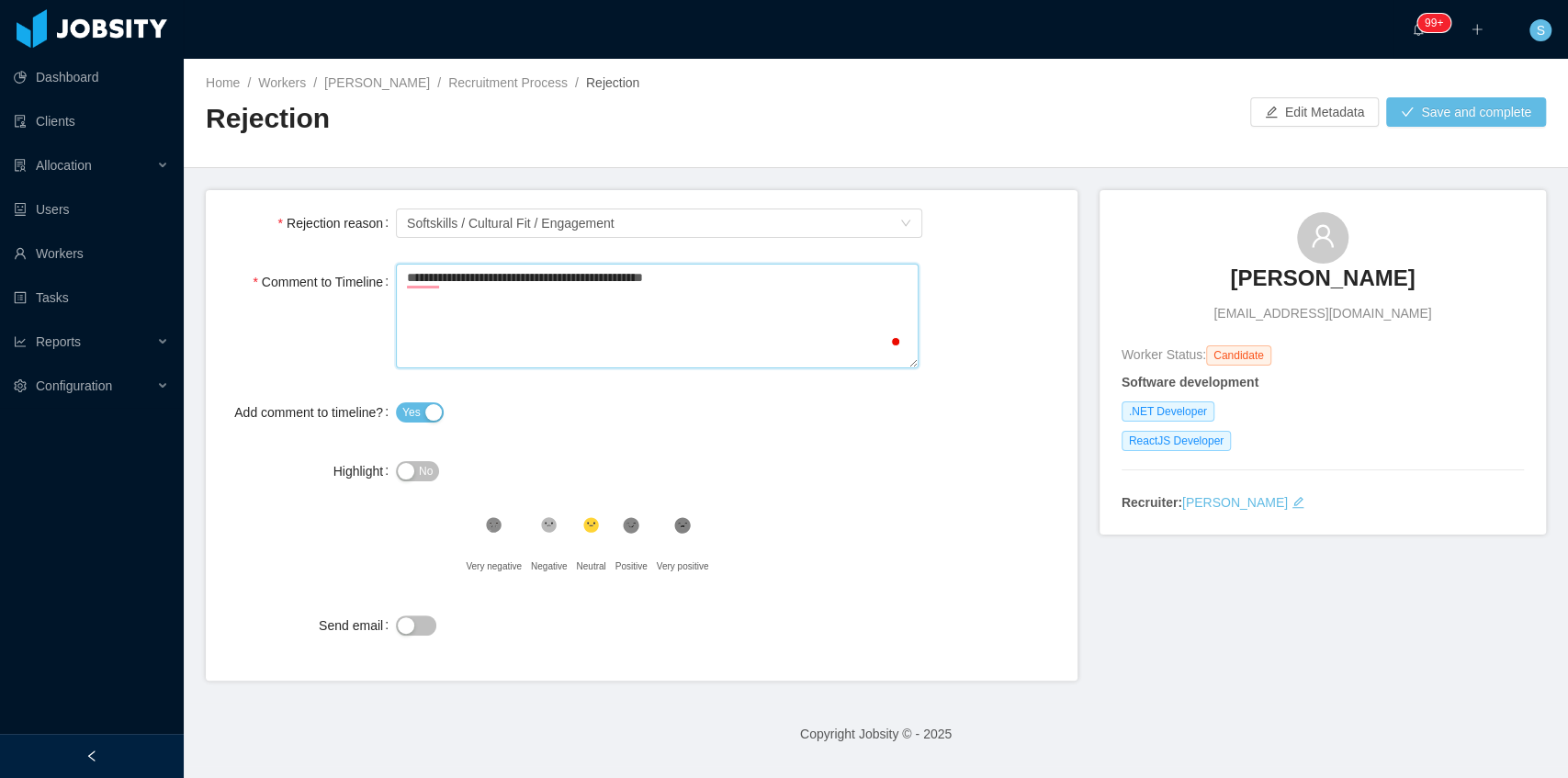 type 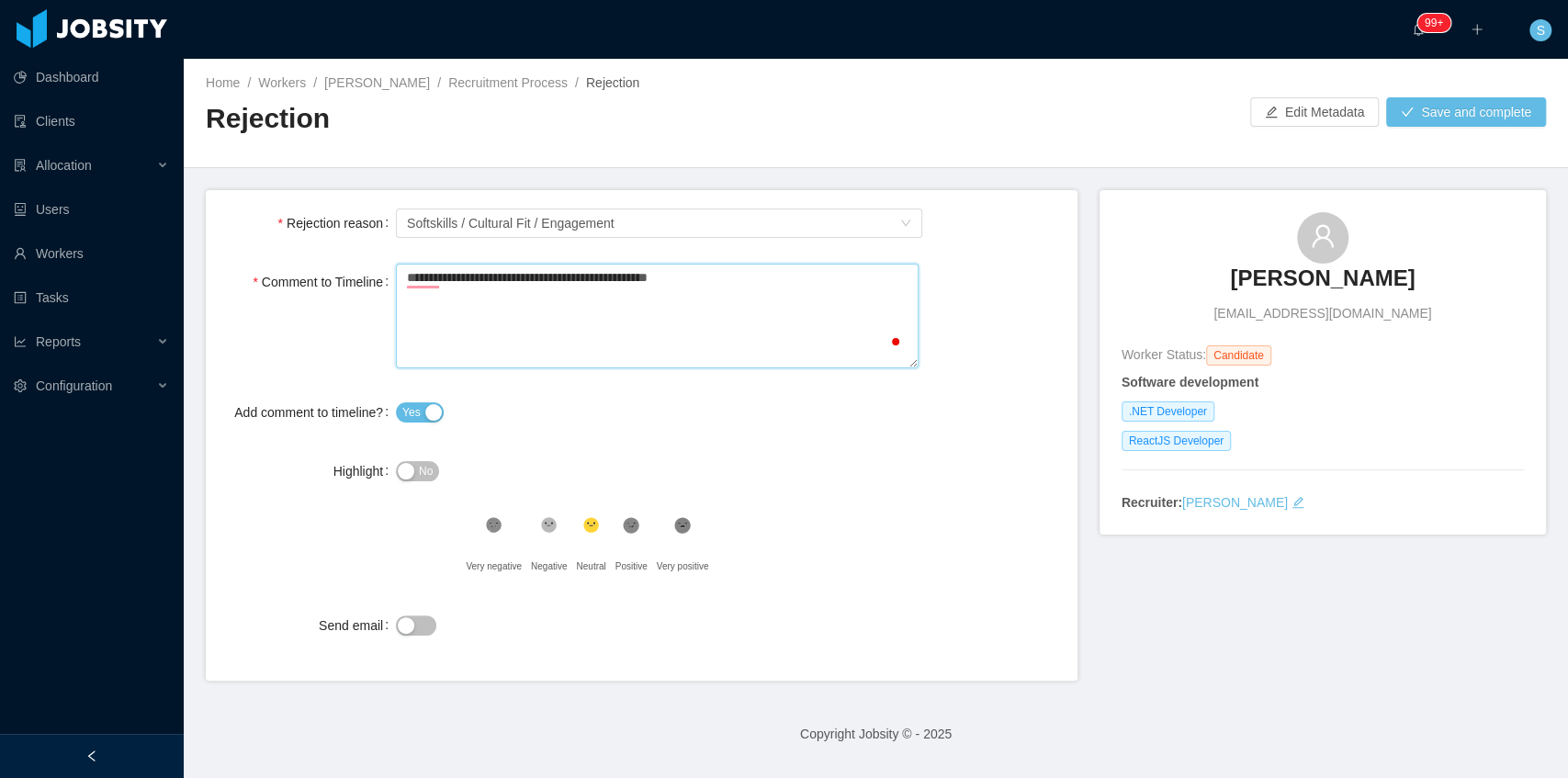type 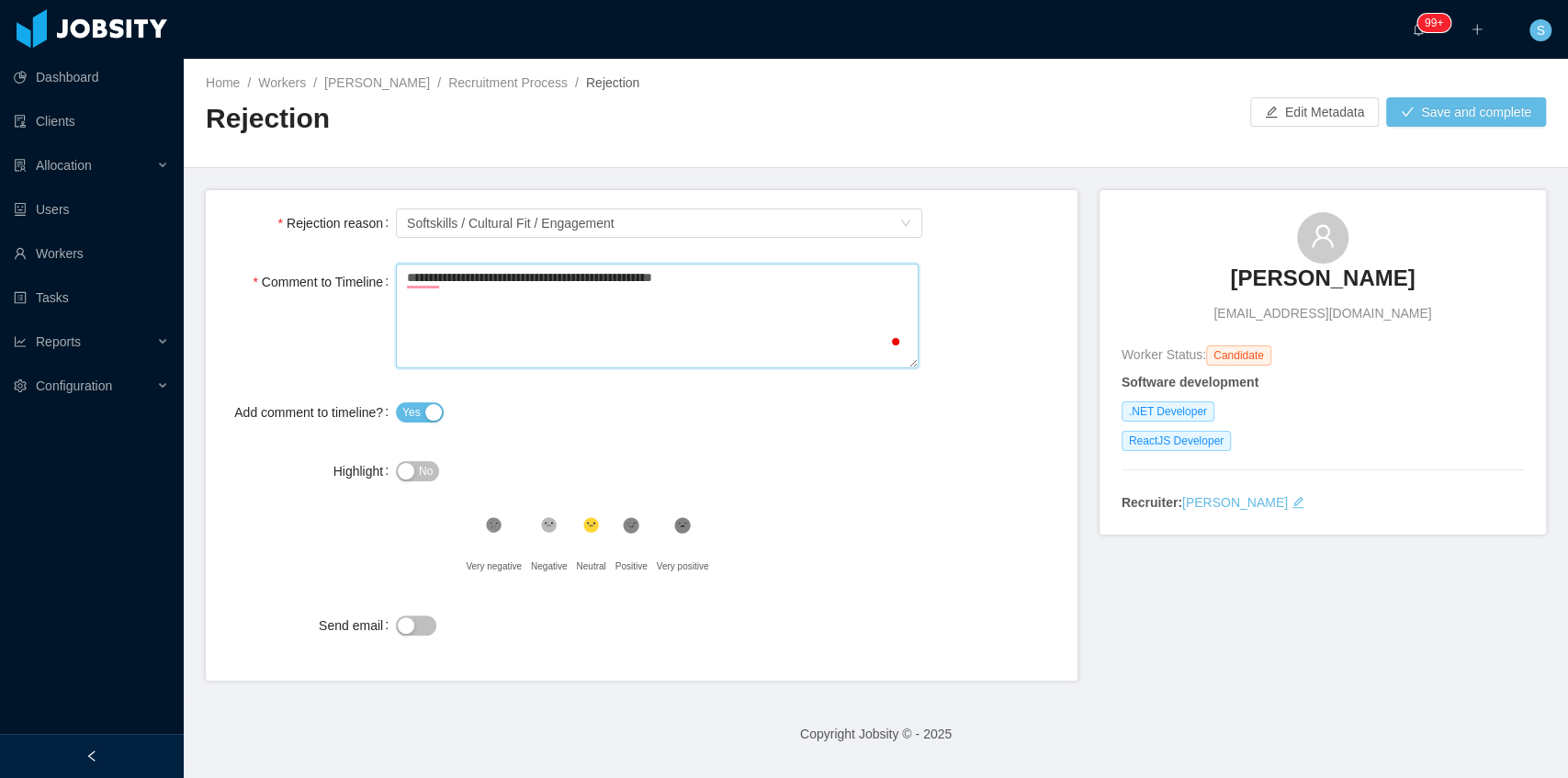 type 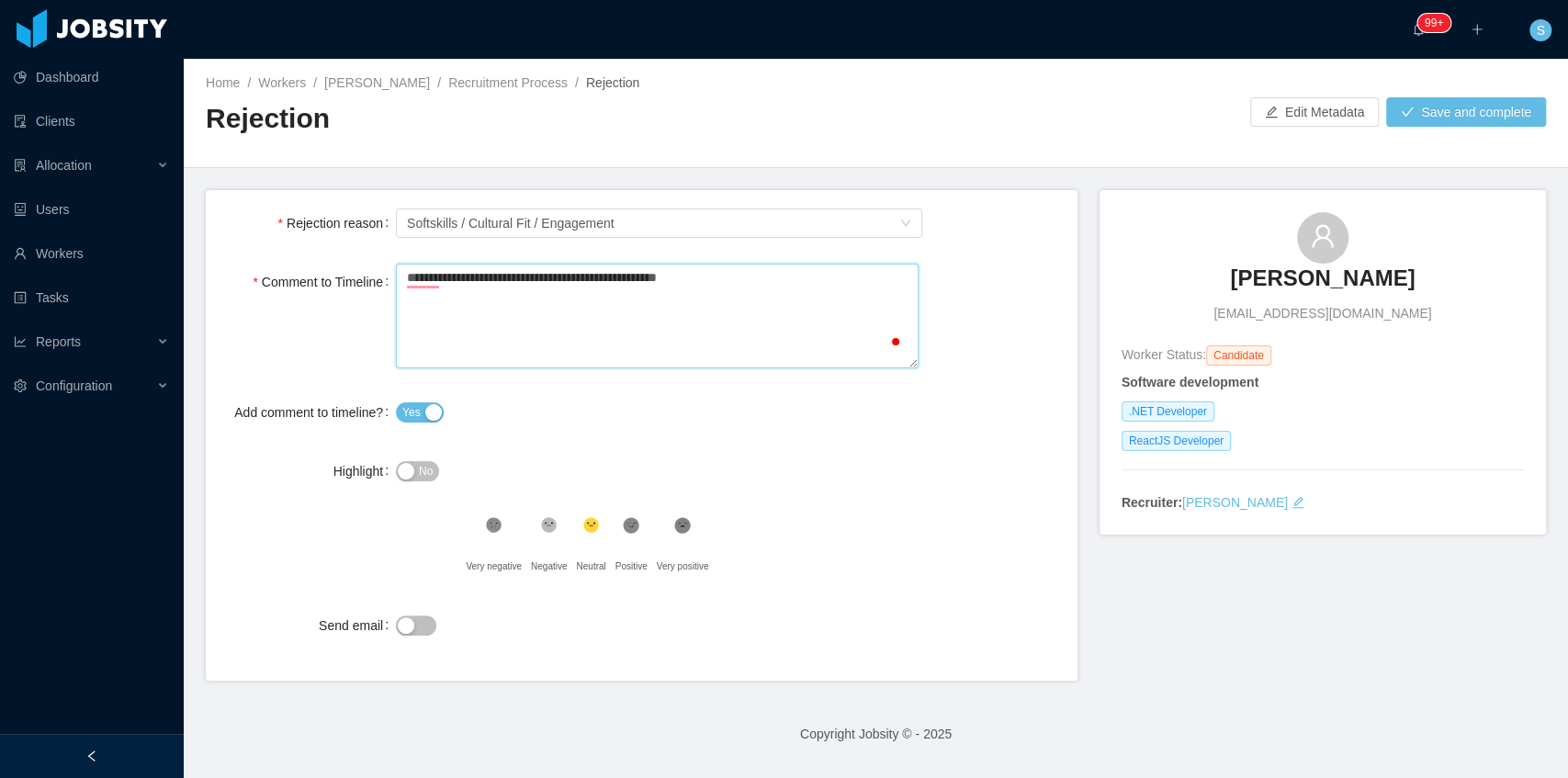 type 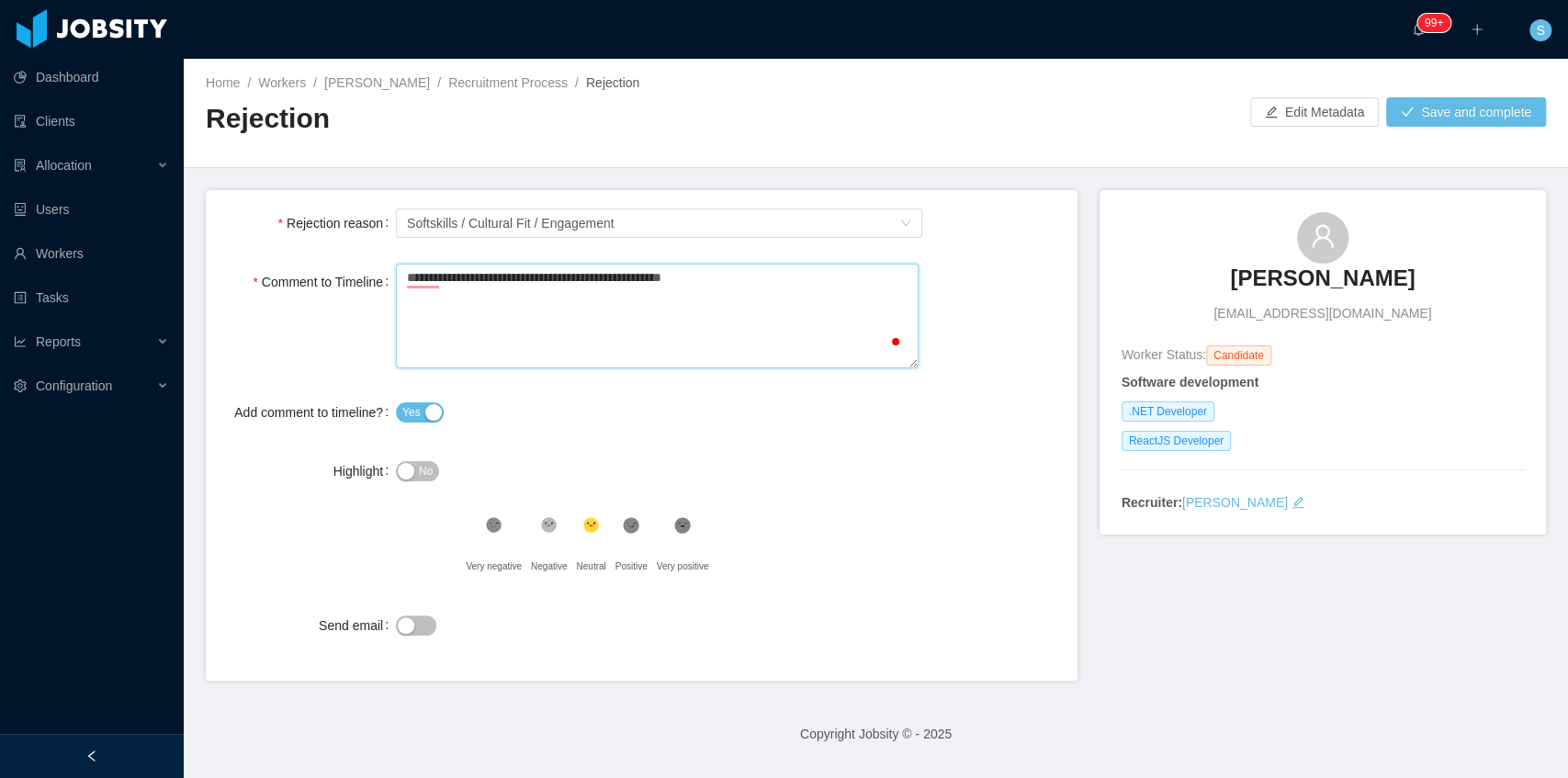 type 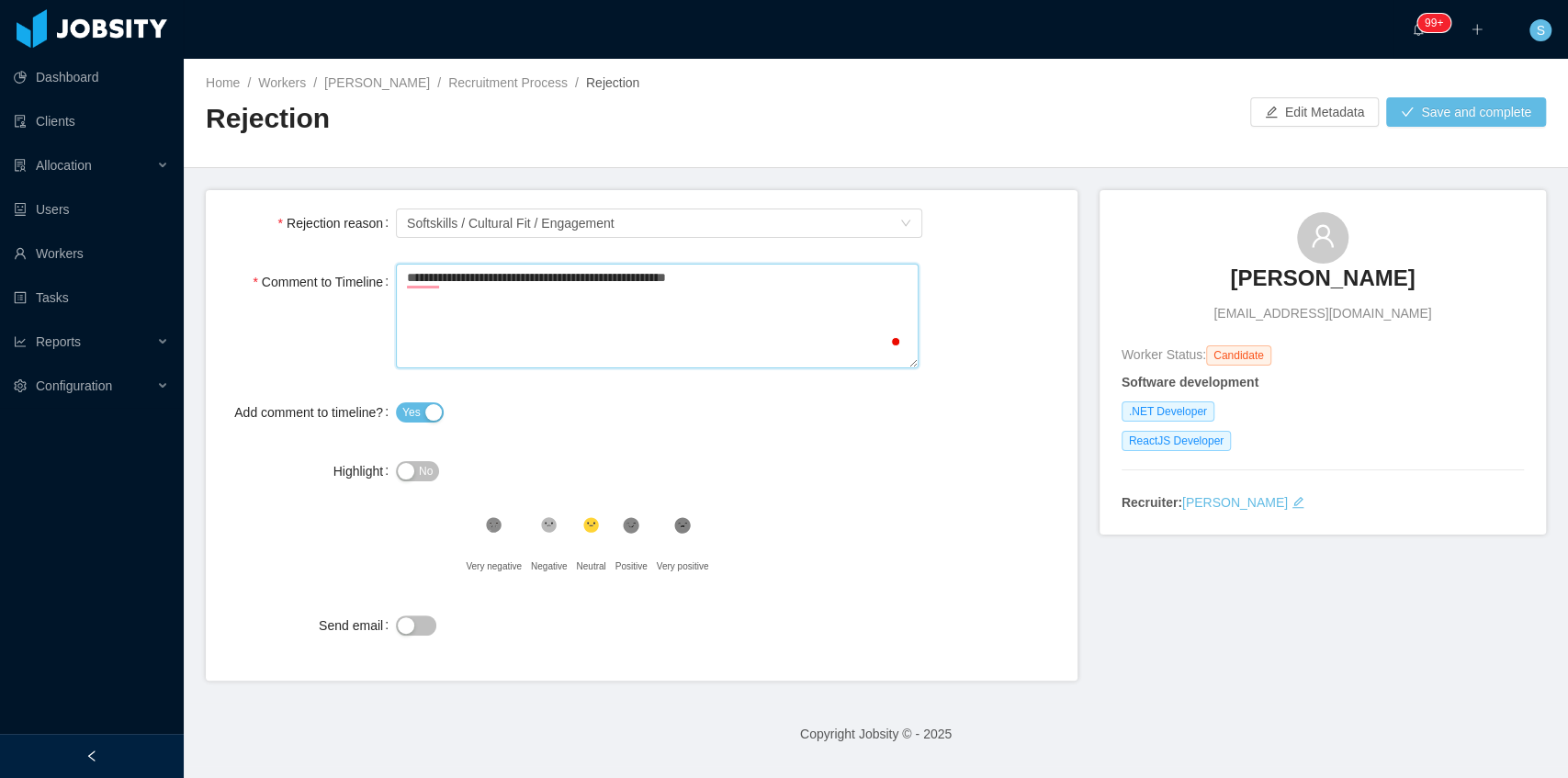 type 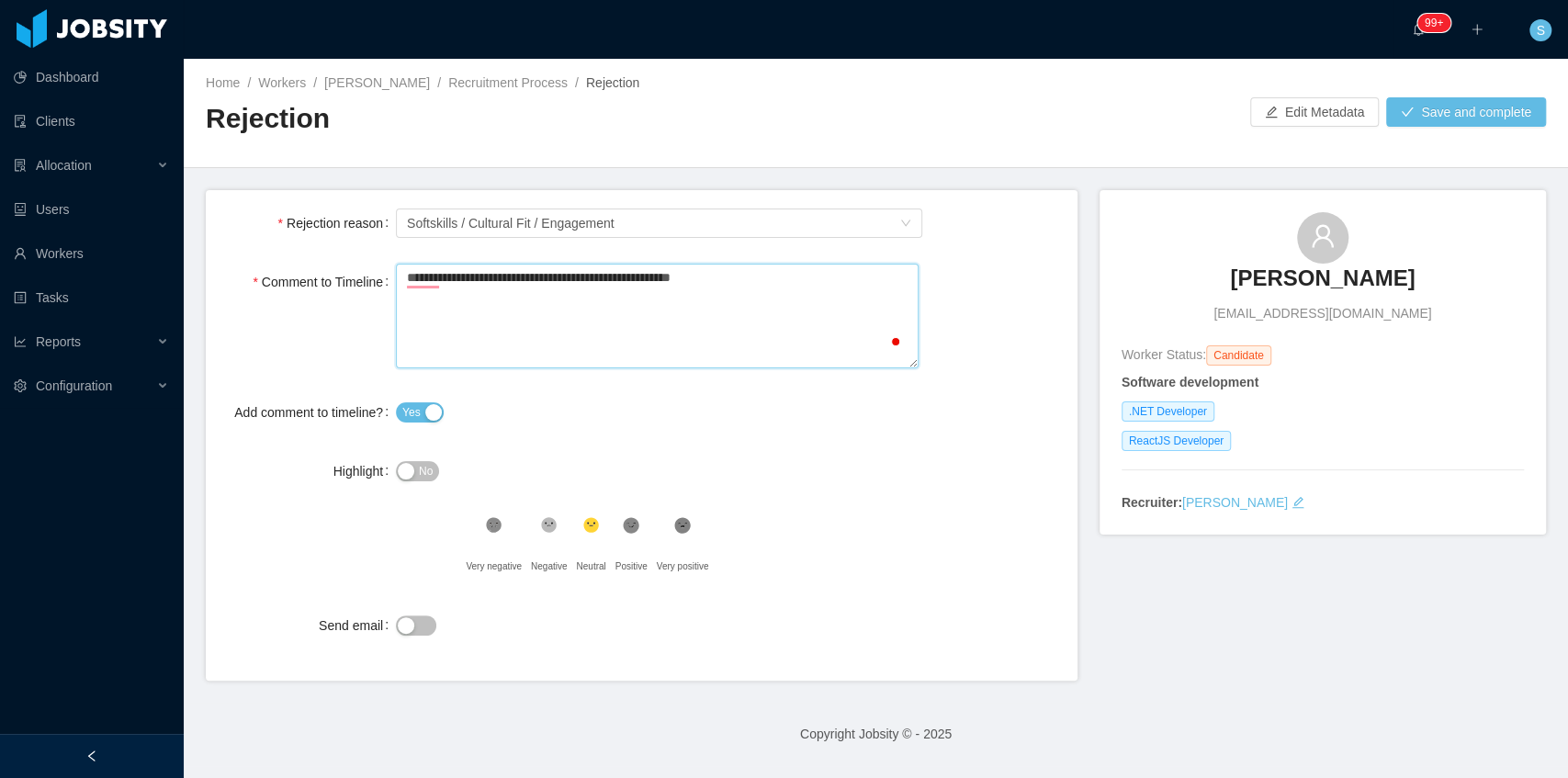 type 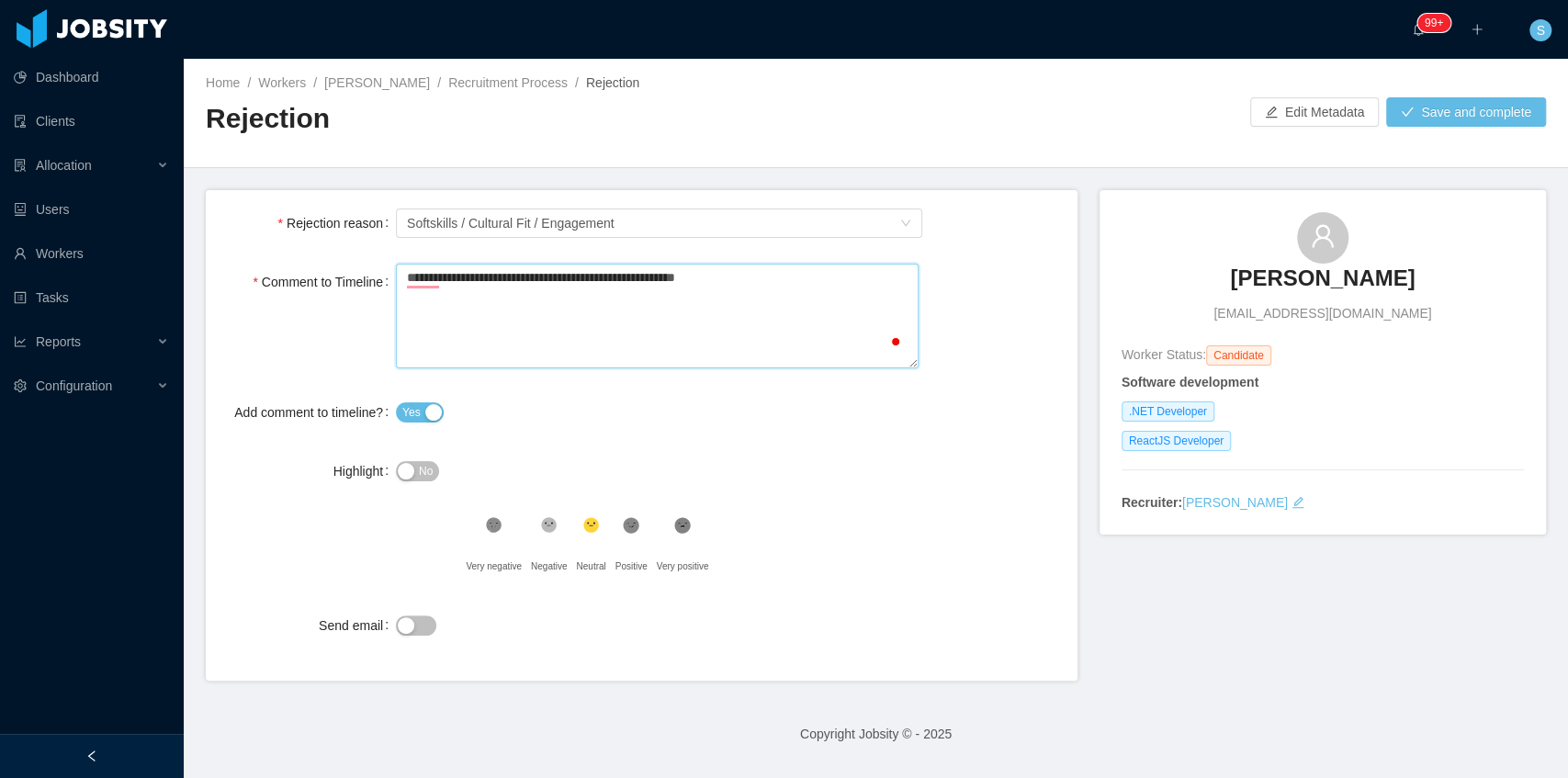 type 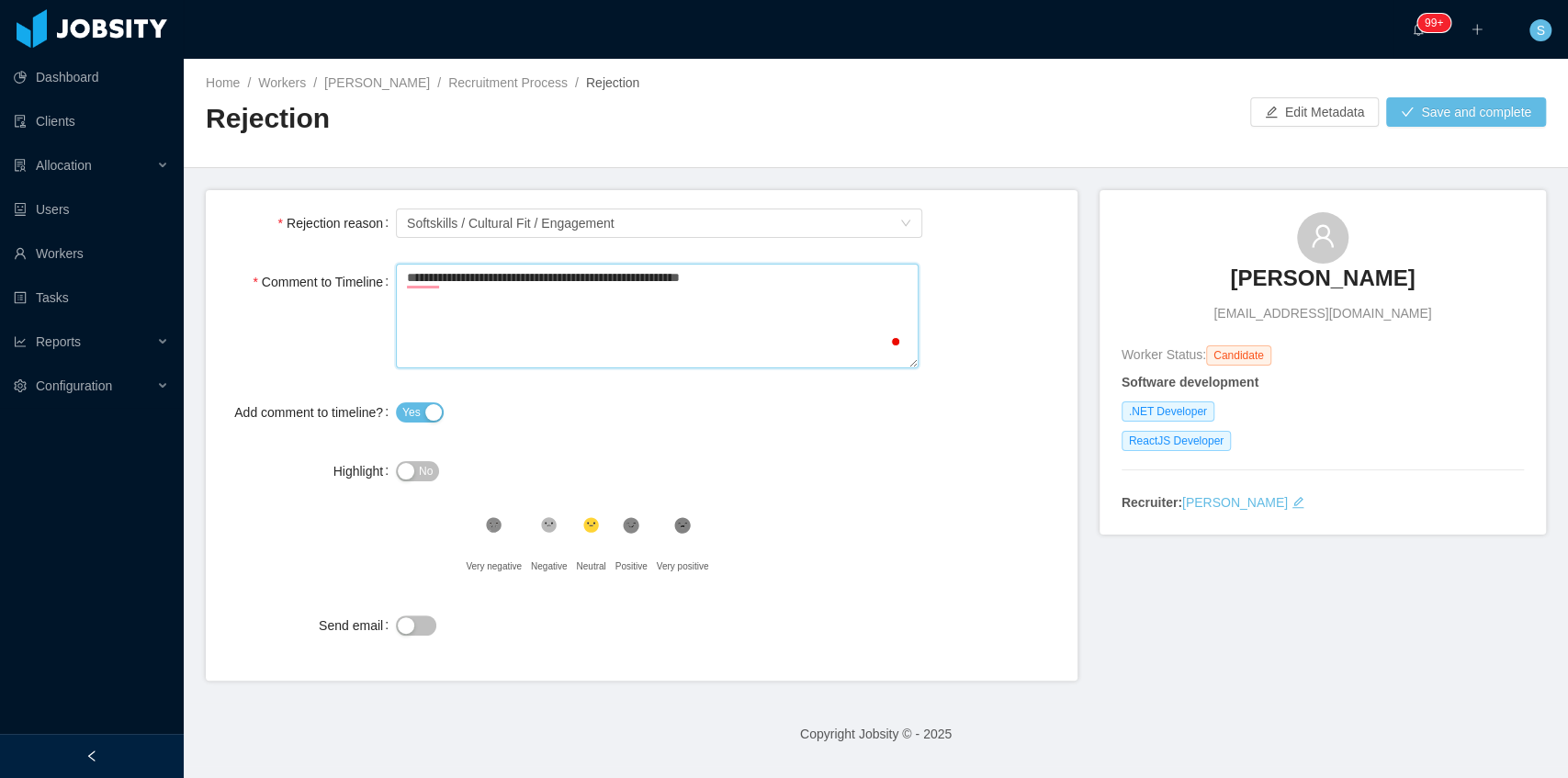 type 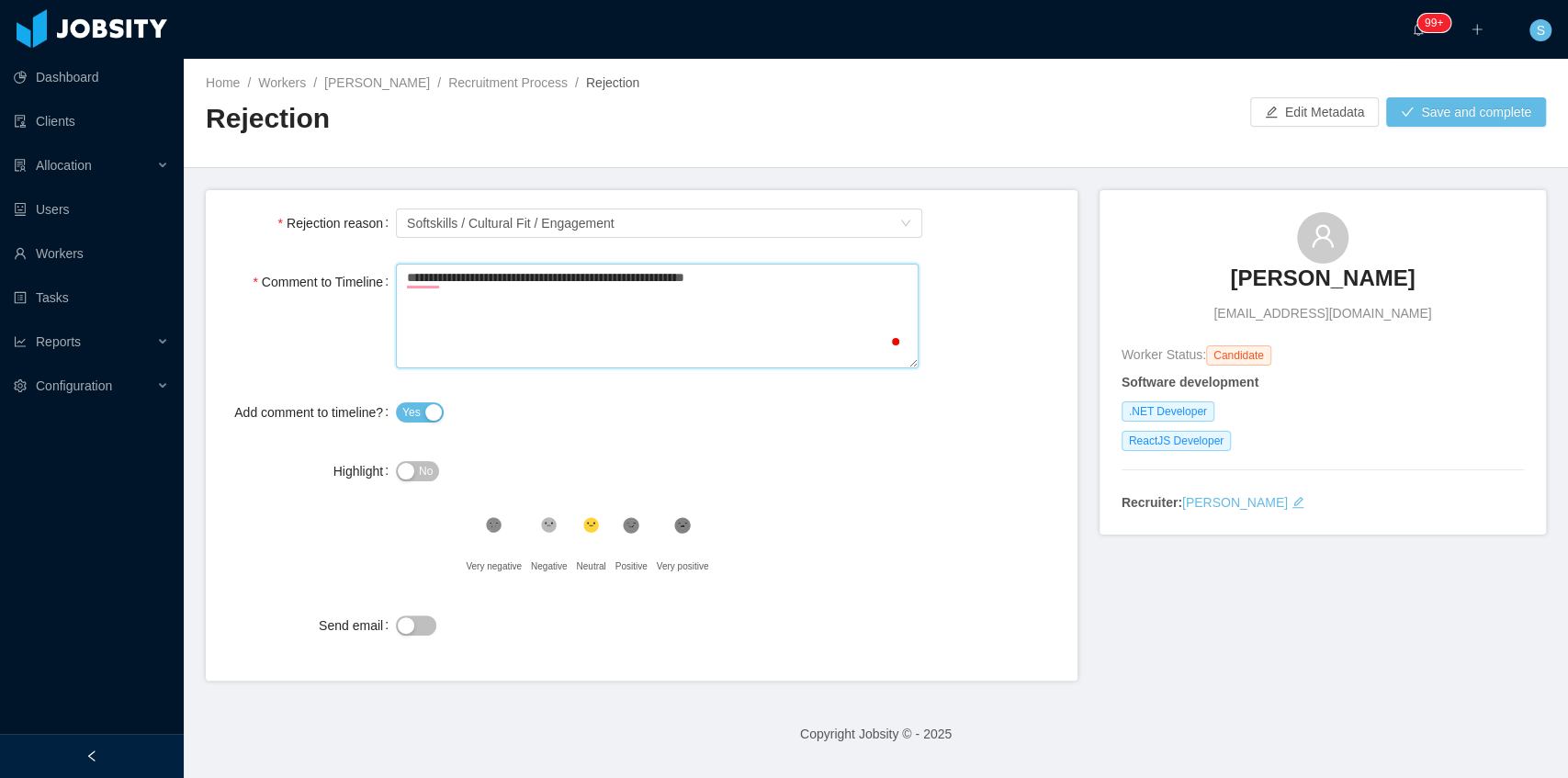 type 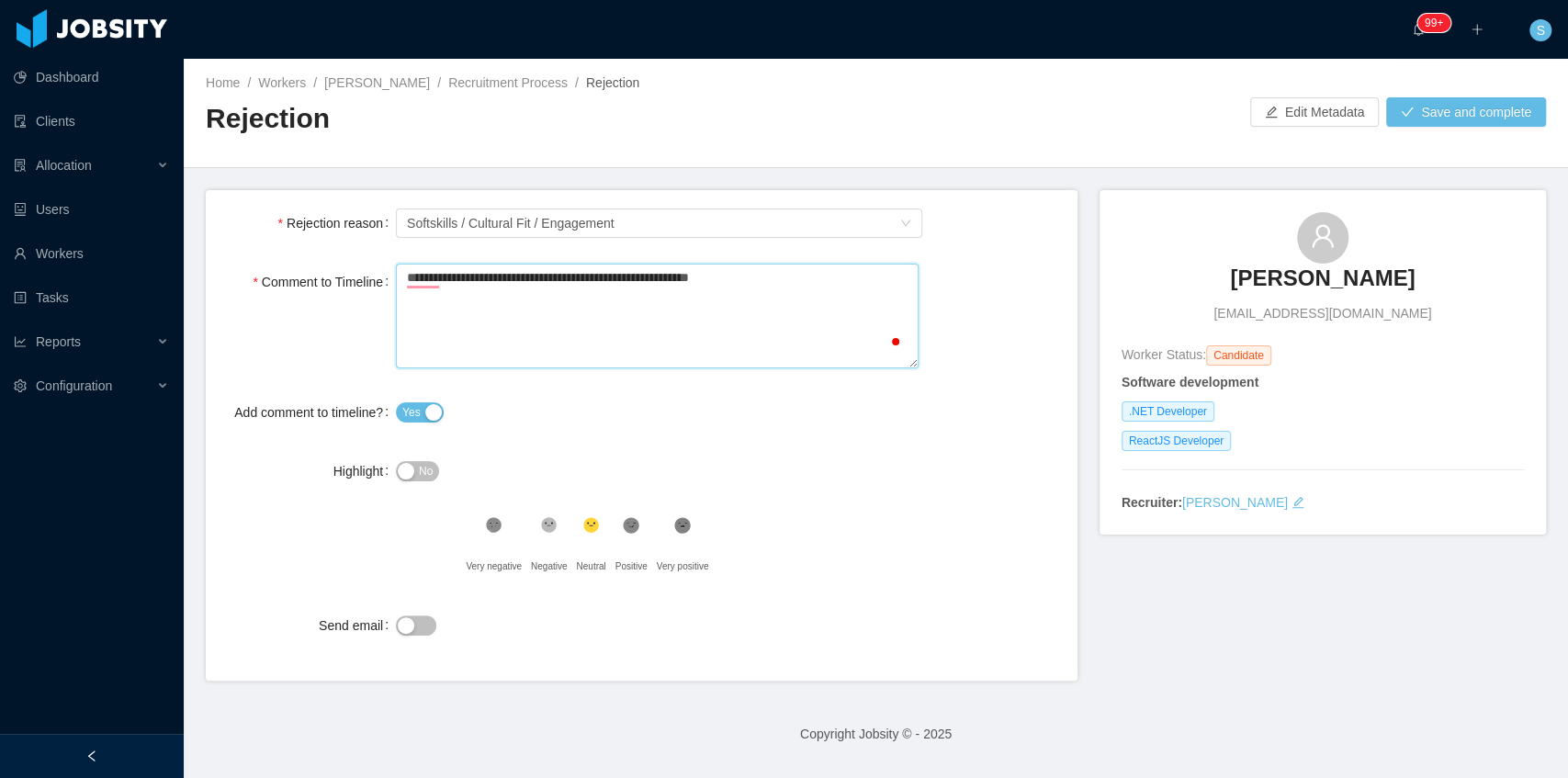 type 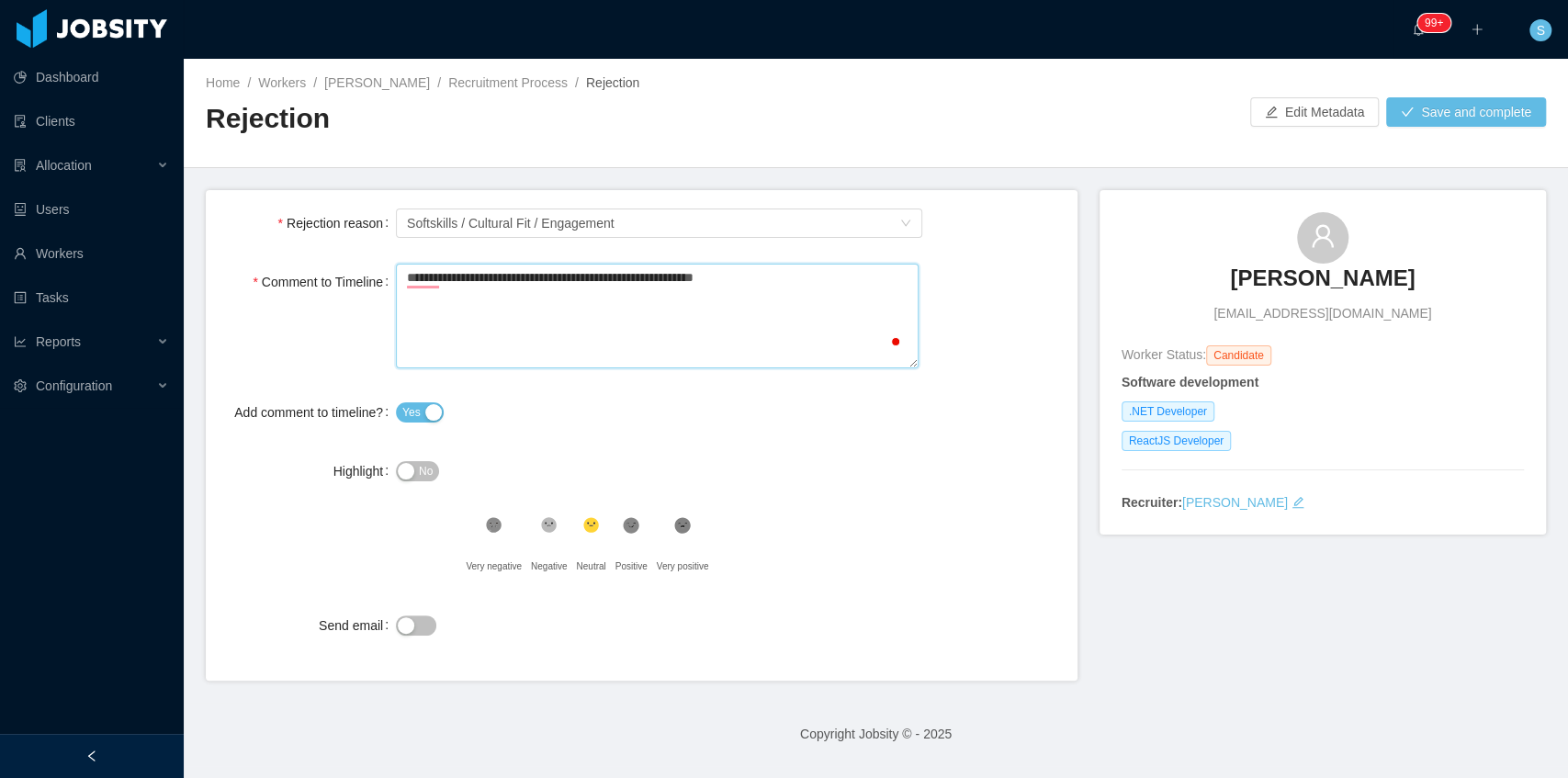 type 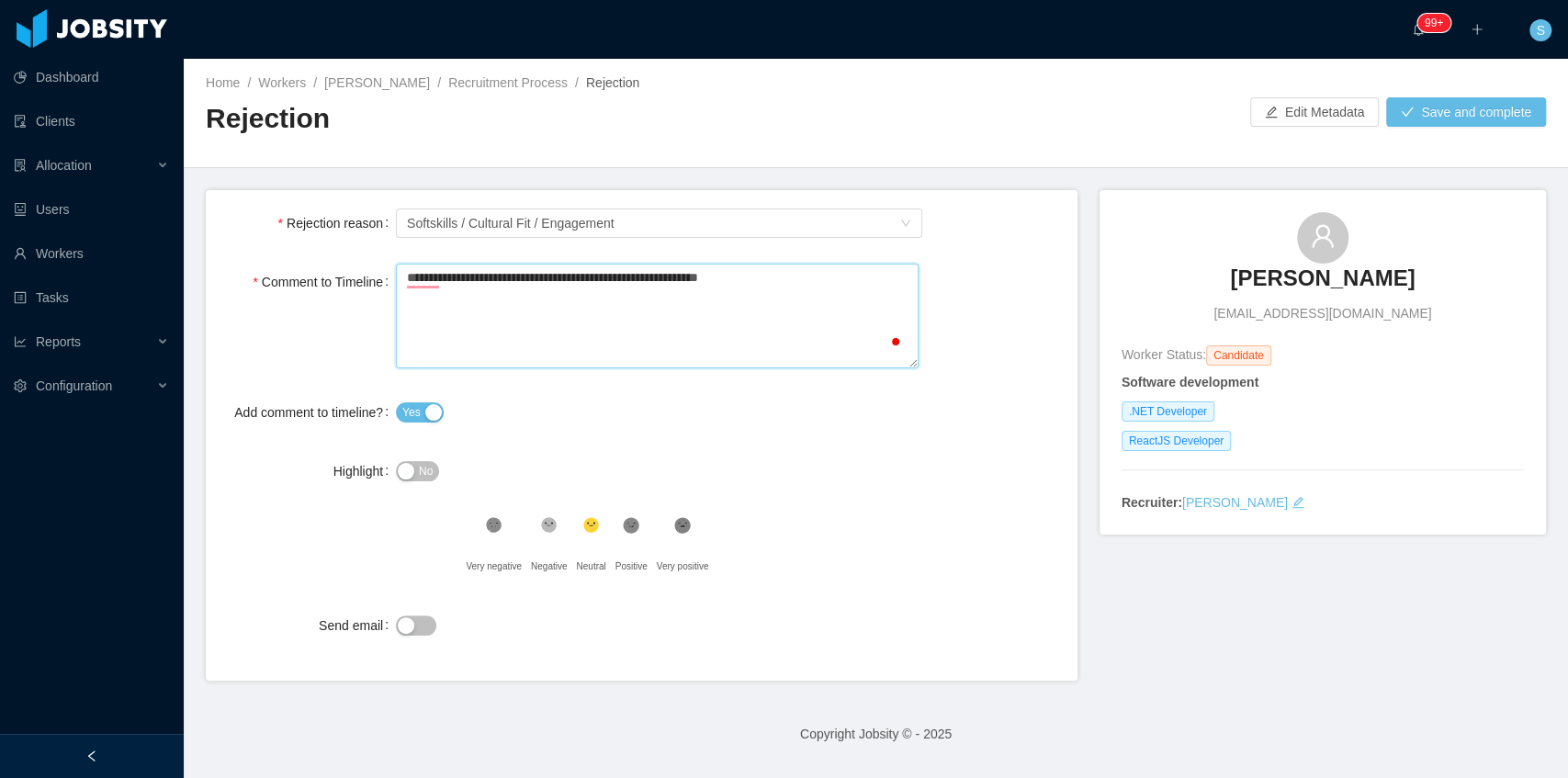 type 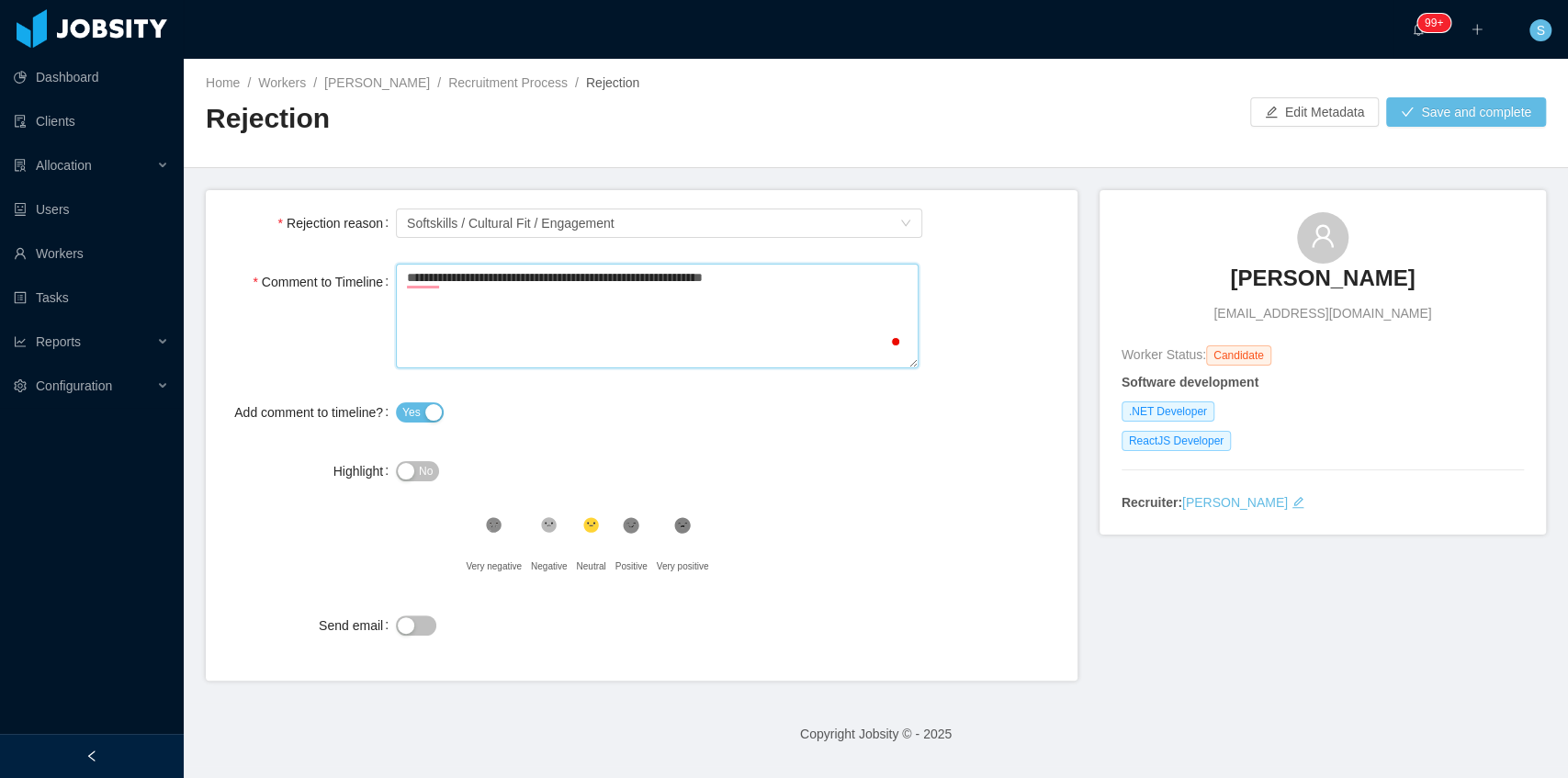 type 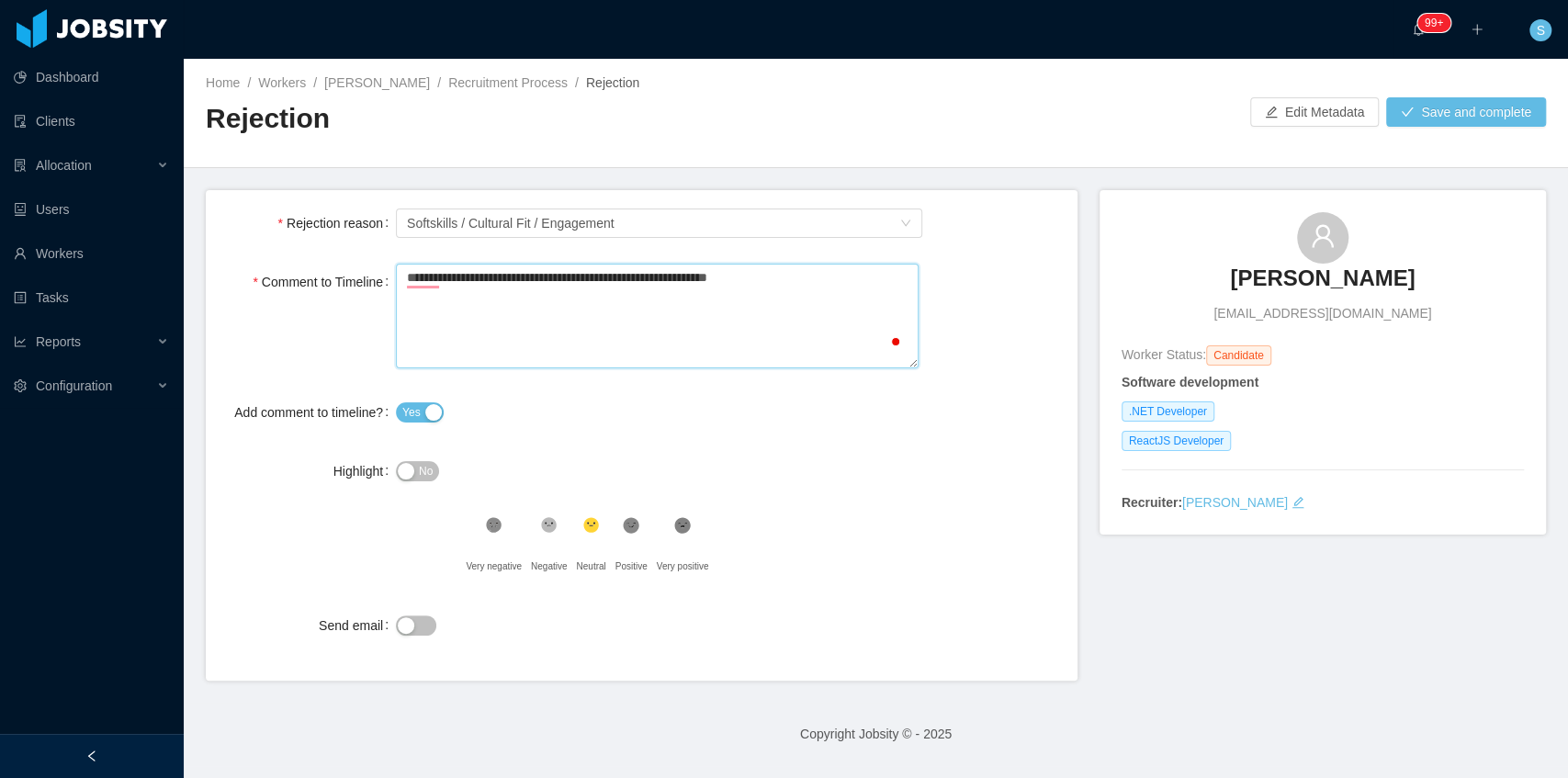 type 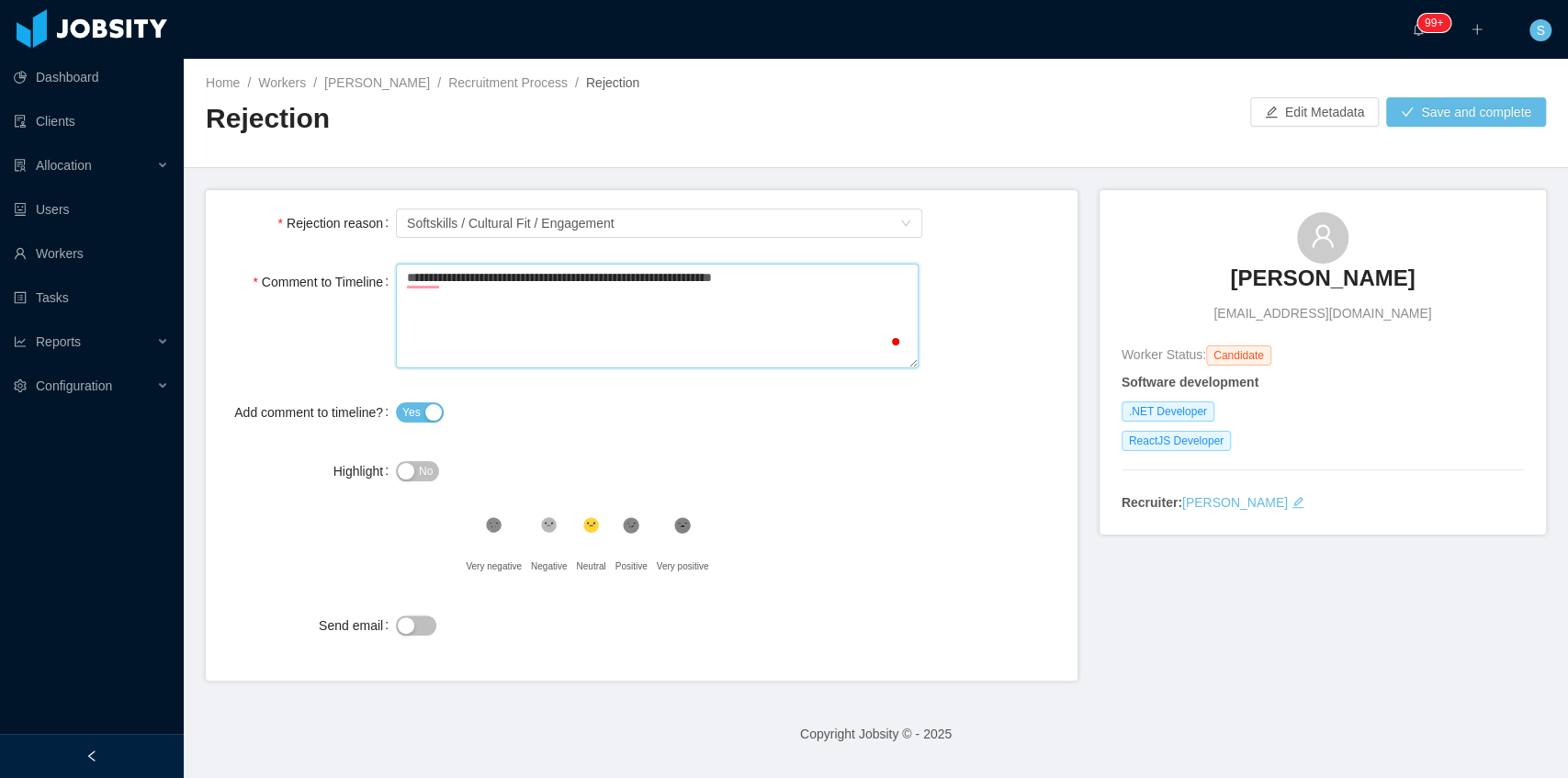 type 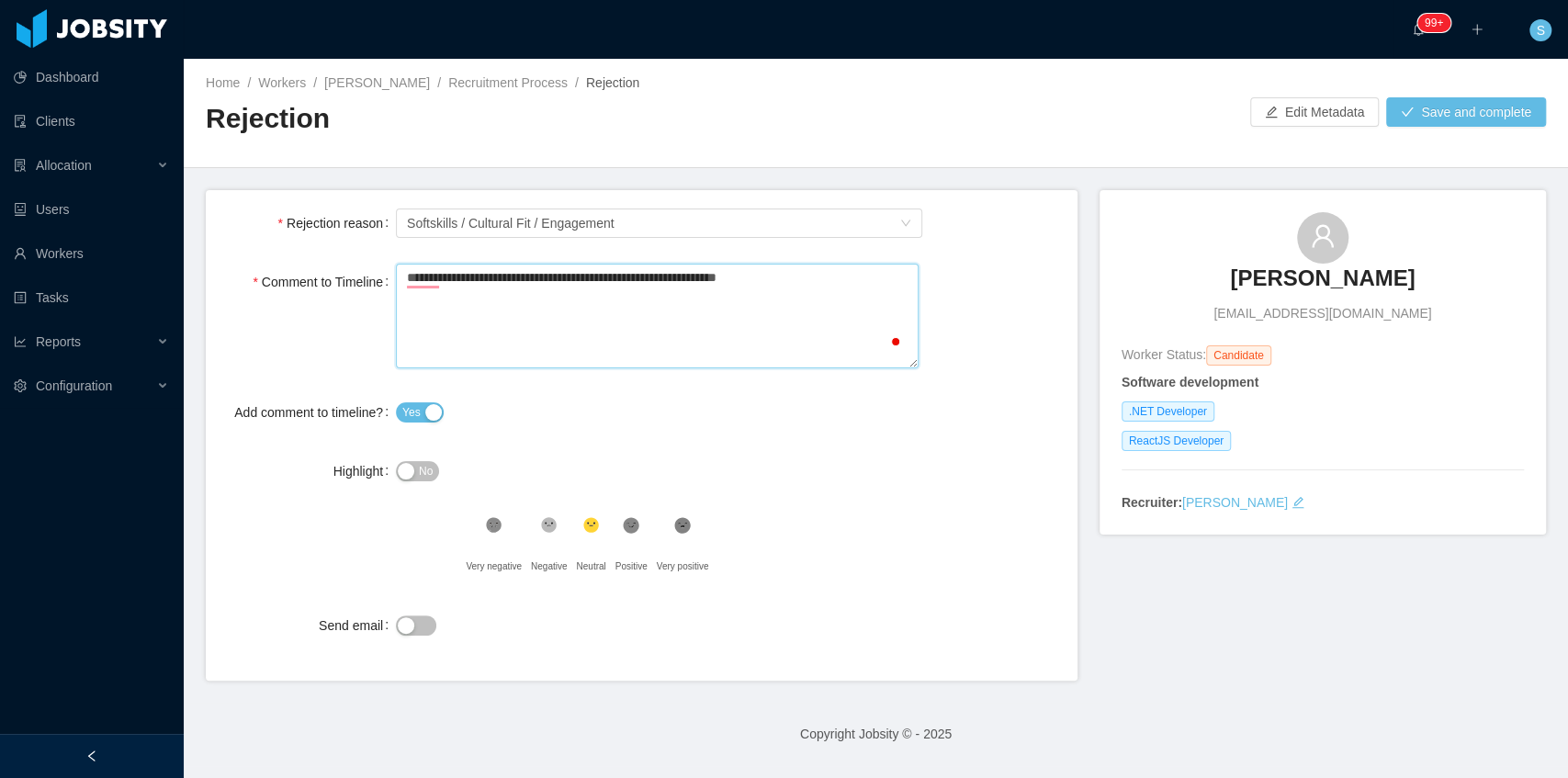 type 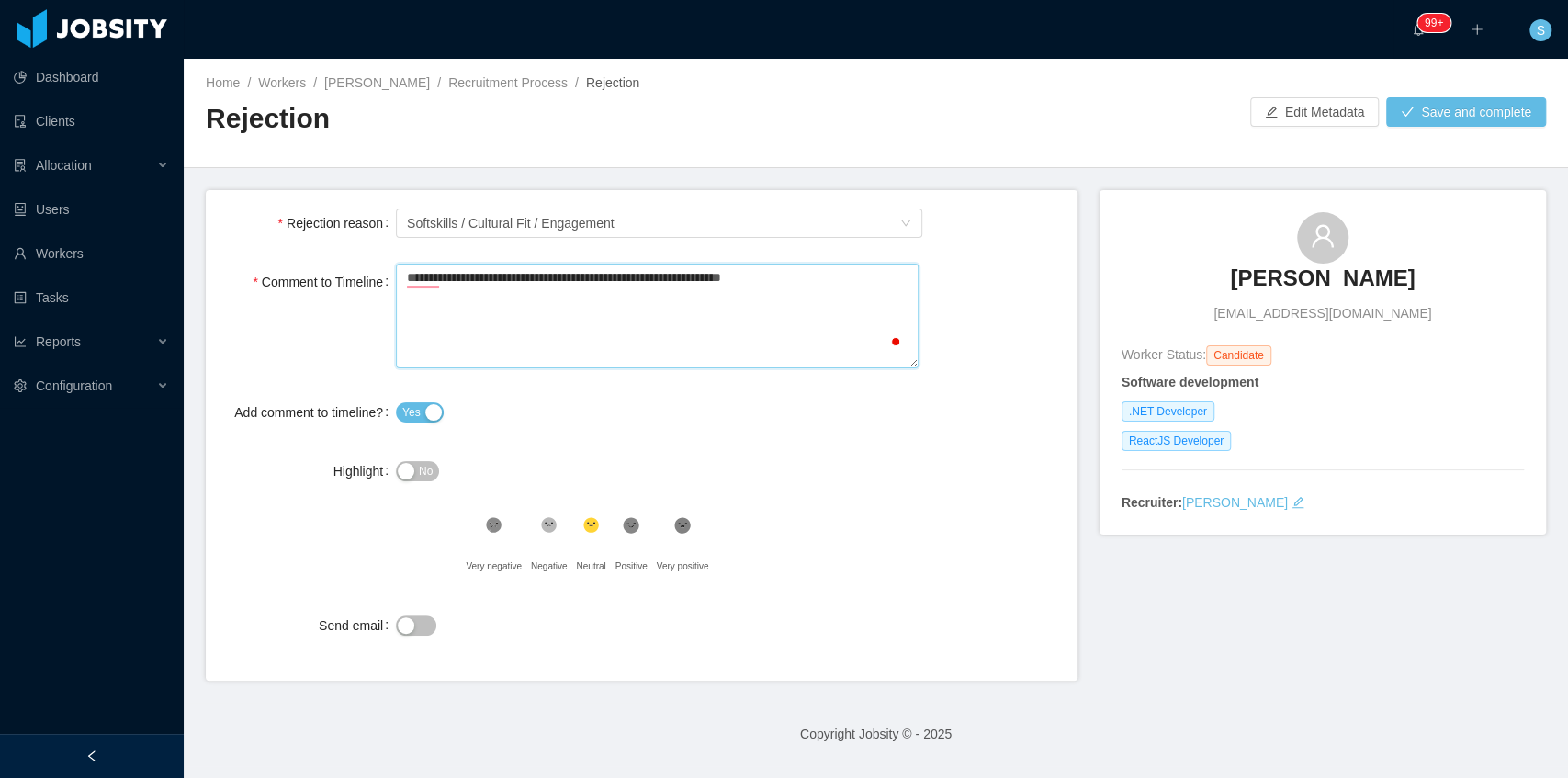 type 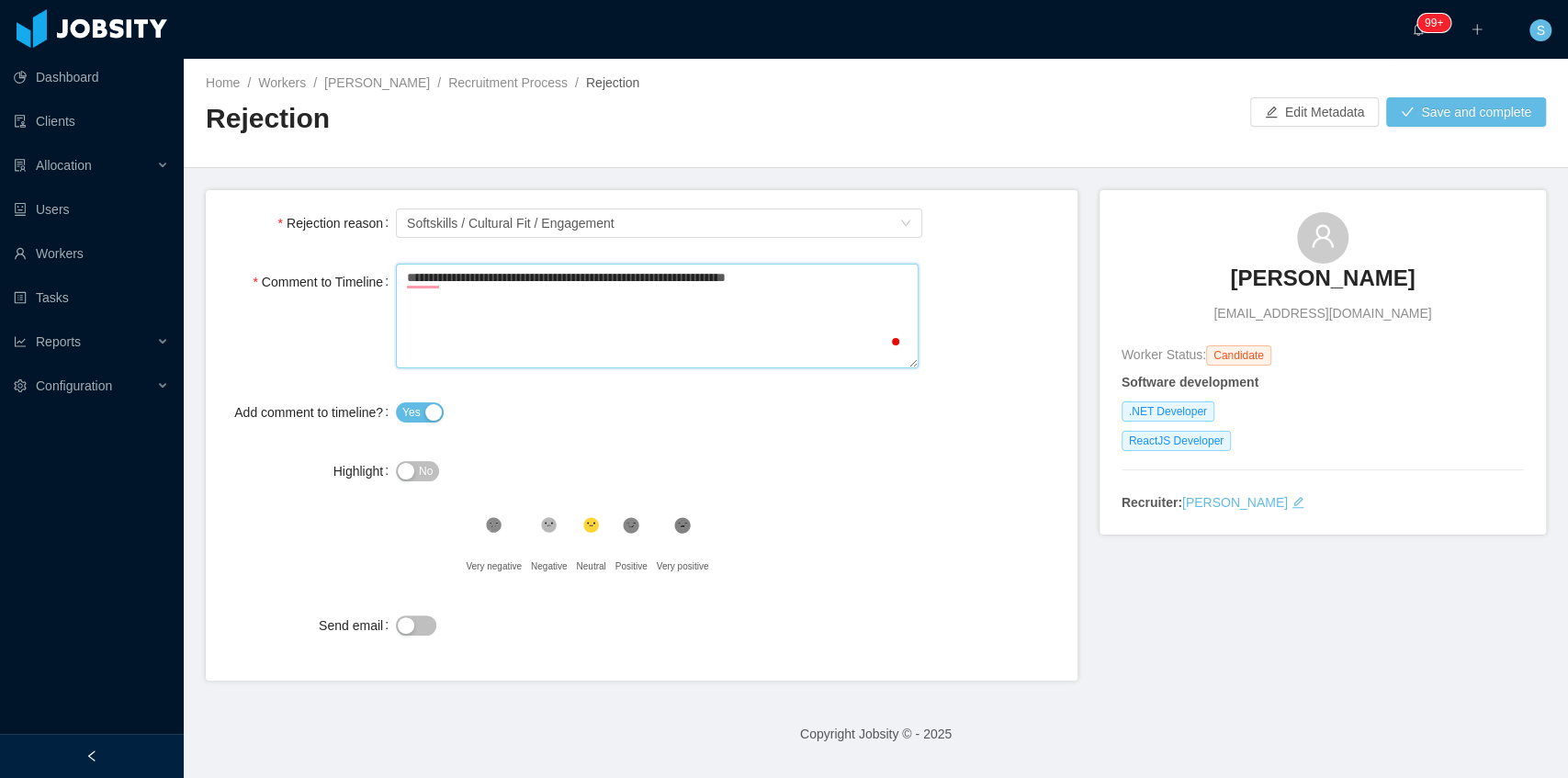 type 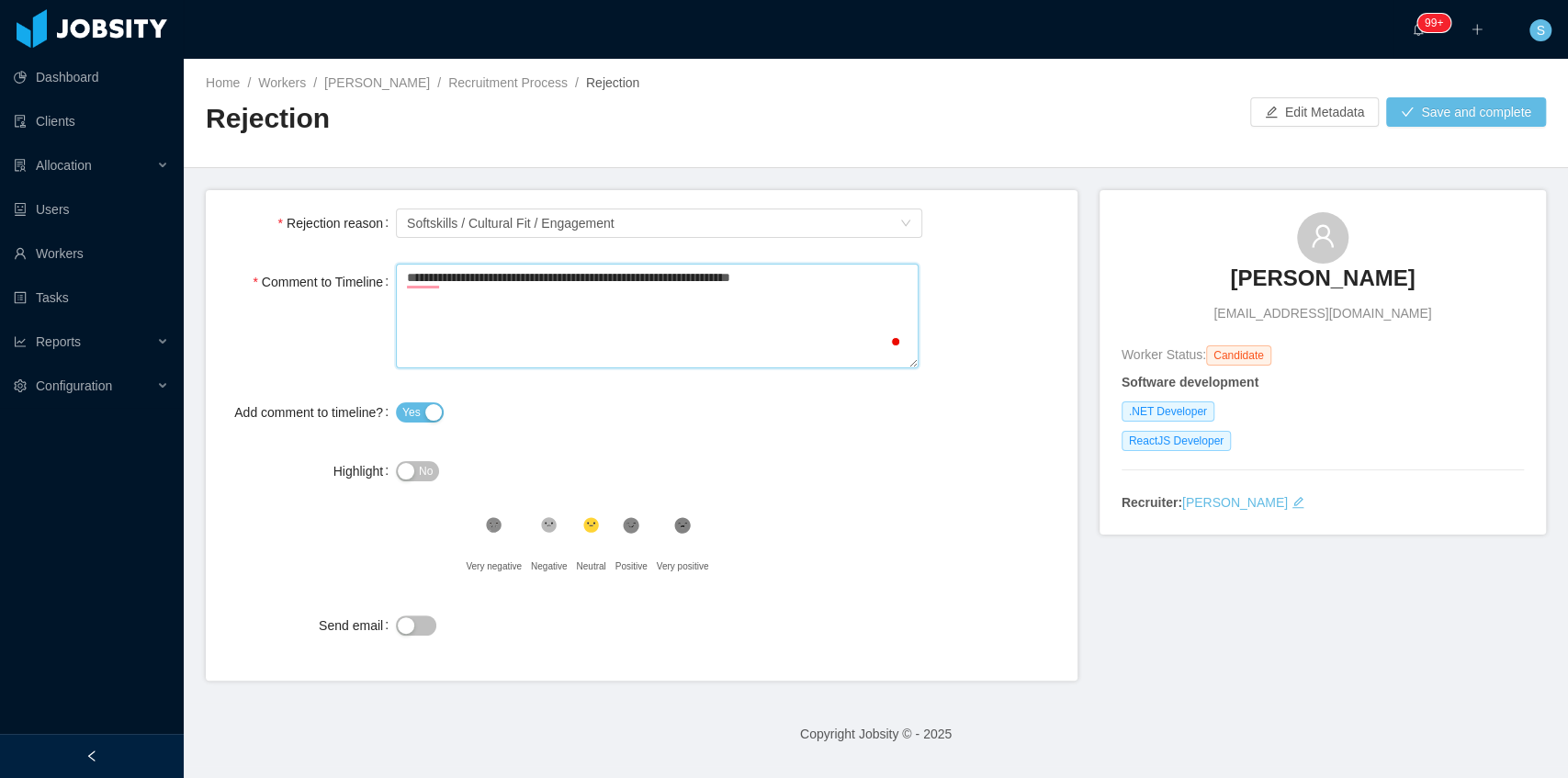 type 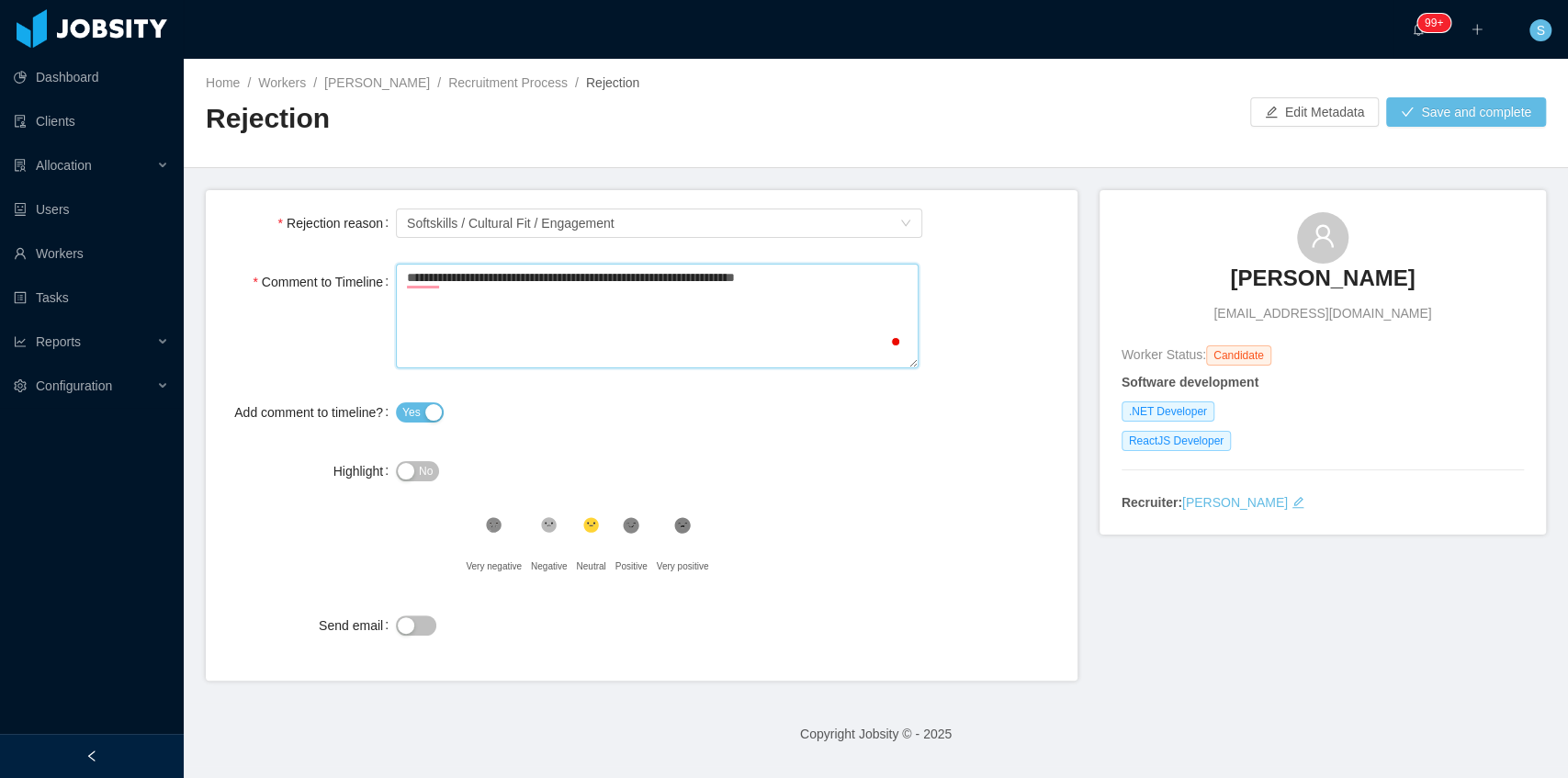 type 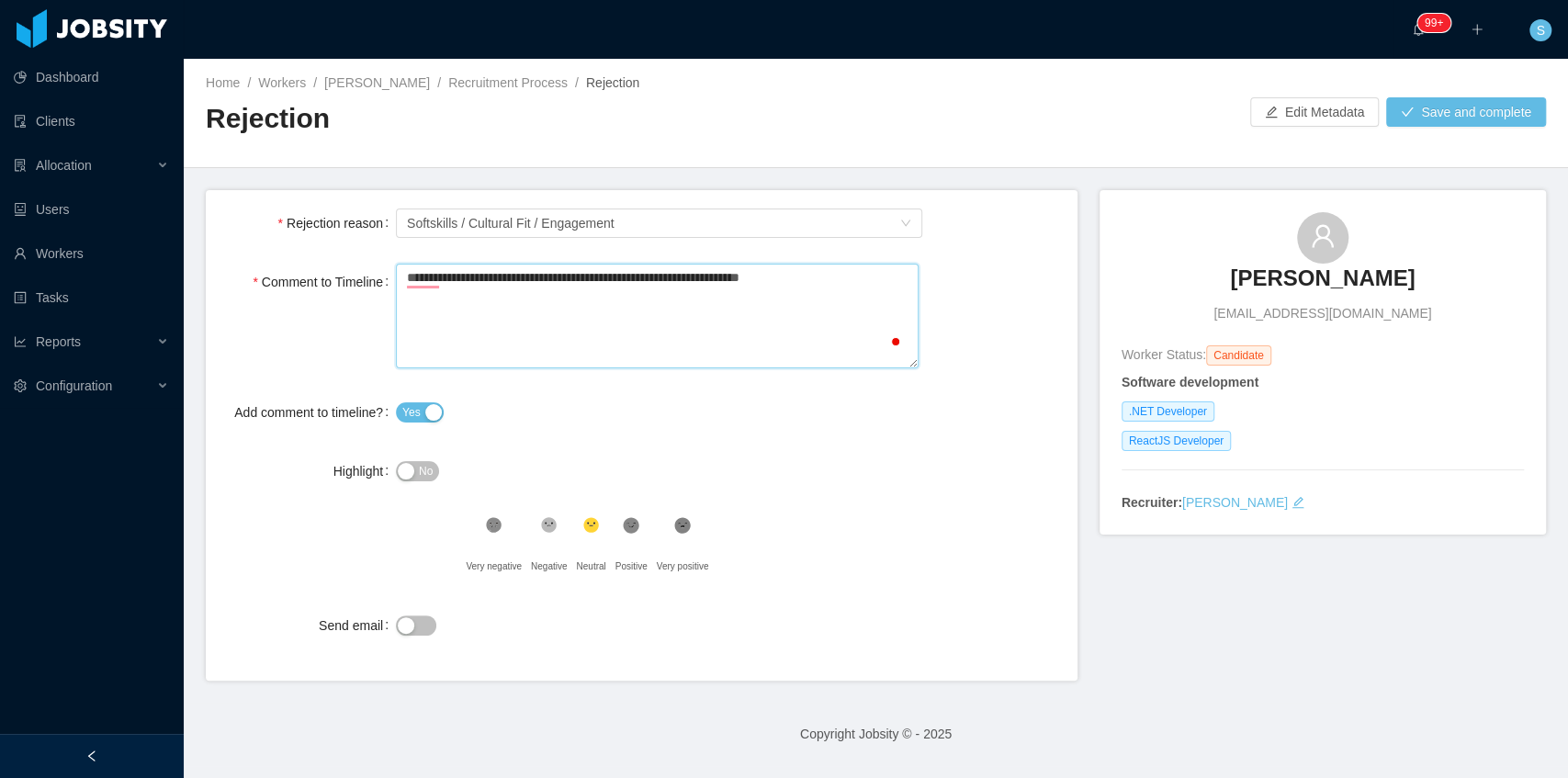 type 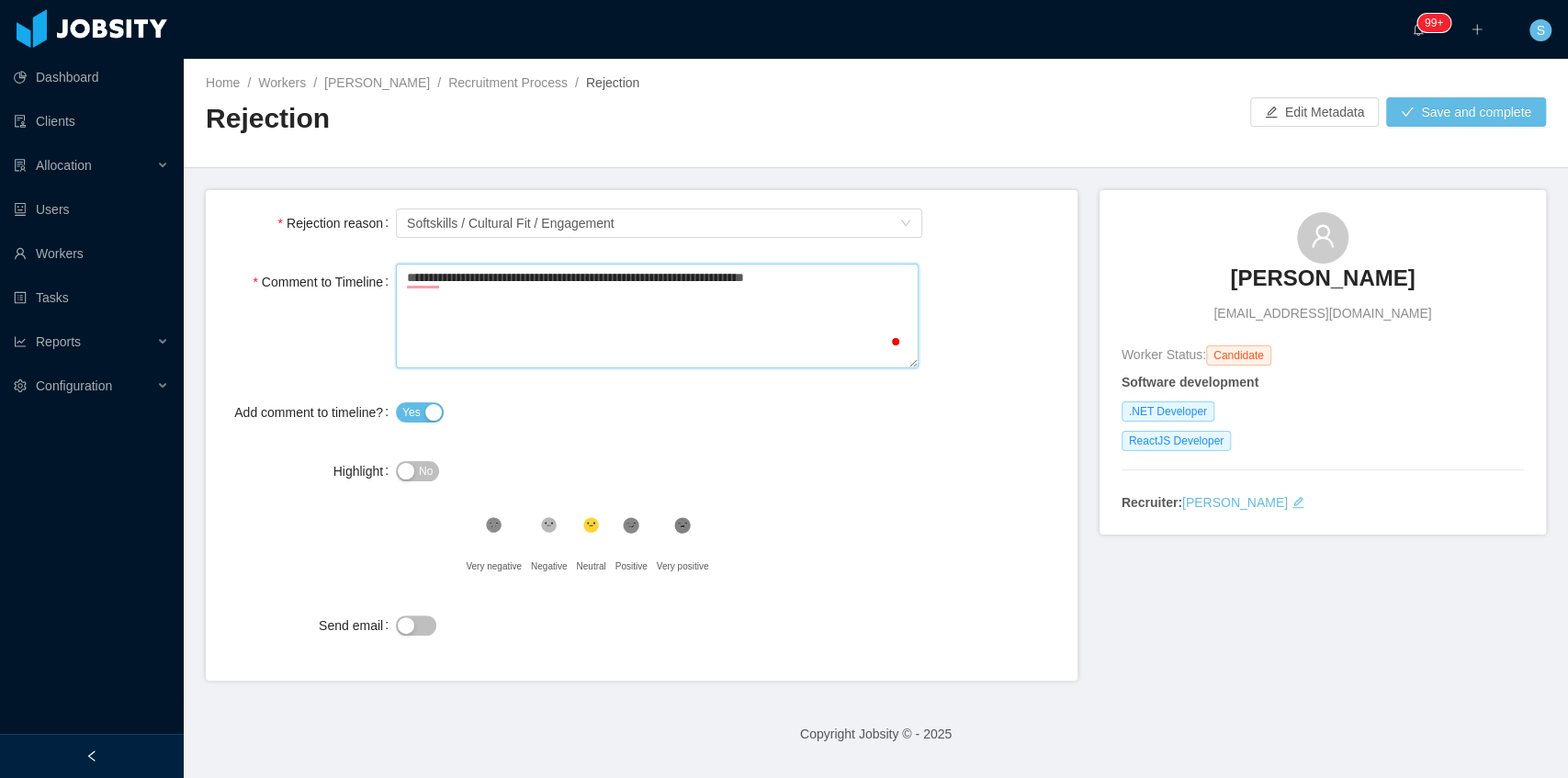 type 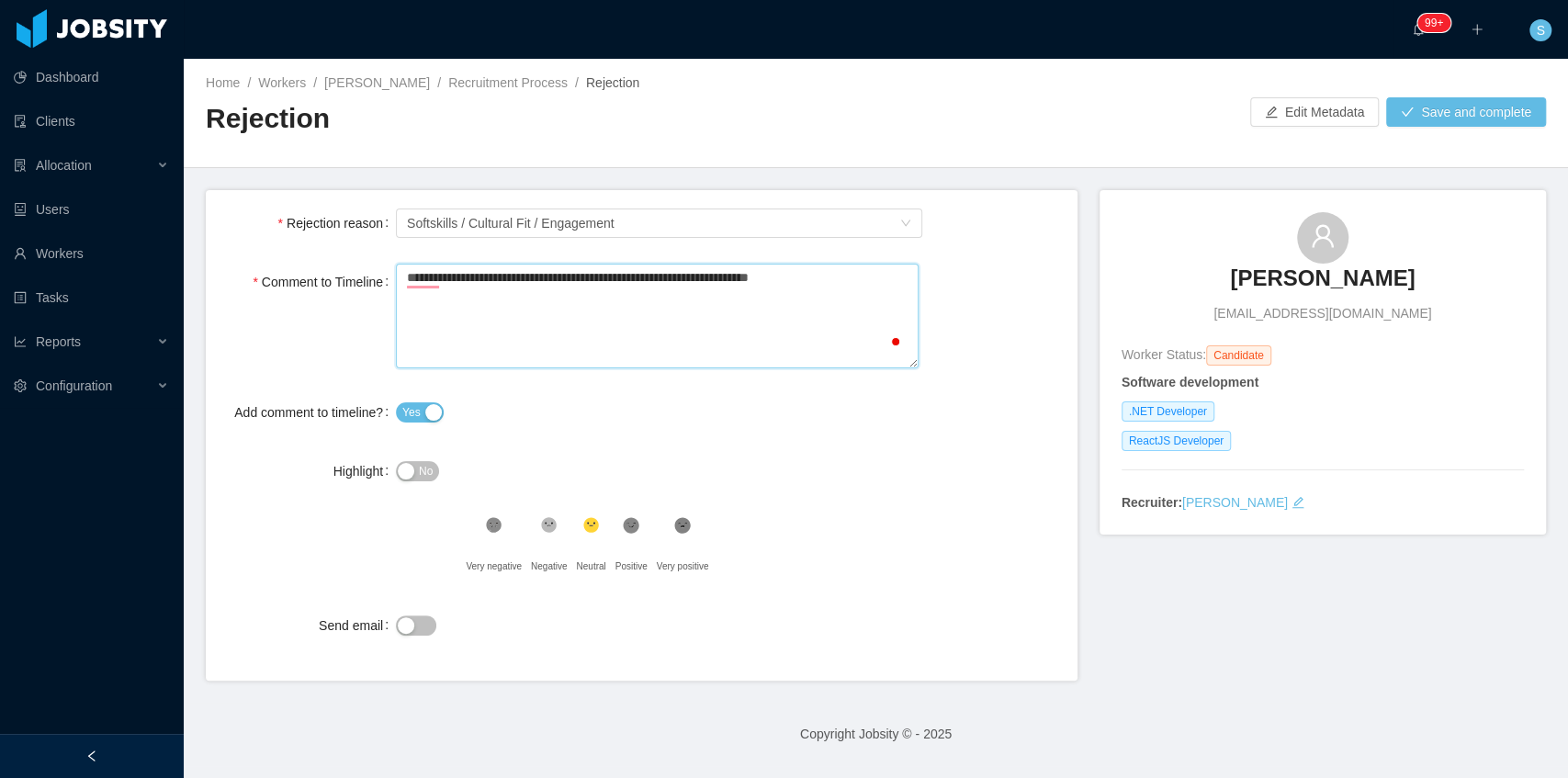 type 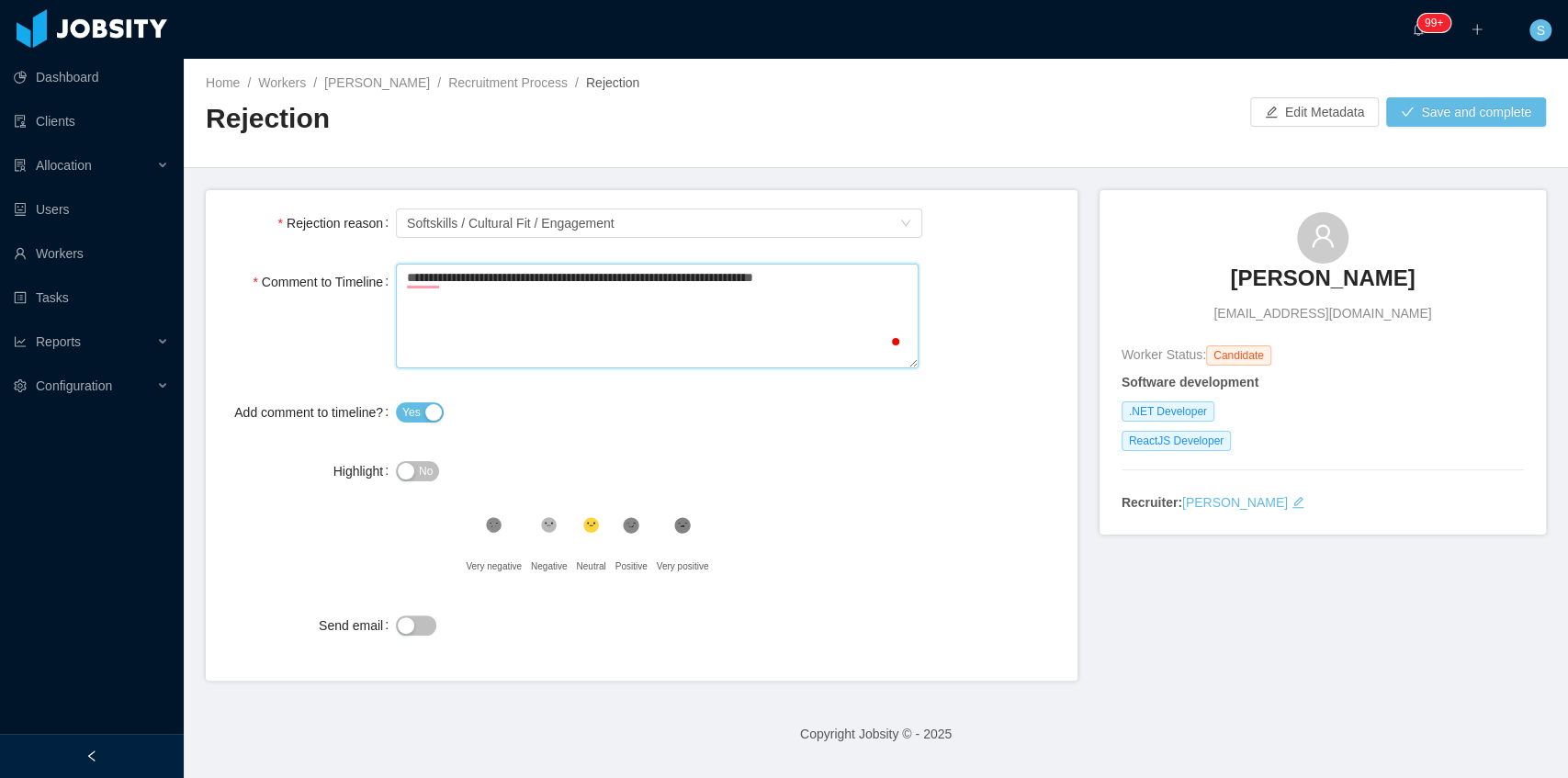 type on "**********" 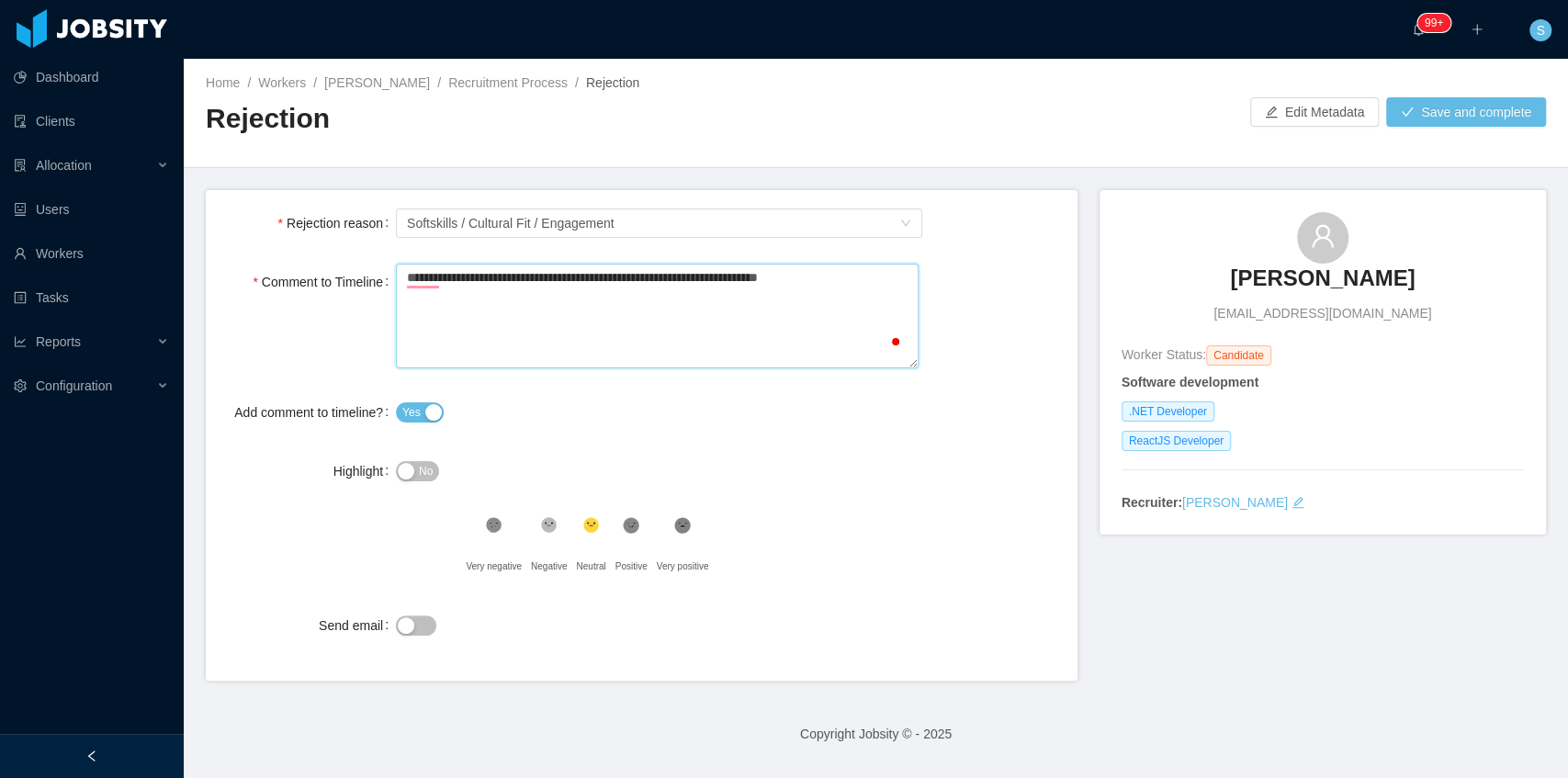 type 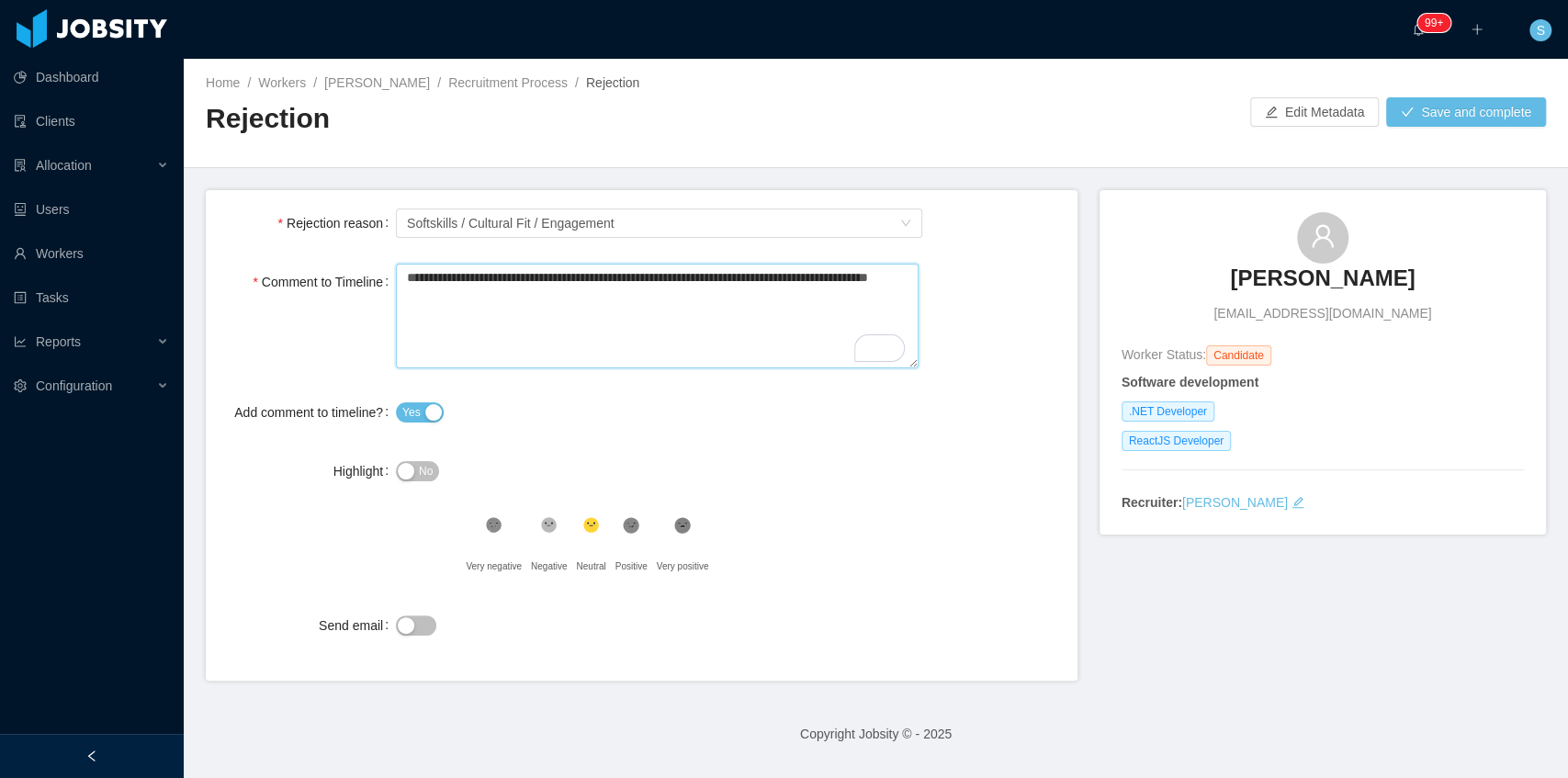 click on "**********" at bounding box center (657, 316) 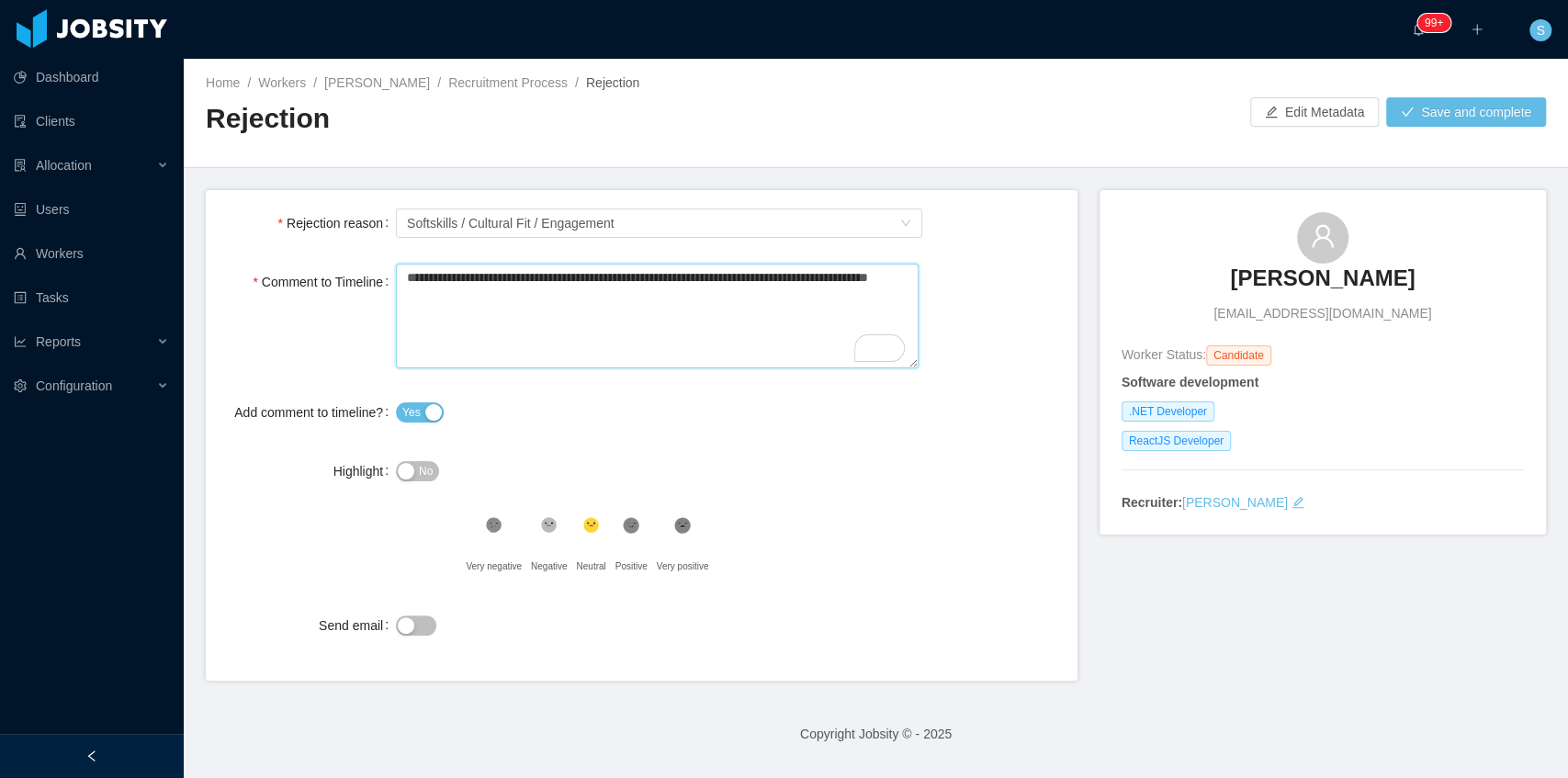 click on "**********" at bounding box center (657, 316) 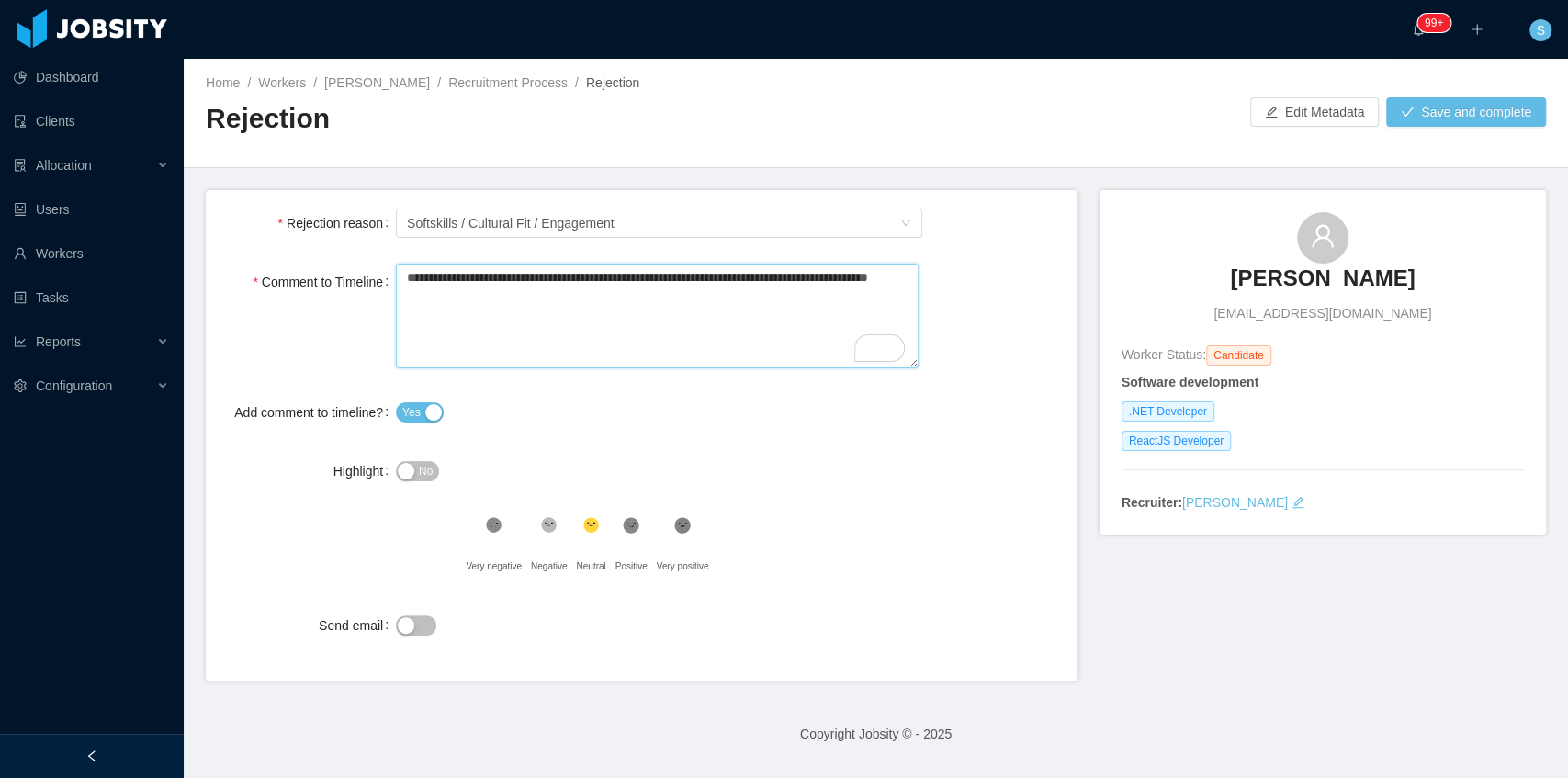 click on "**********" at bounding box center [657, 316] 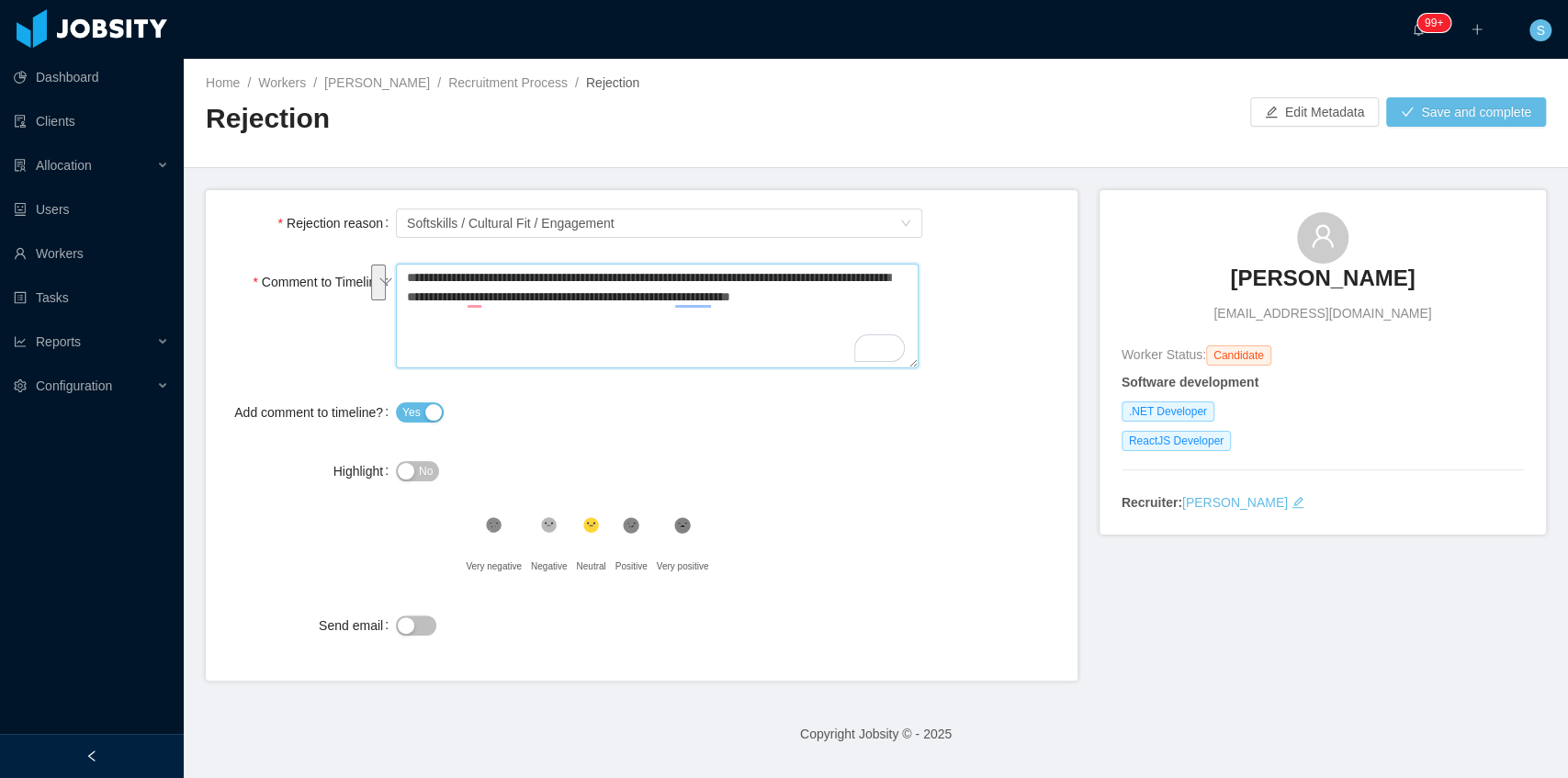 drag, startPoint x: 869, startPoint y: 293, endPoint x: 391, endPoint y: 277, distance: 478.26771 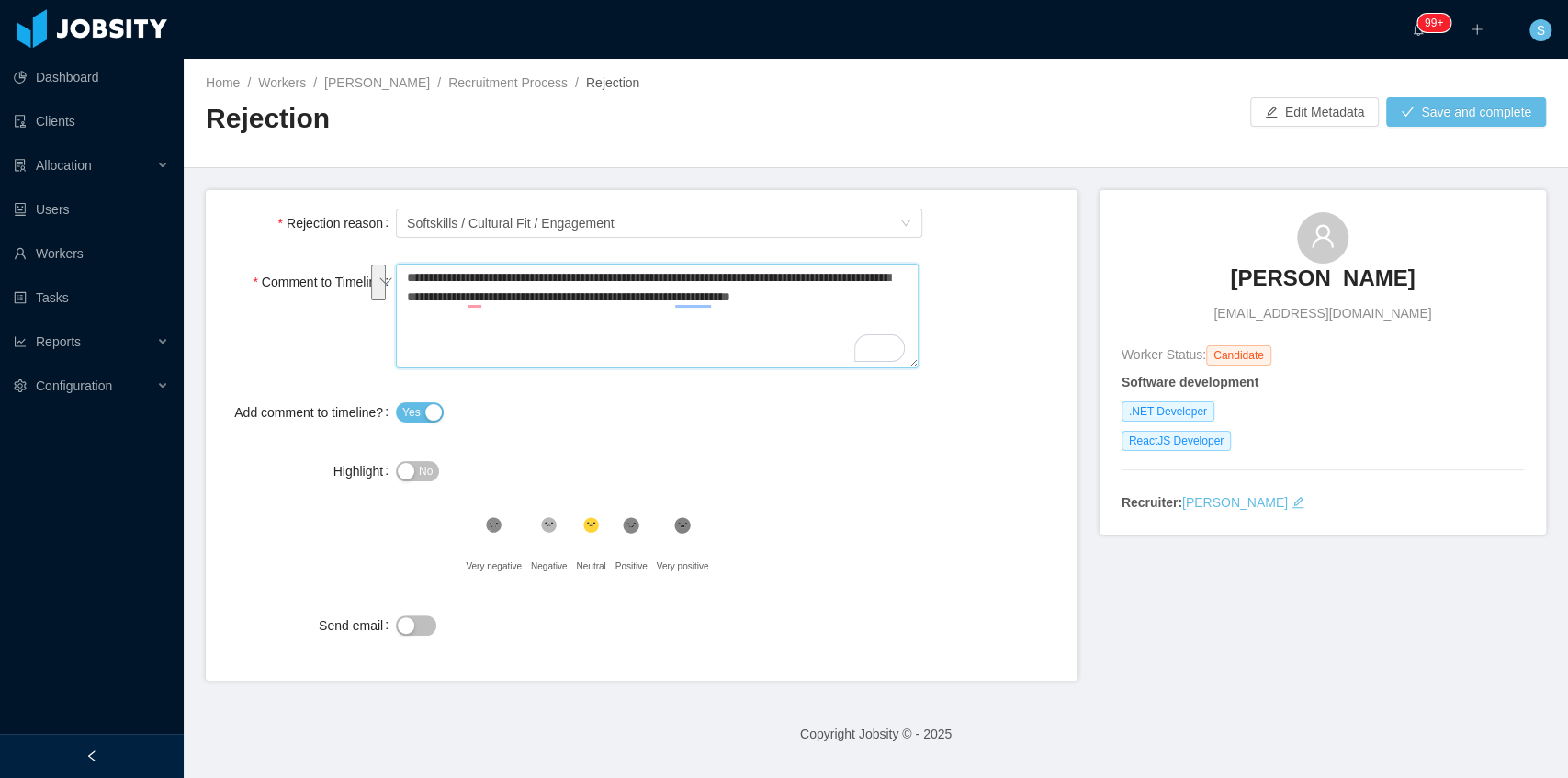 click on "**********" at bounding box center (657, 316) 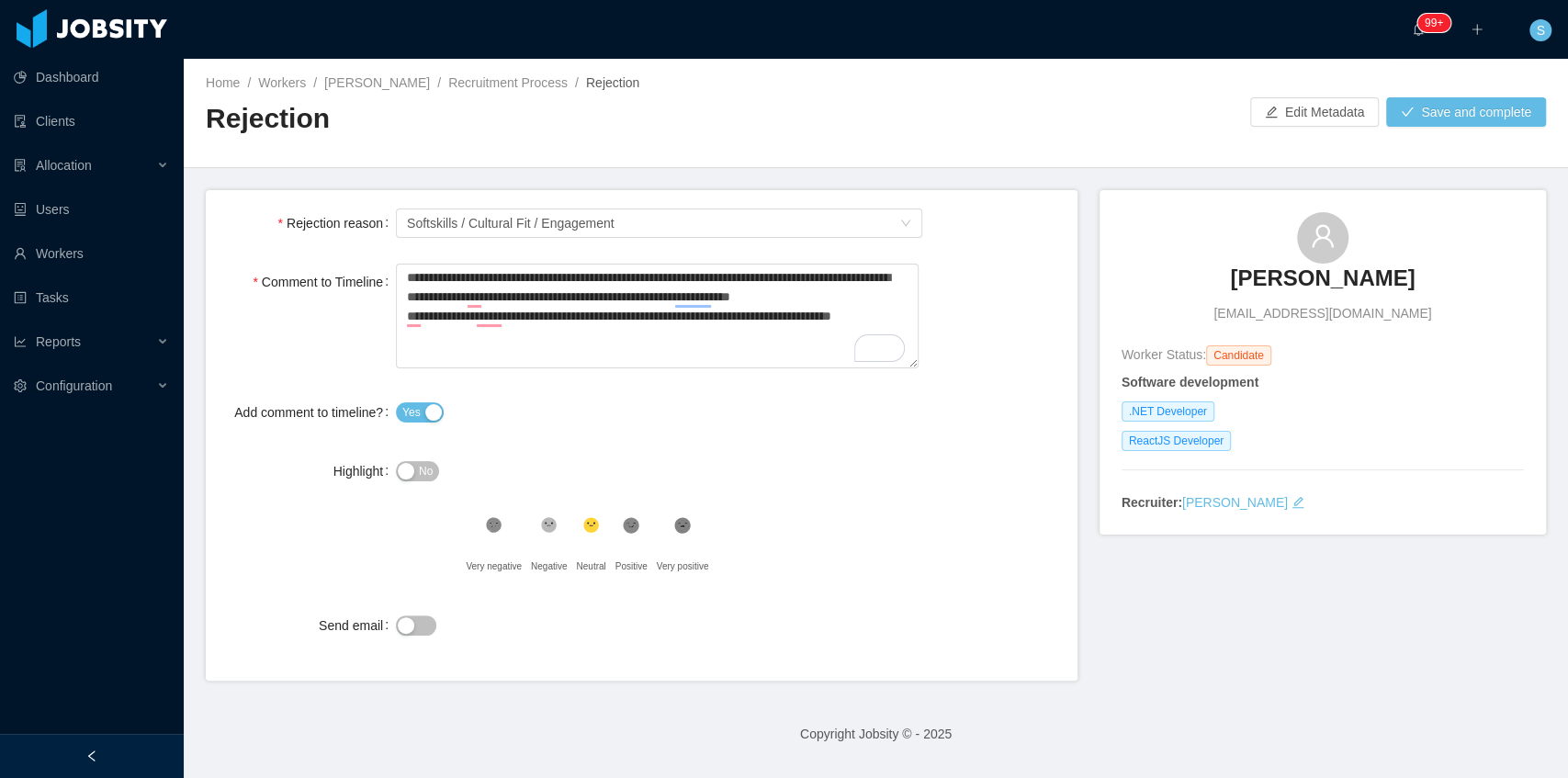 click 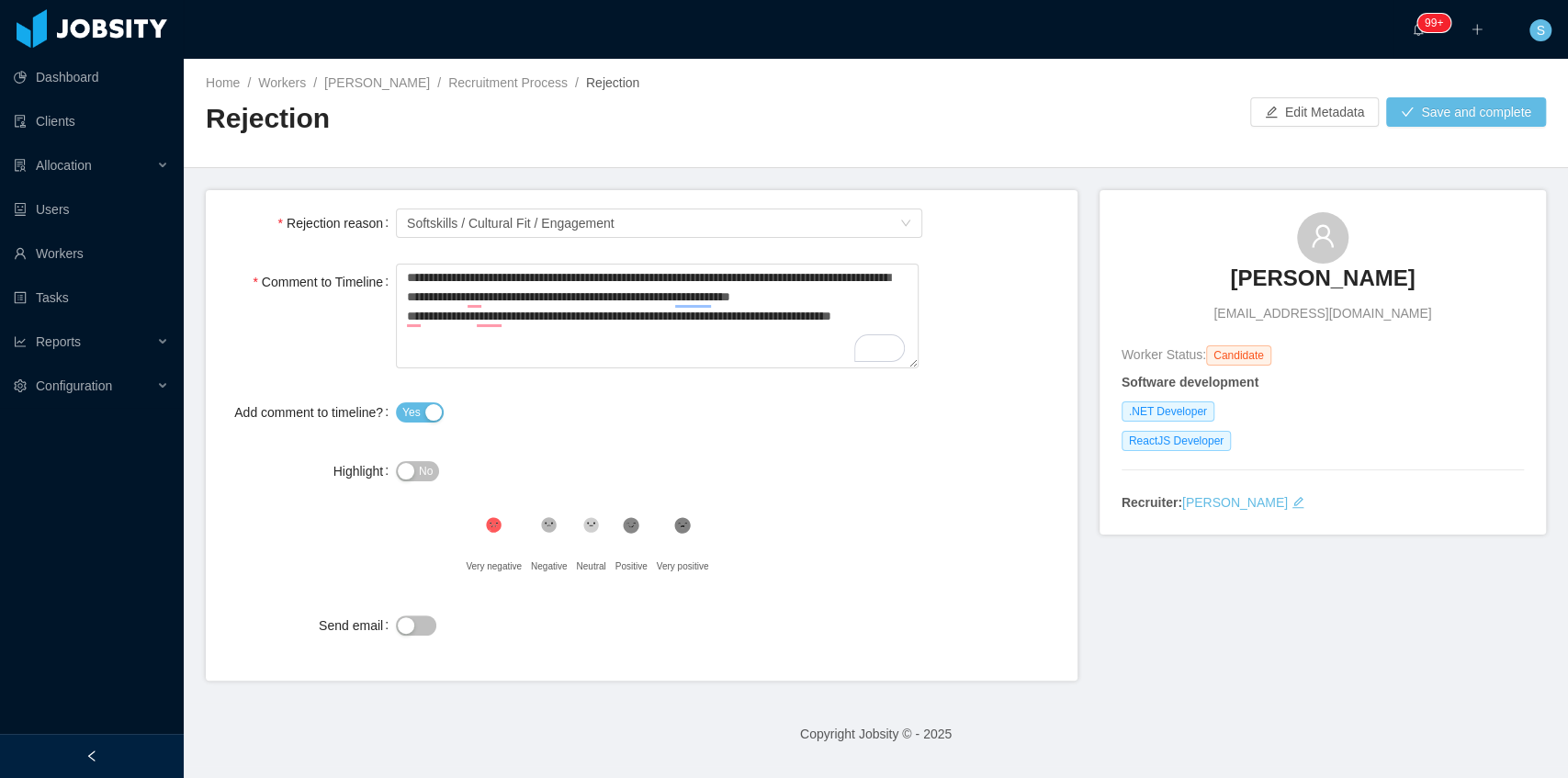 click on "No" at bounding box center (417, 471) 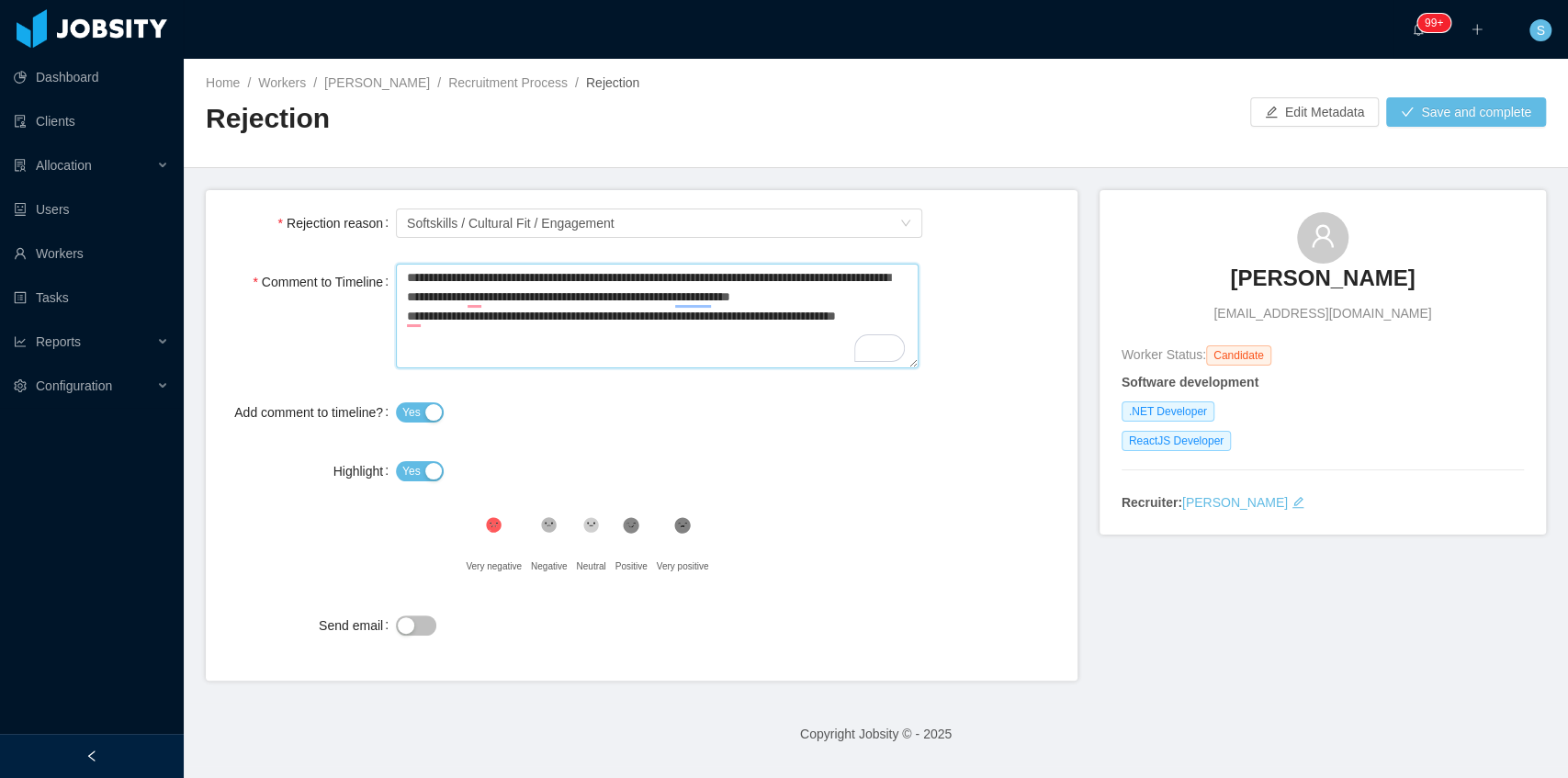 drag, startPoint x: 509, startPoint y: 323, endPoint x: 494, endPoint y: 321, distance: 15.132746 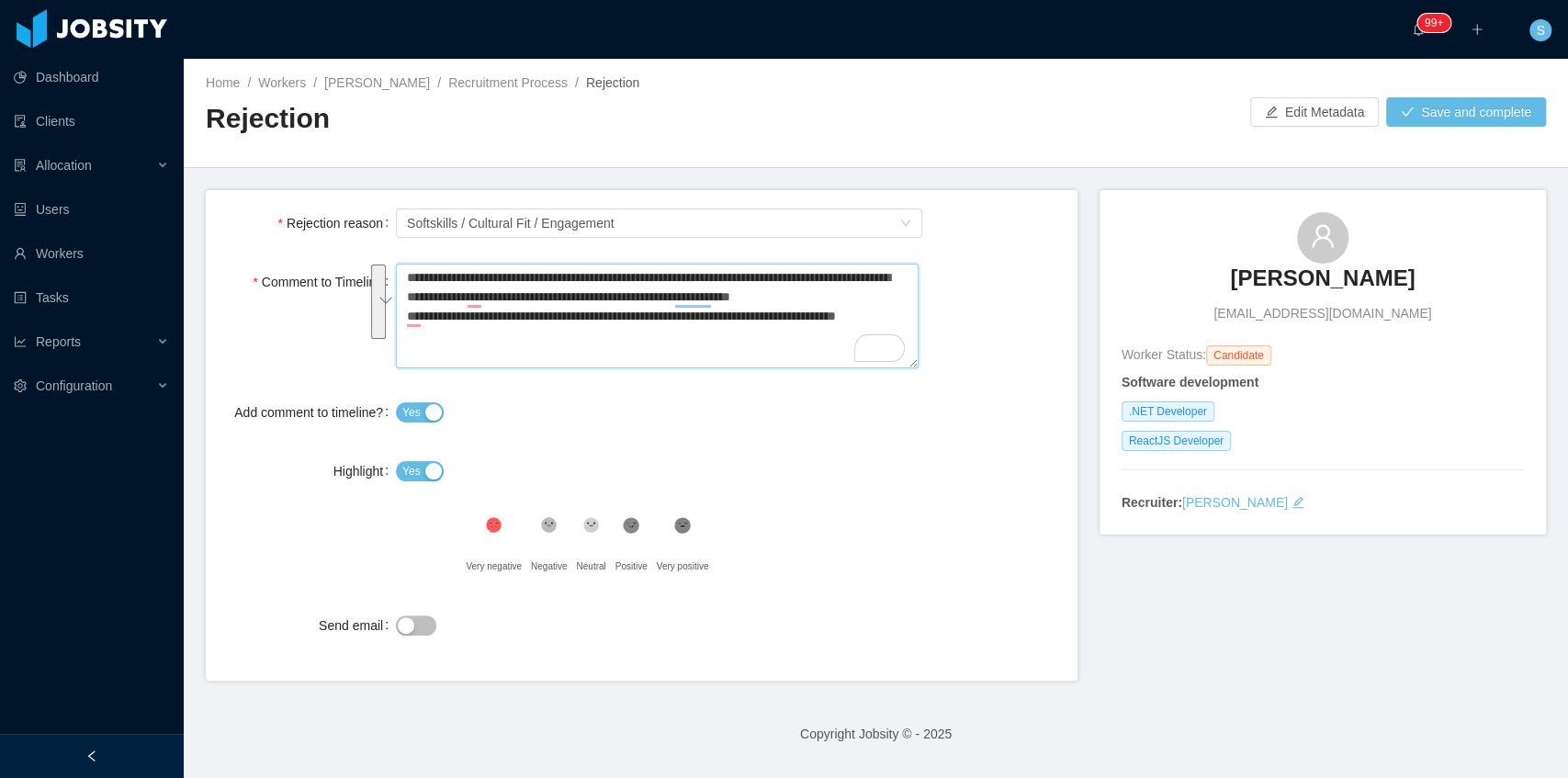 drag, startPoint x: 538, startPoint y: 331, endPoint x: 389, endPoint y: 265, distance: 162.96319 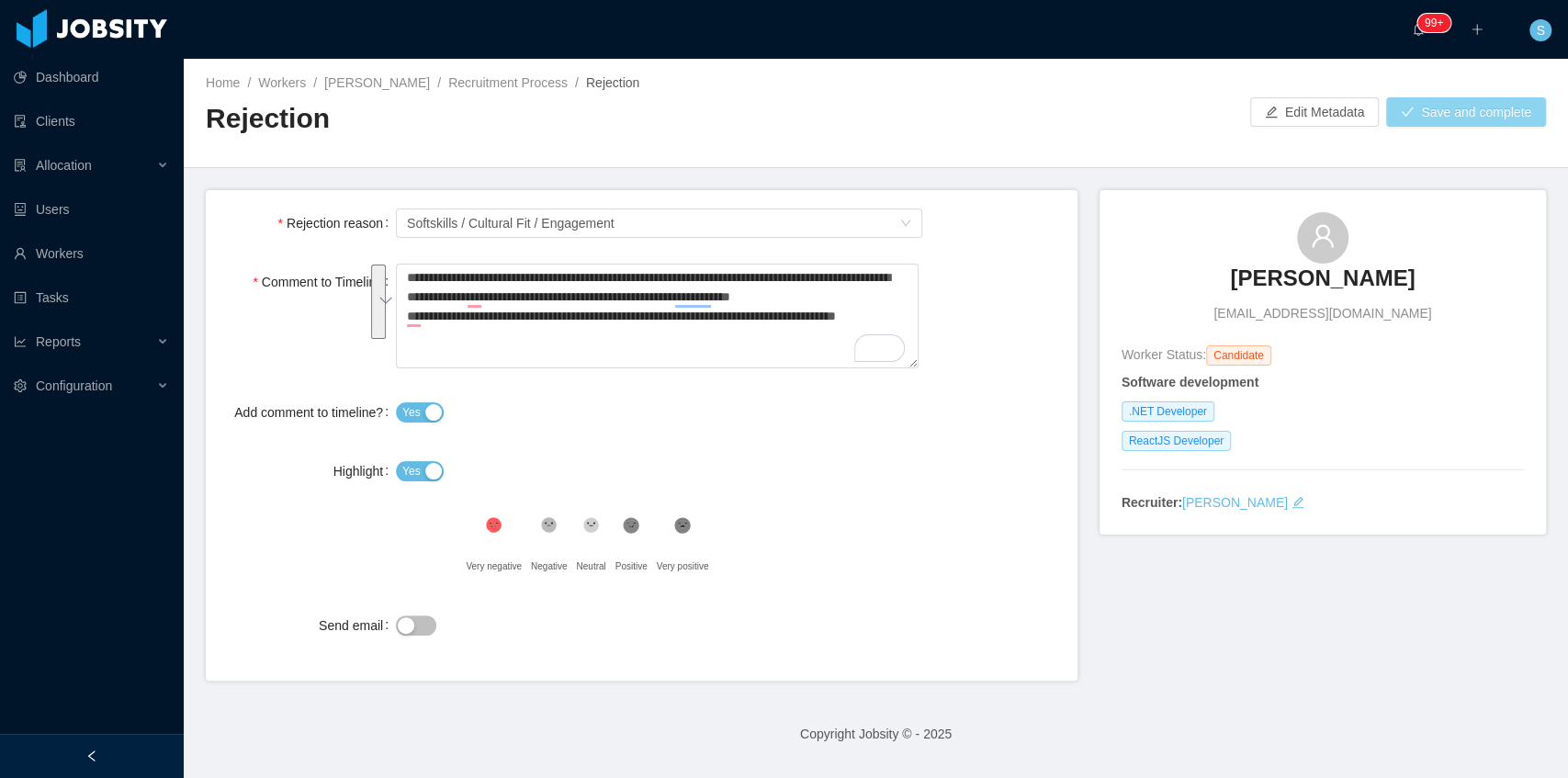 click on "Save and complete" at bounding box center (1466, 112) 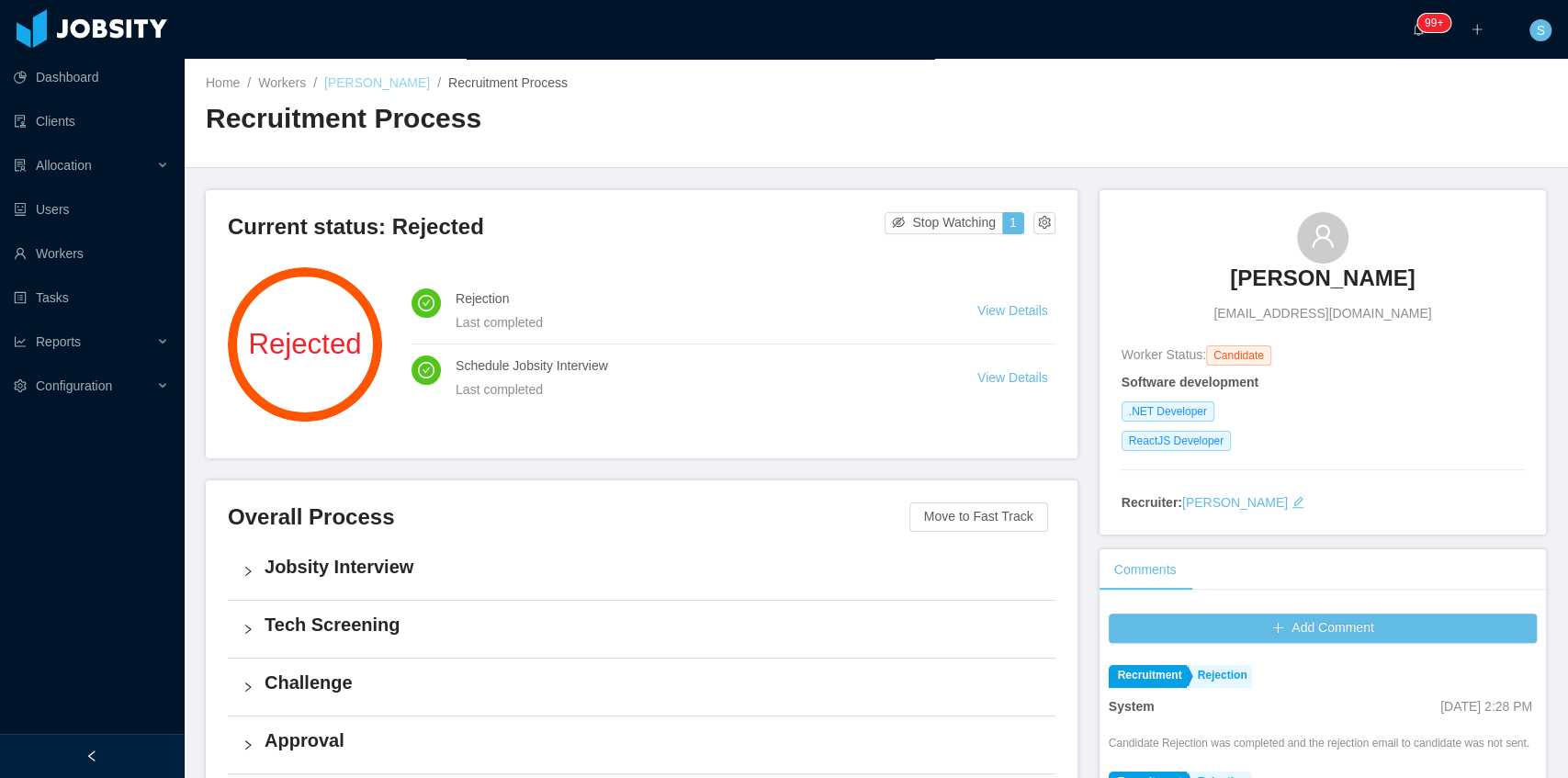 click on "[PERSON_NAME]" at bounding box center (377, 83) 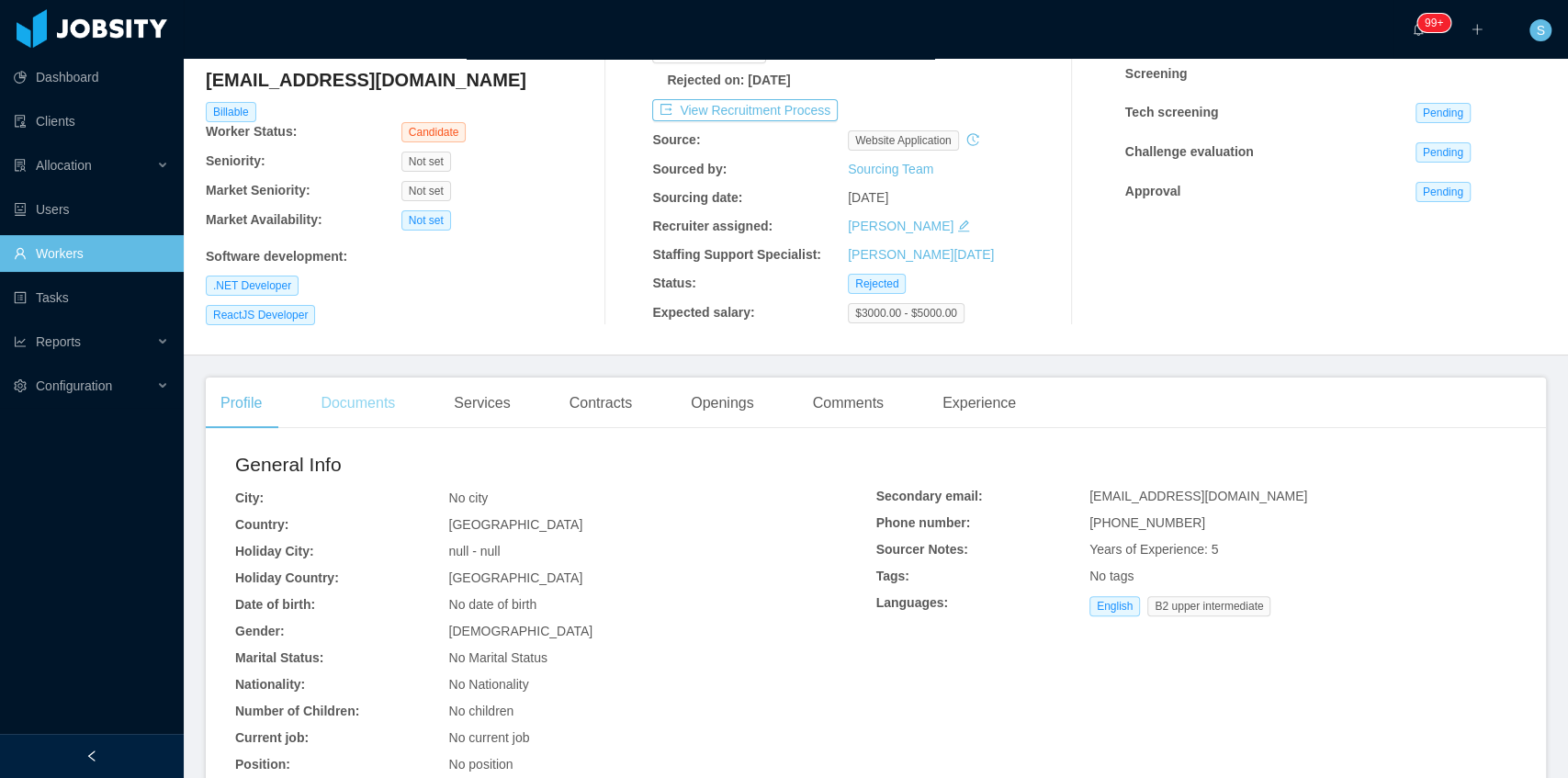click on "Documents" at bounding box center [357, 403] 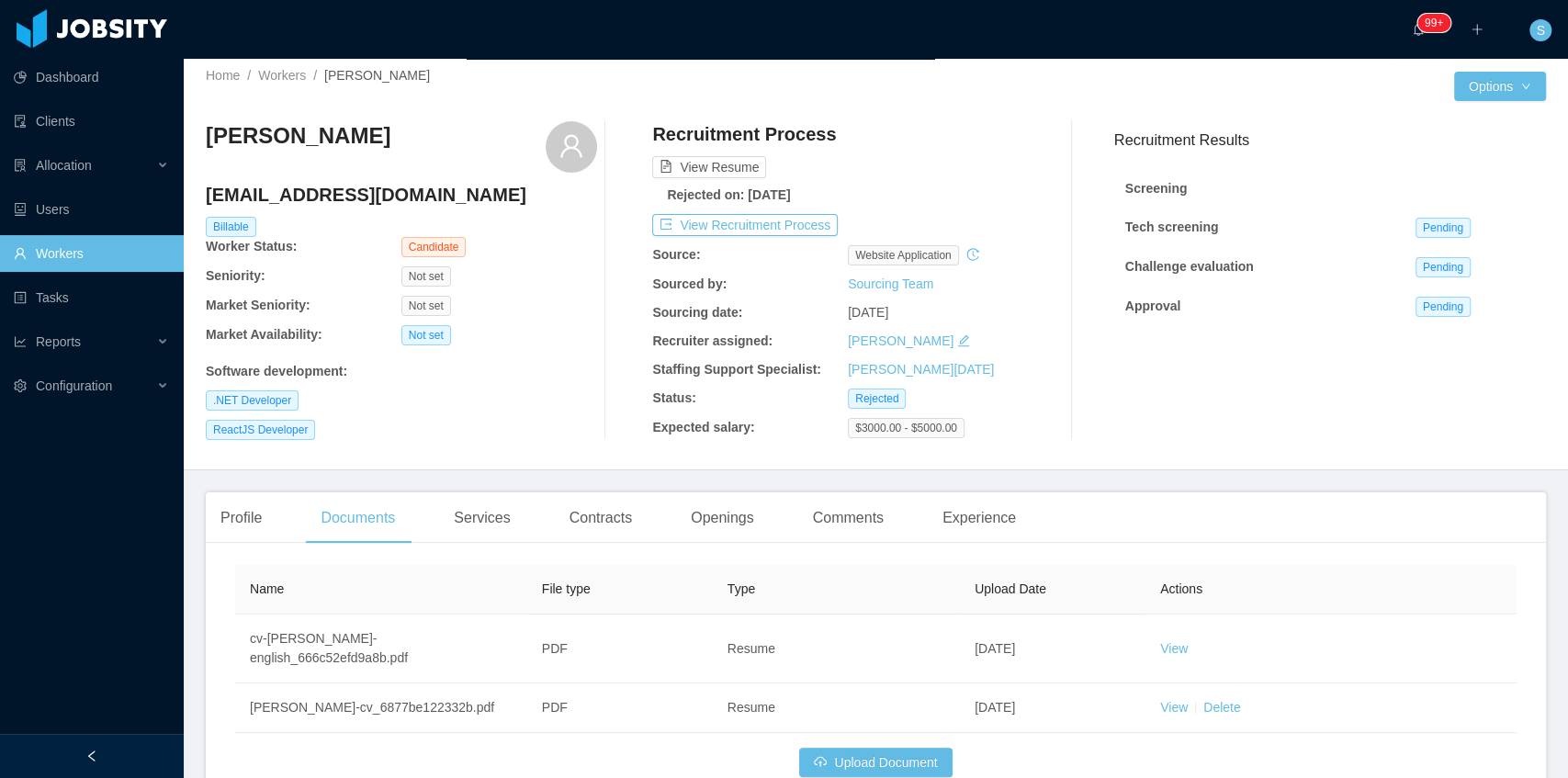 scroll, scrollTop: 0, scrollLeft: 0, axis: both 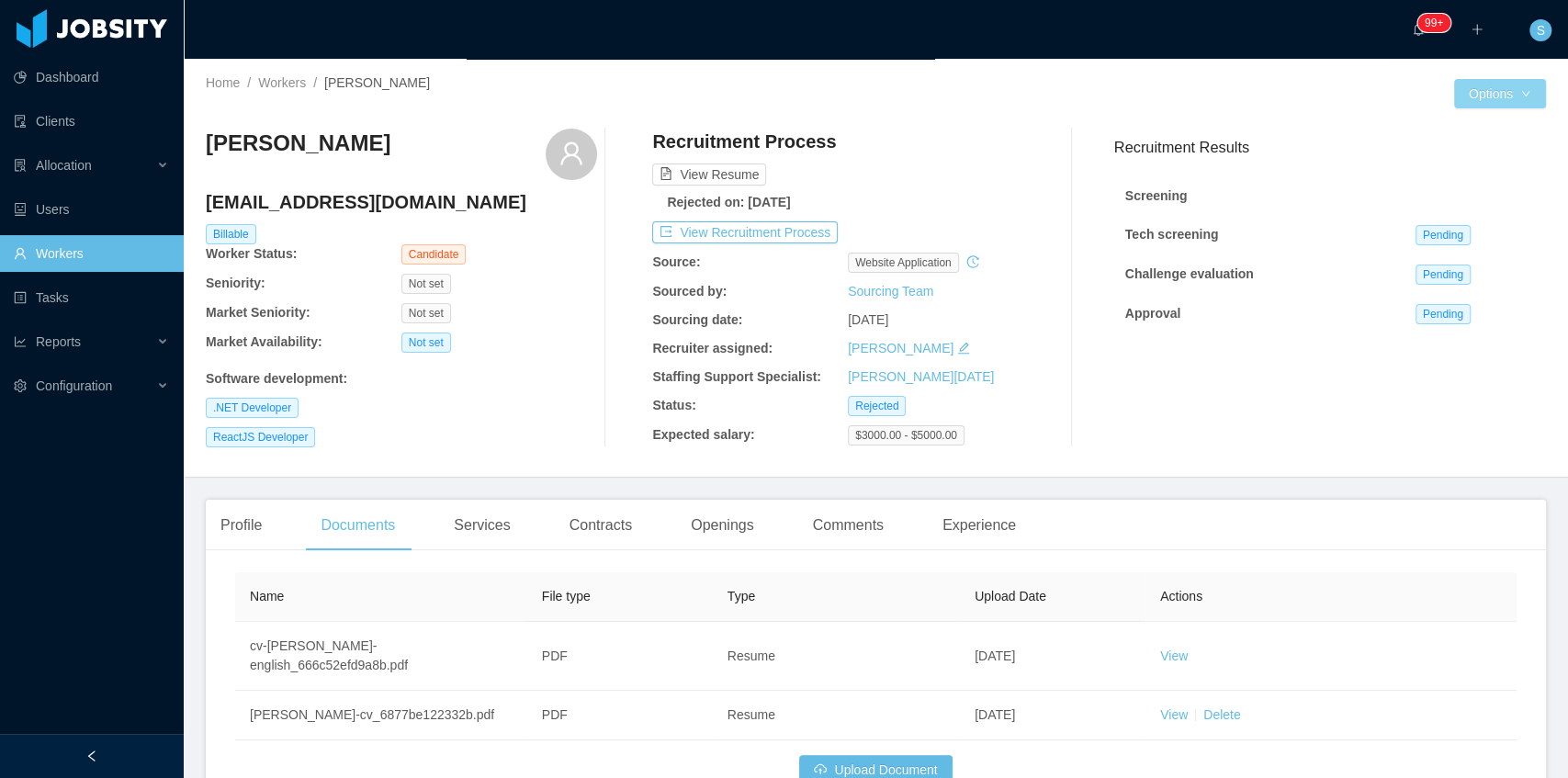 click on "Options" at bounding box center (1500, 94) 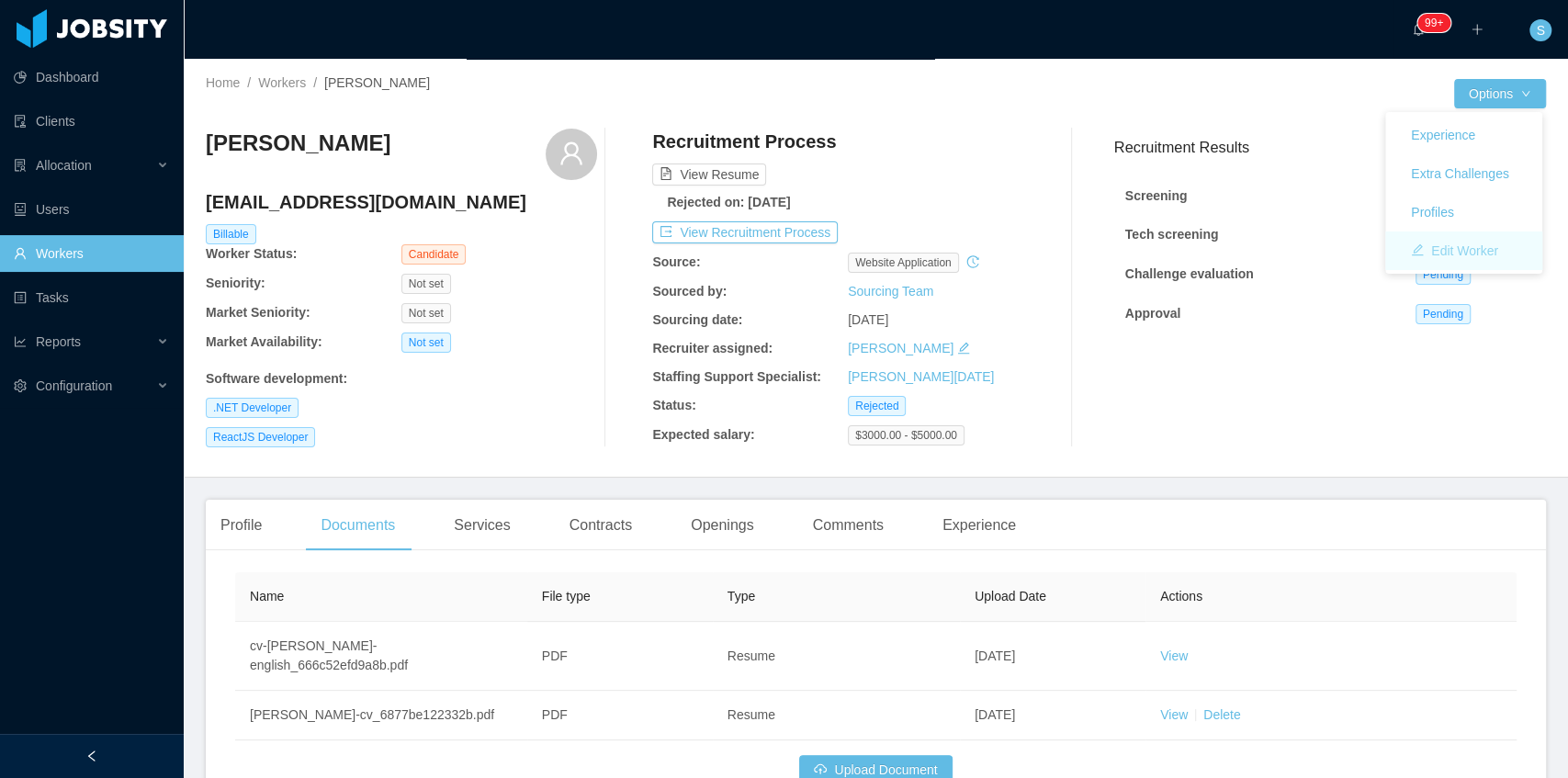 click on "Edit Worker" at bounding box center (1454, 251) 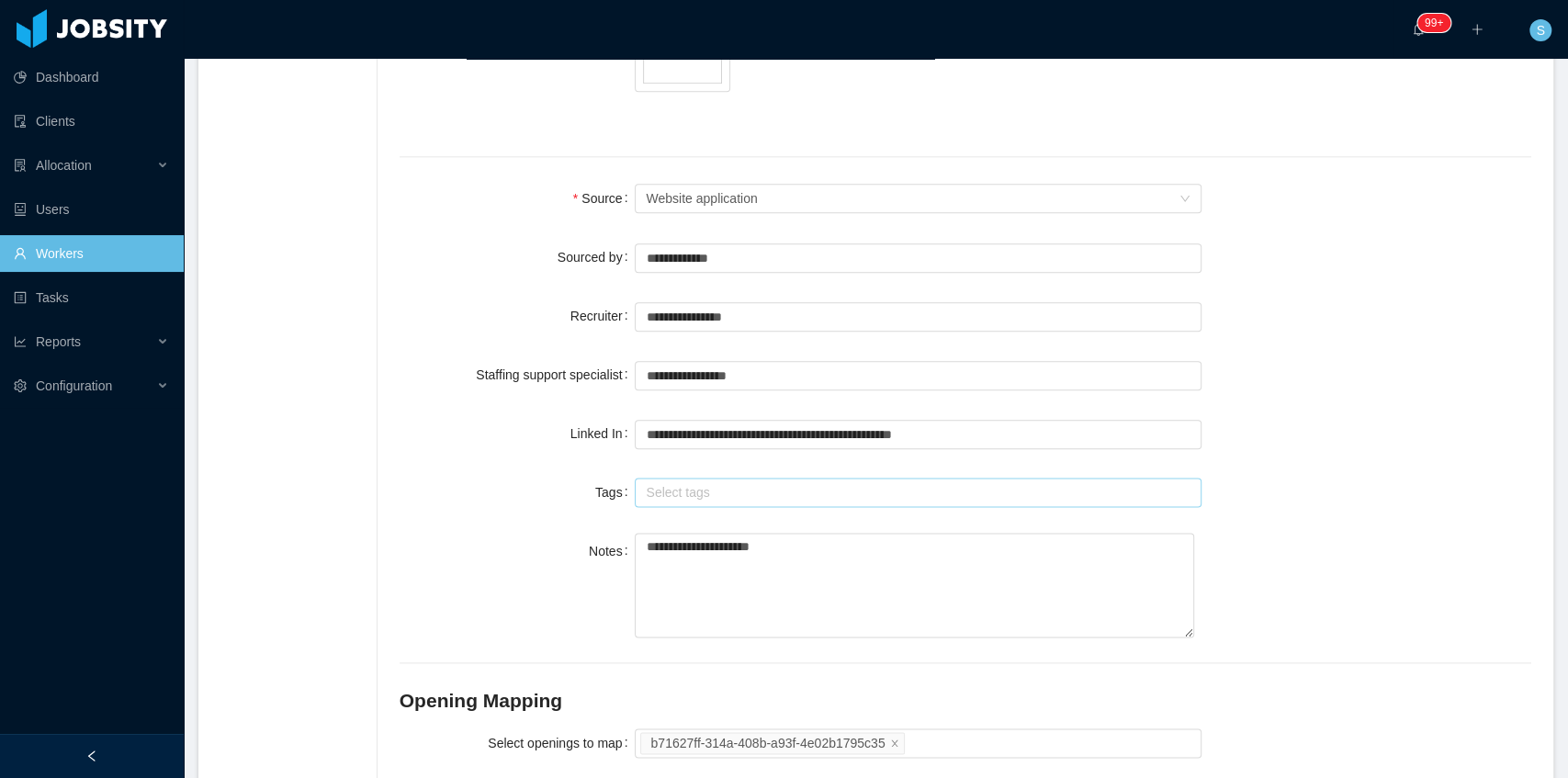 scroll, scrollTop: 1286, scrollLeft: 0, axis: vertical 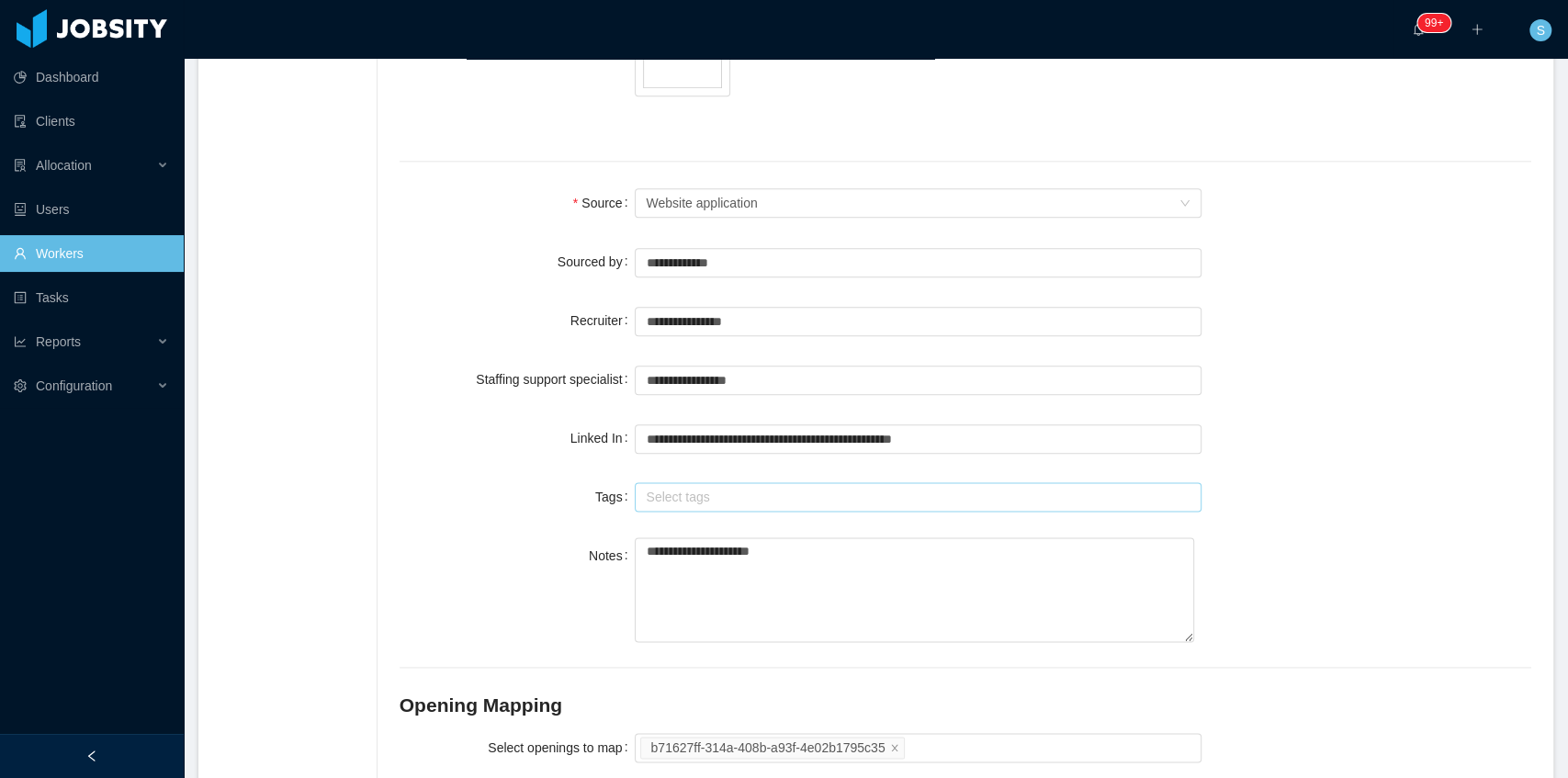 click on "Select tags" at bounding box center [913, 497] 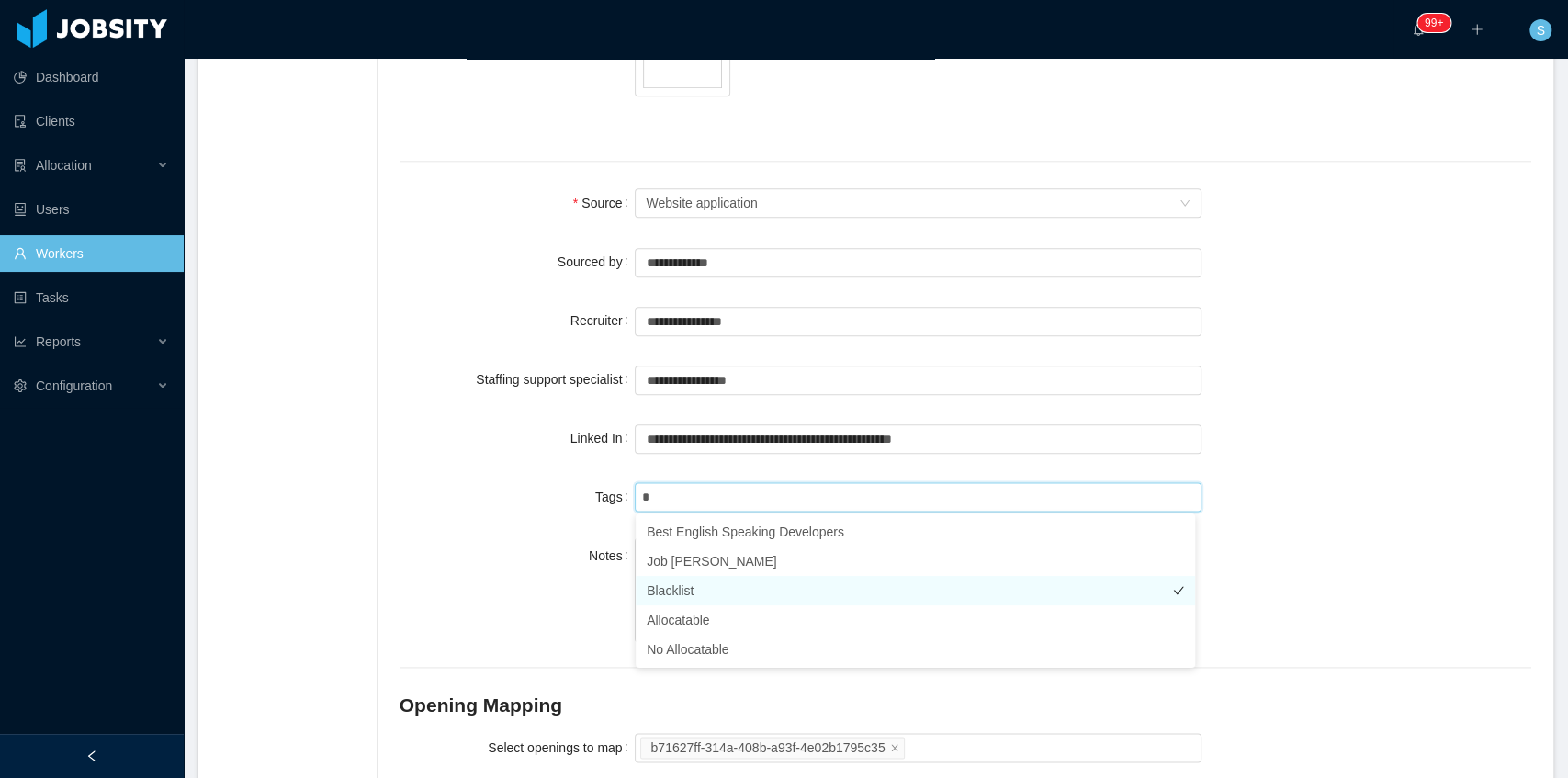 click on "Blacklist" at bounding box center [915, 591] 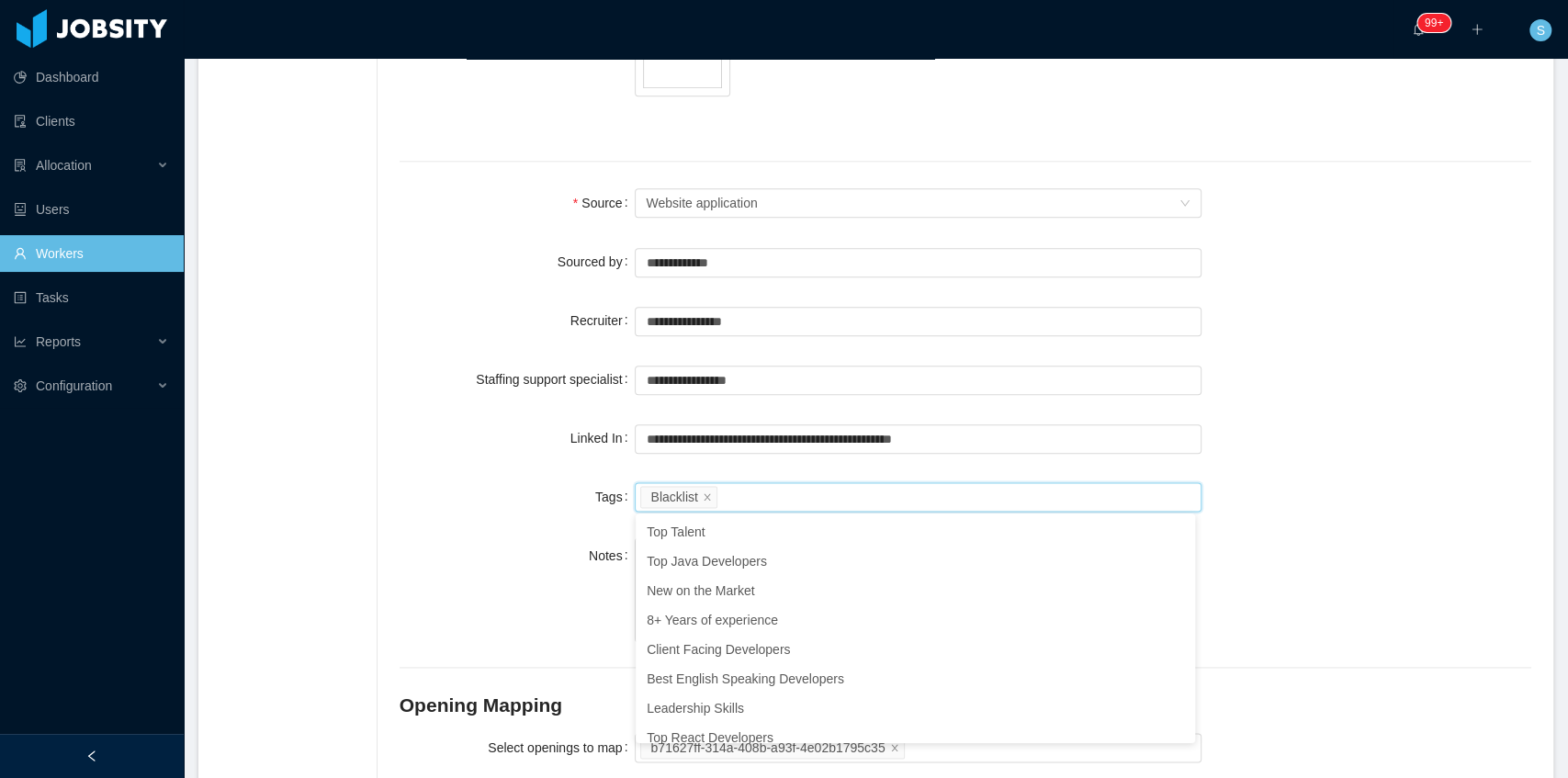 click on "**********" at bounding box center [965, -158] 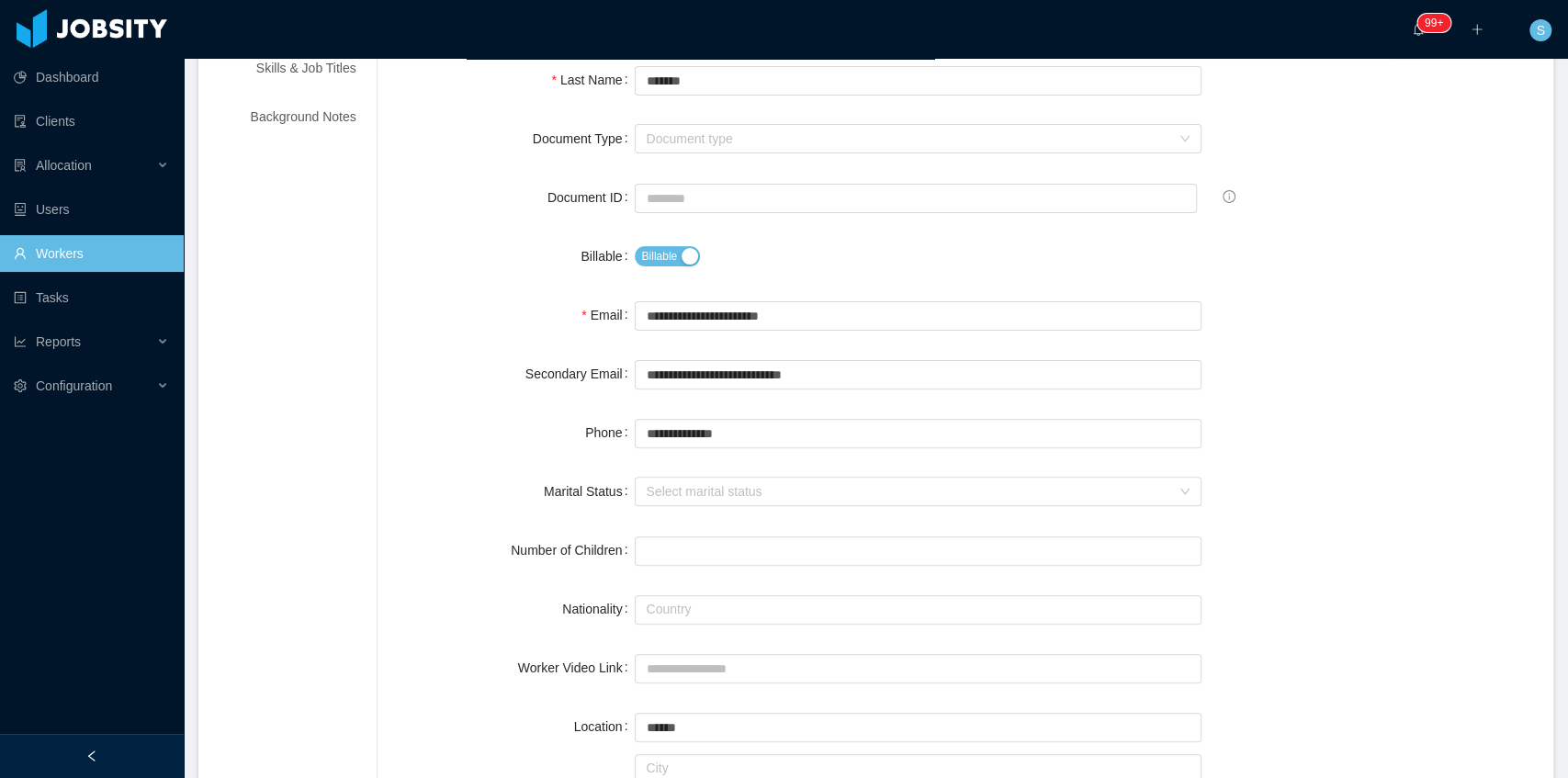 scroll, scrollTop: 0, scrollLeft: 0, axis: both 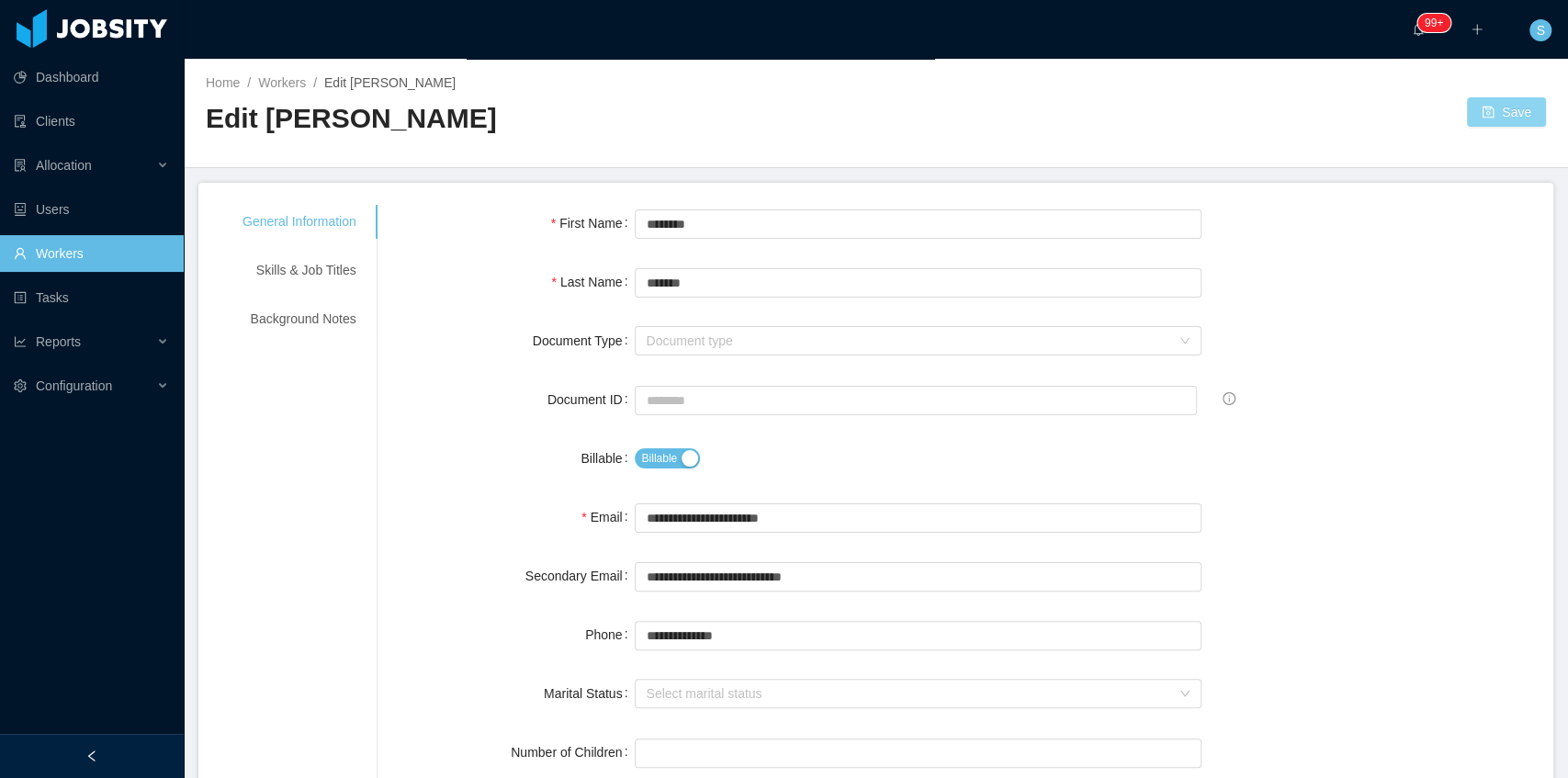 click on "Save" at bounding box center (1506, 112) 